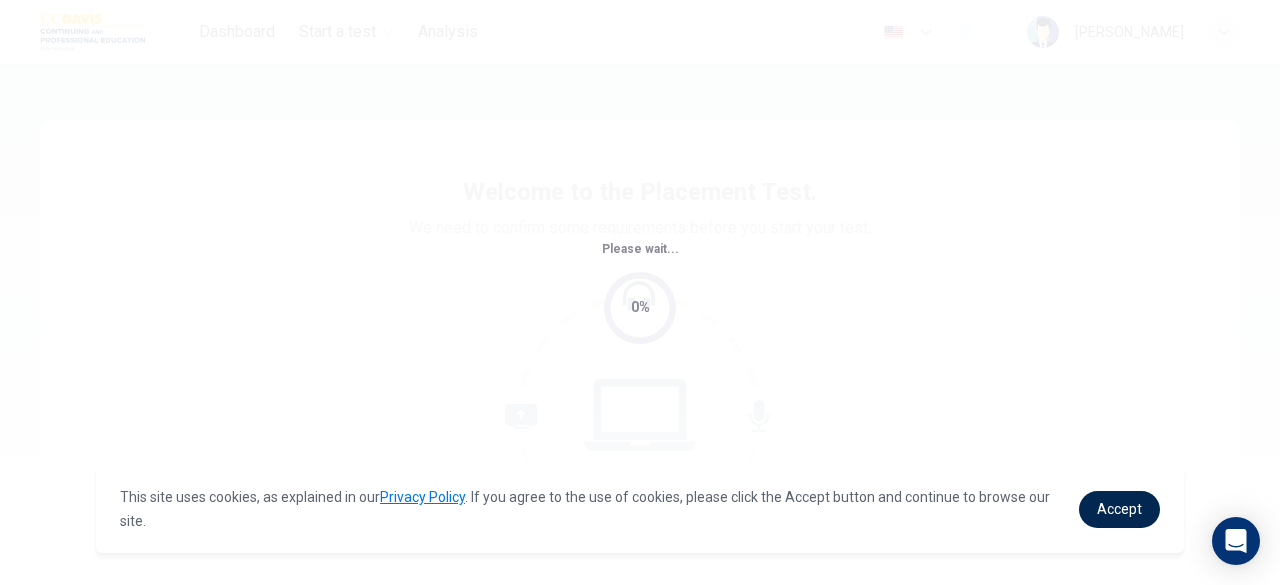 scroll, scrollTop: 0, scrollLeft: 0, axis: both 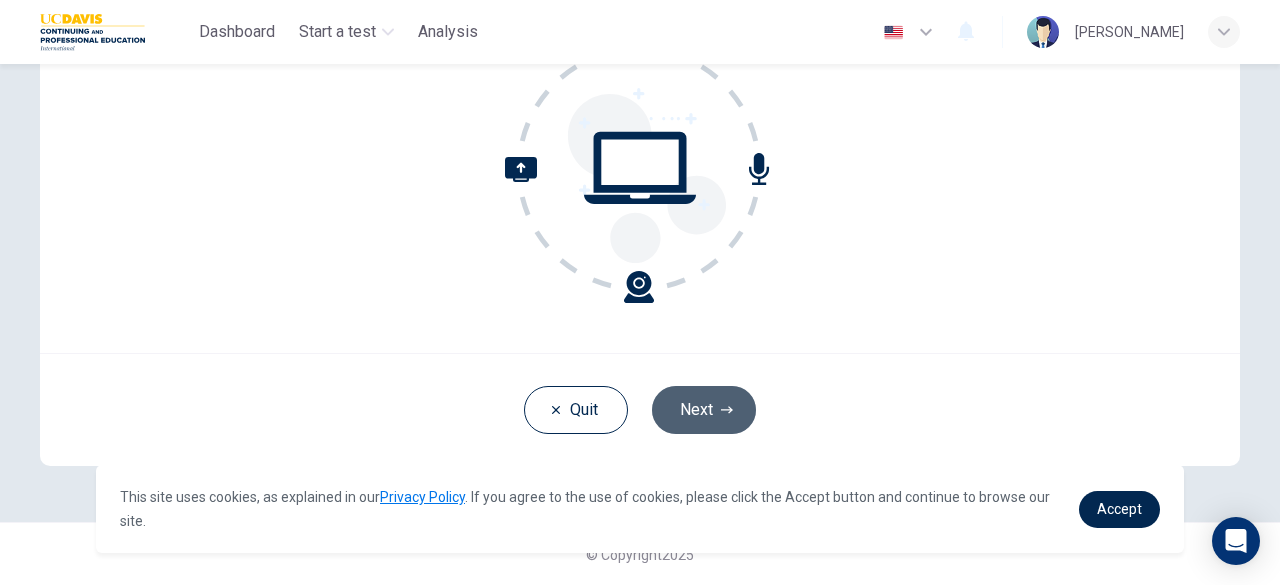 click on "Next" at bounding box center [704, 410] 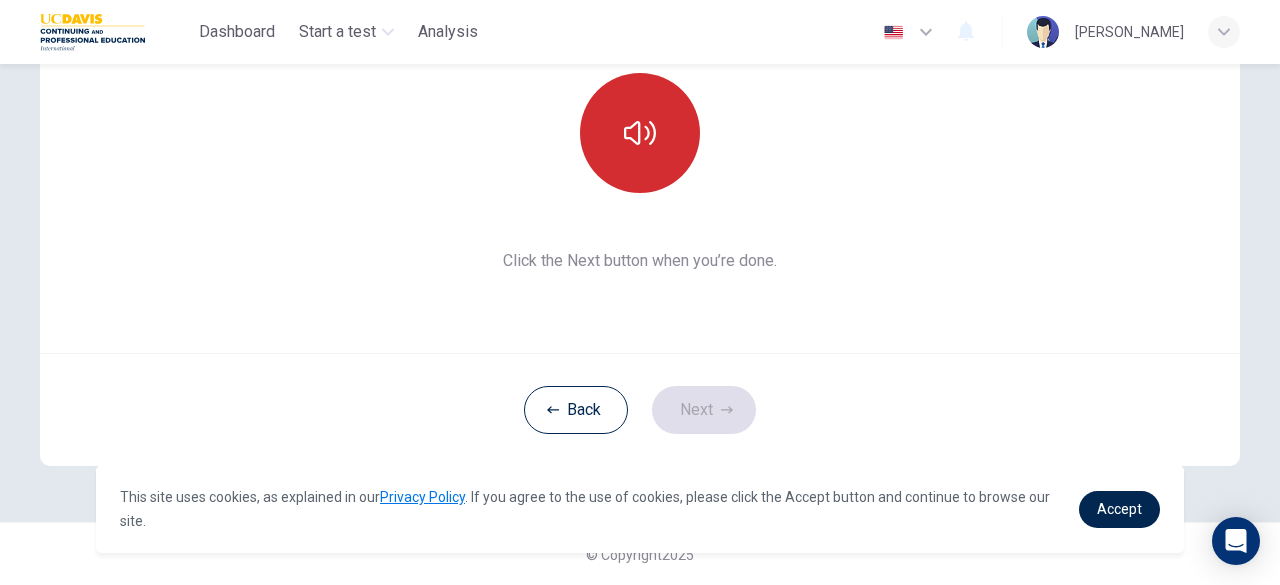 click at bounding box center [640, 133] 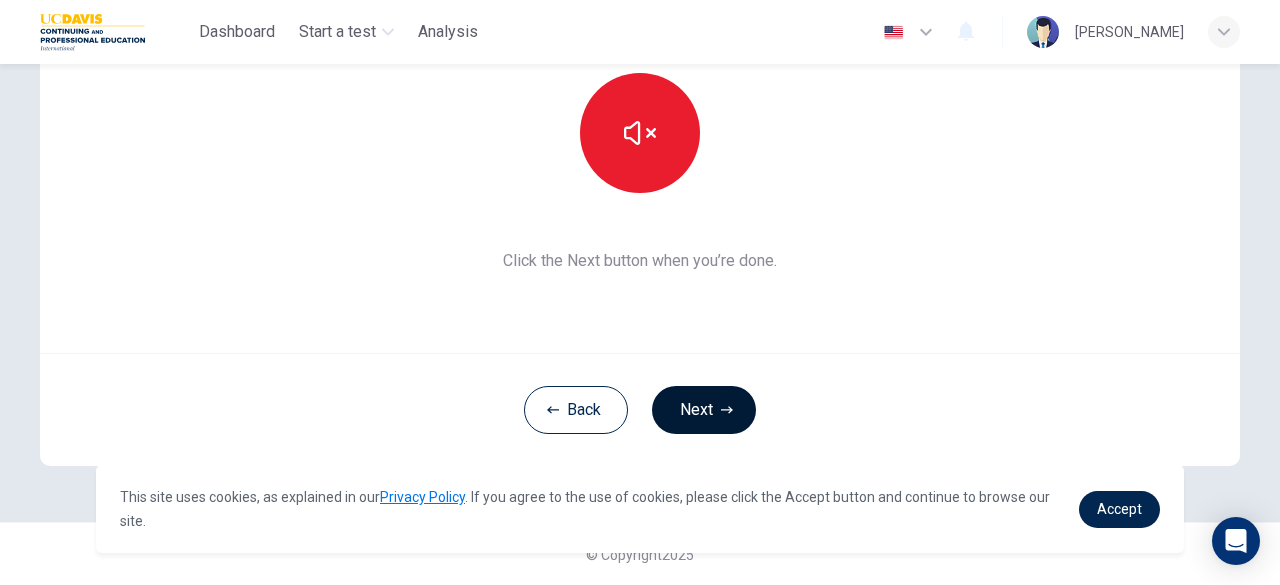 click on "Next" at bounding box center (704, 410) 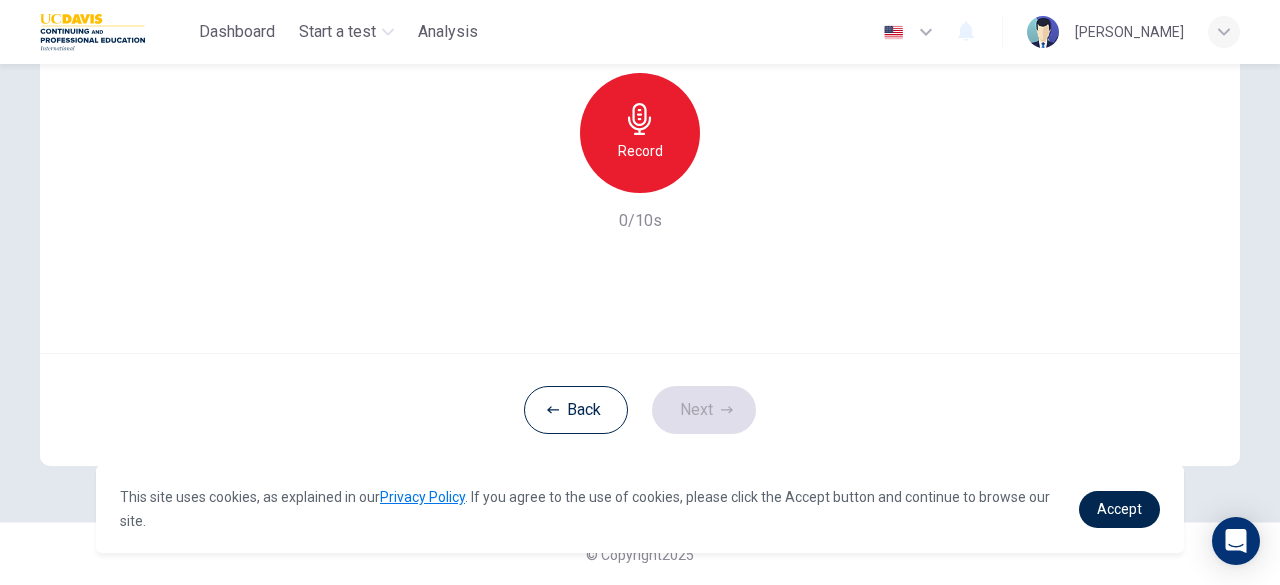 scroll, scrollTop: 0, scrollLeft: 0, axis: both 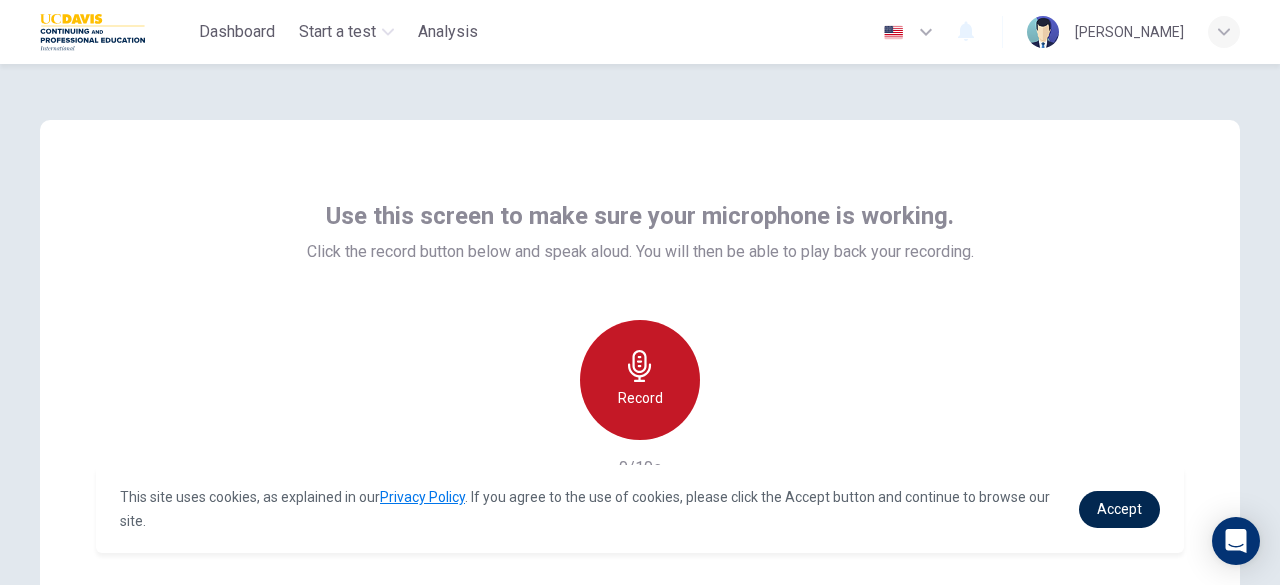 click on "Record" at bounding box center [640, 380] 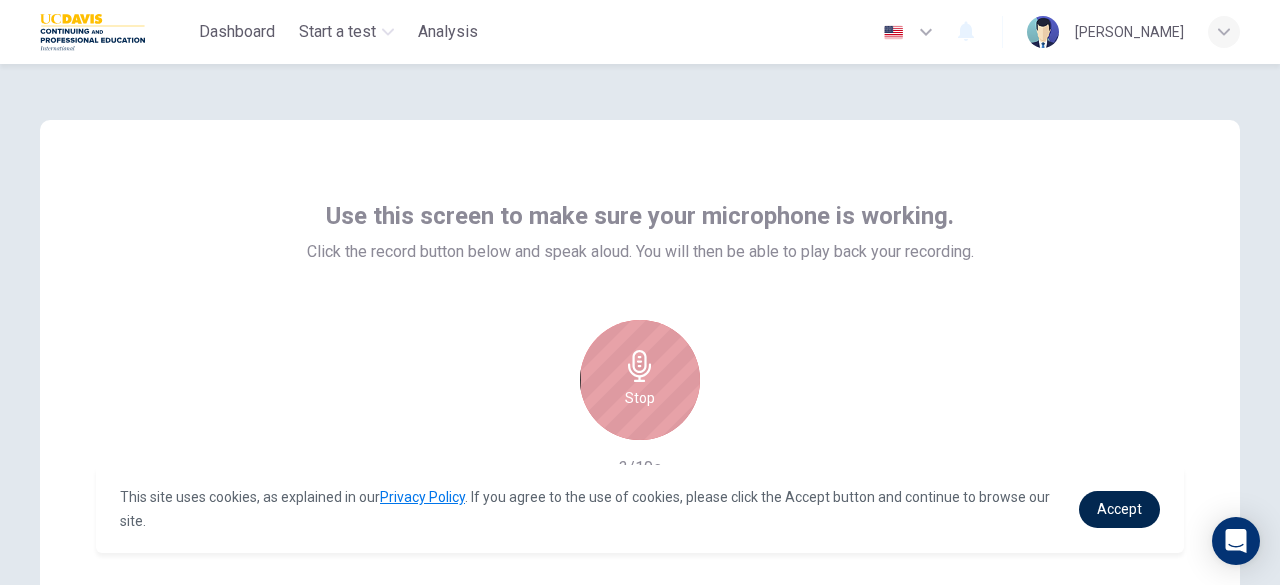 click 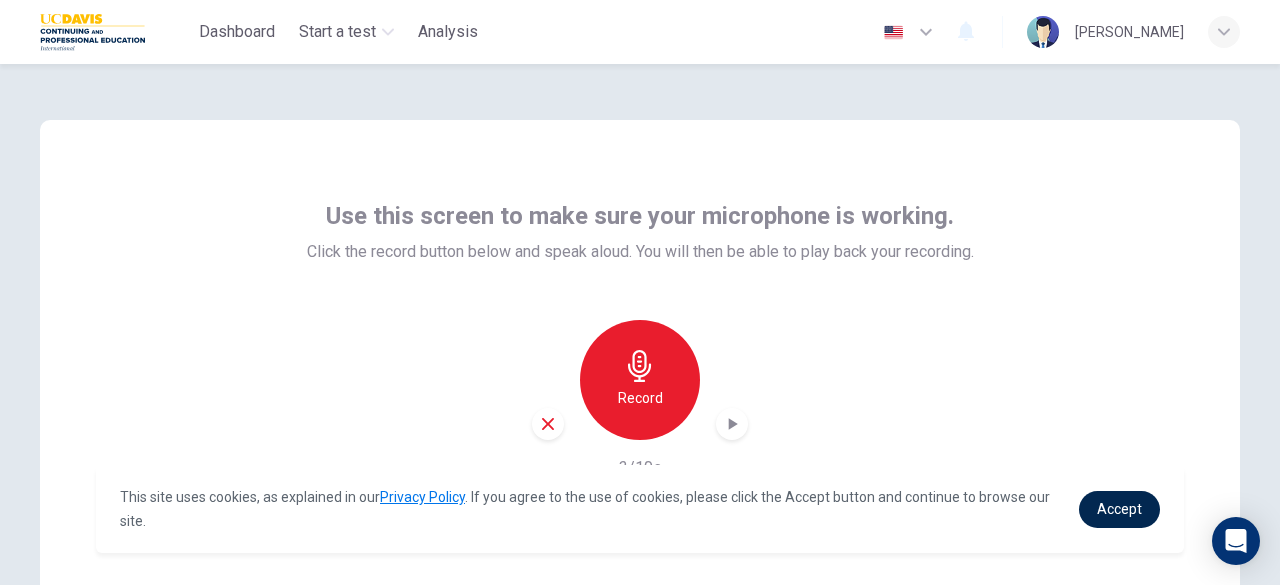 scroll, scrollTop: 200, scrollLeft: 0, axis: vertical 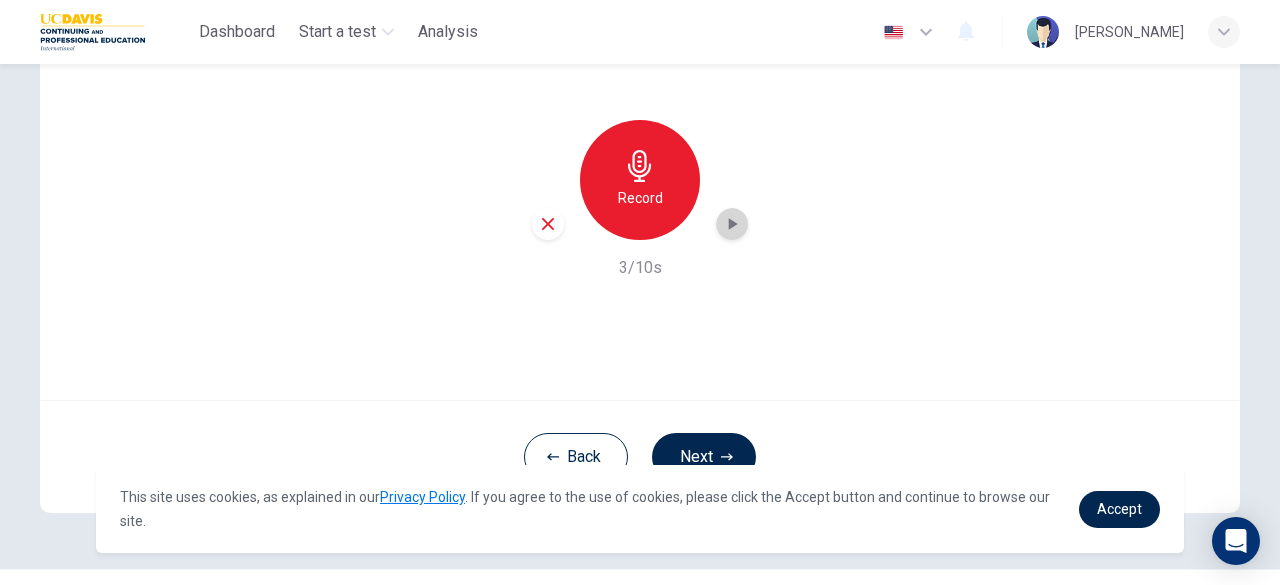 click at bounding box center (732, 224) 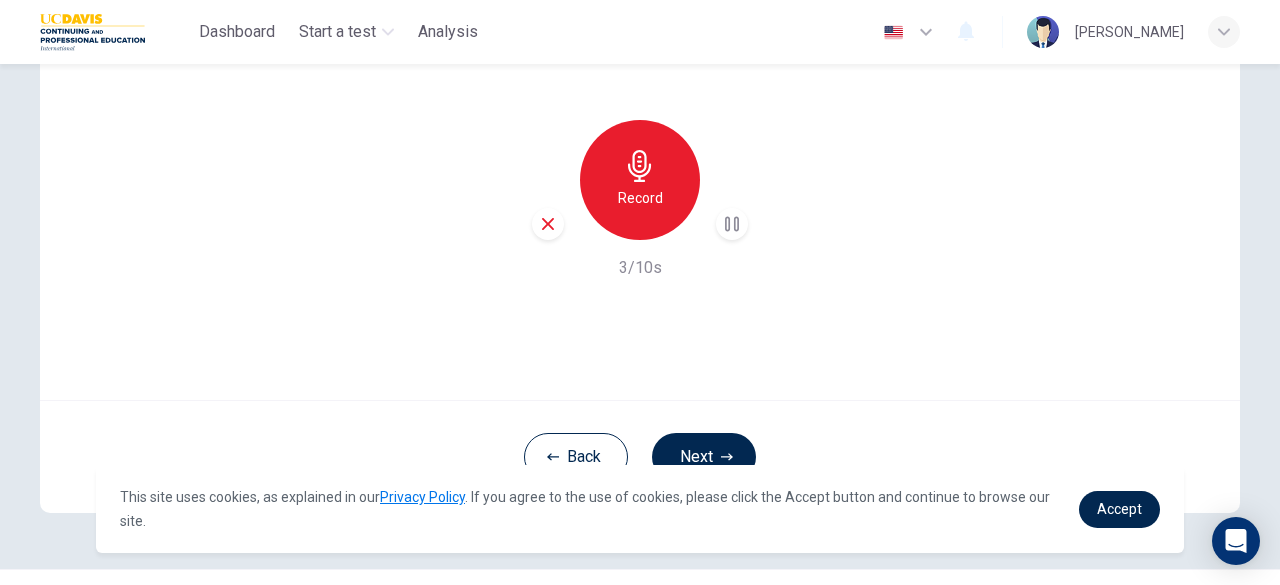 scroll, scrollTop: 247, scrollLeft: 0, axis: vertical 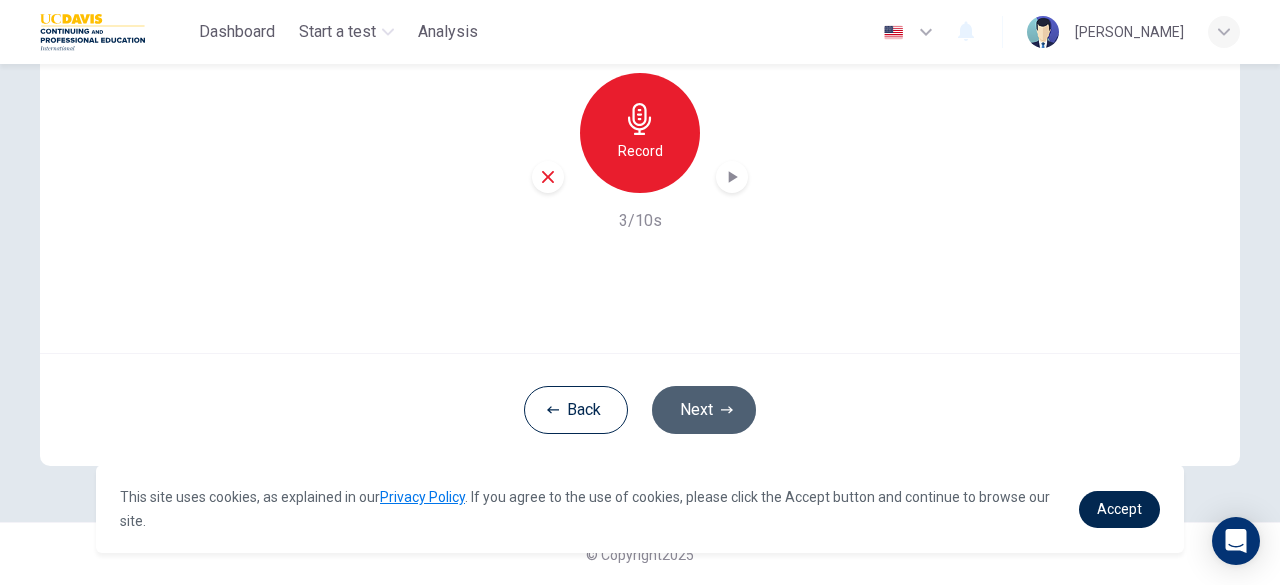 click on "Next" at bounding box center (704, 410) 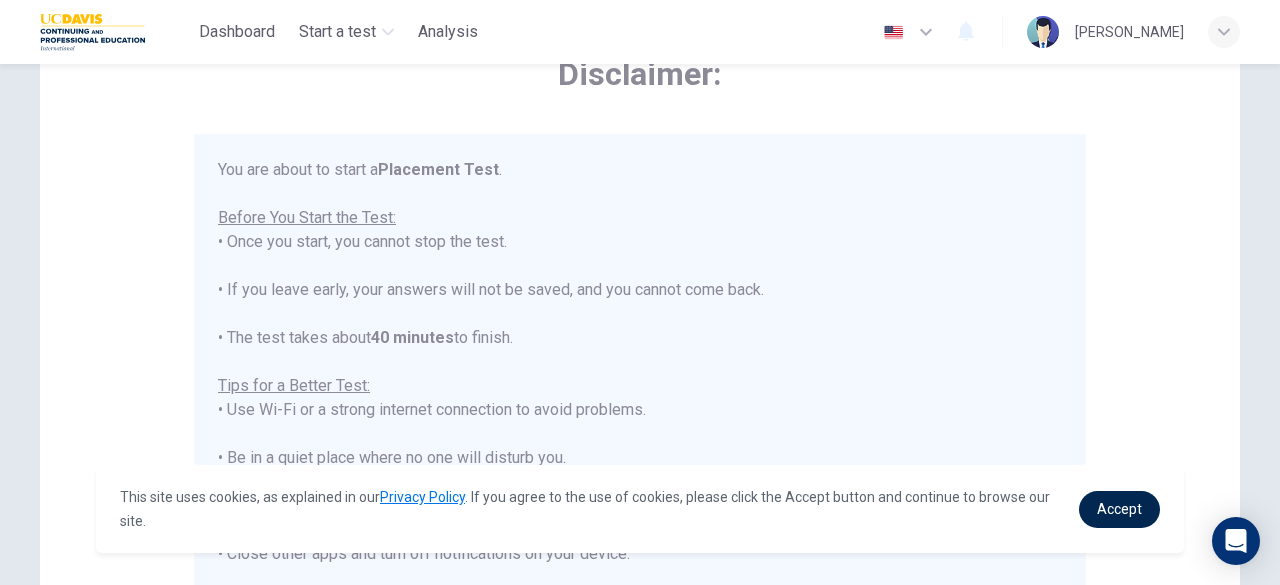 scroll, scrollTop: 0, scrollLeft: 0, axis: both 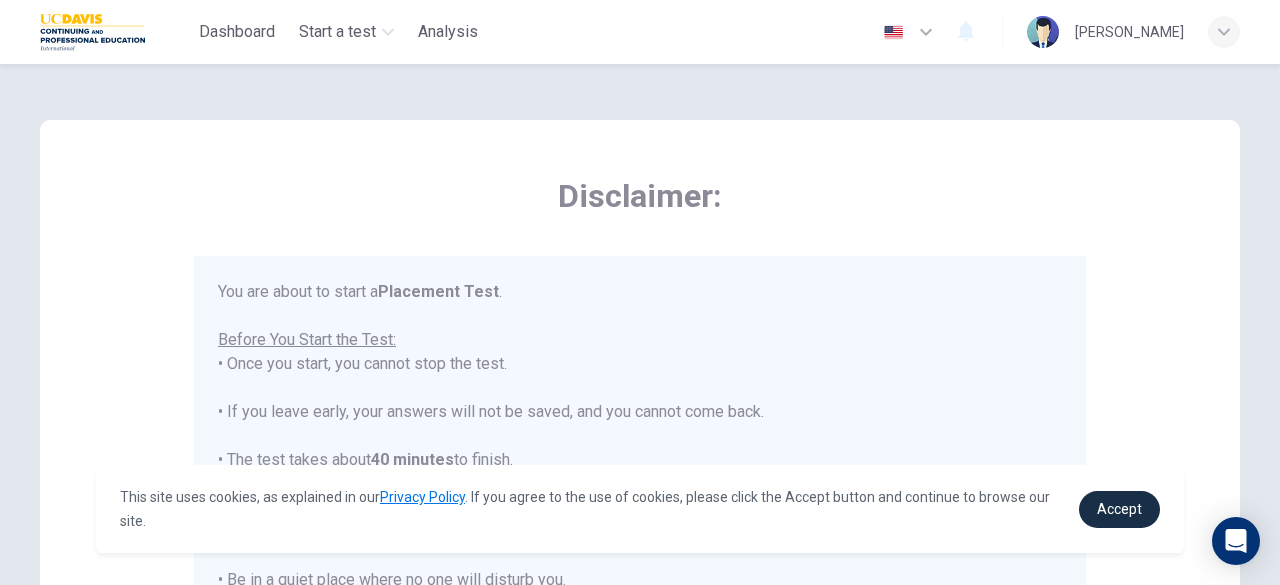 click on "Accept" at bounding box center (1119, 509) 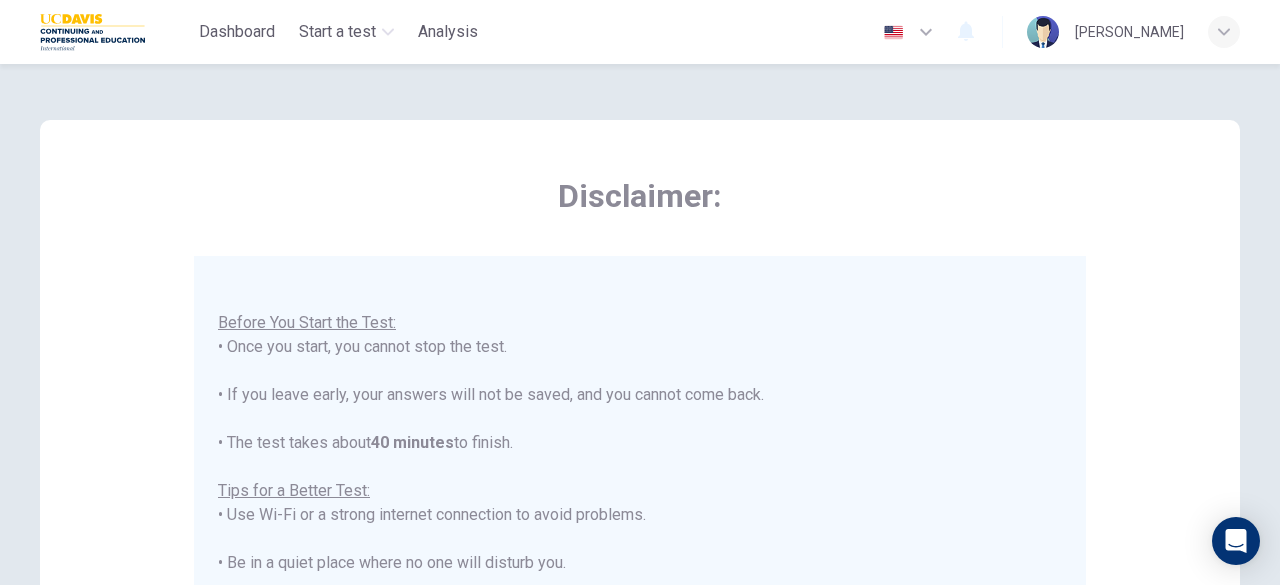 scroll, scrollTop: 22, scrollLeft: 0, axis: vertical 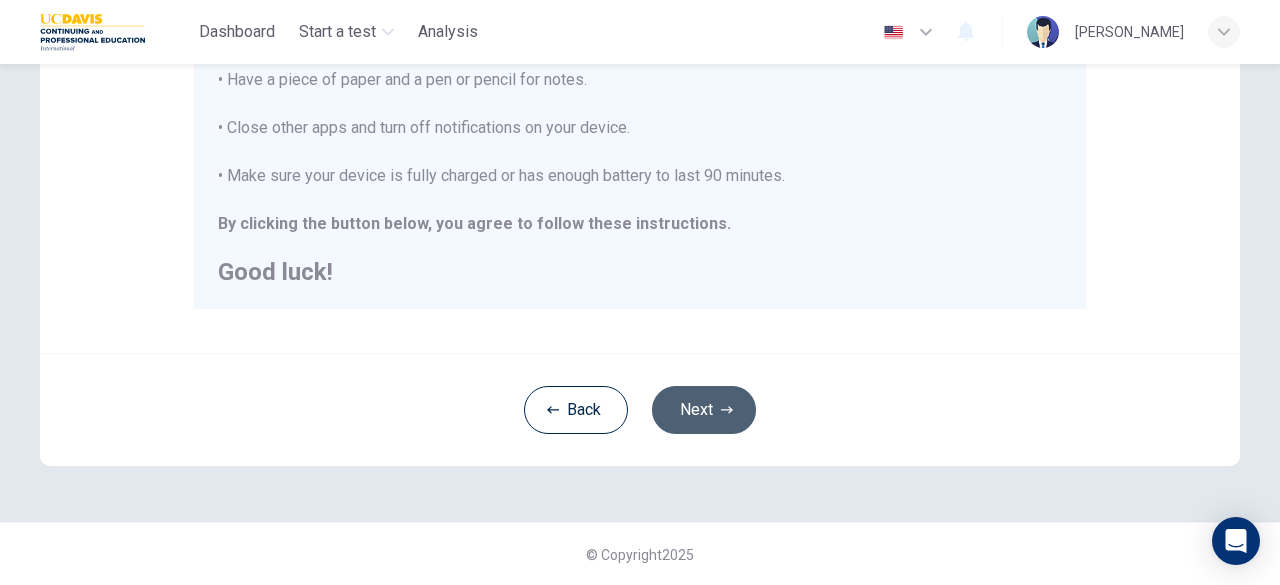 click 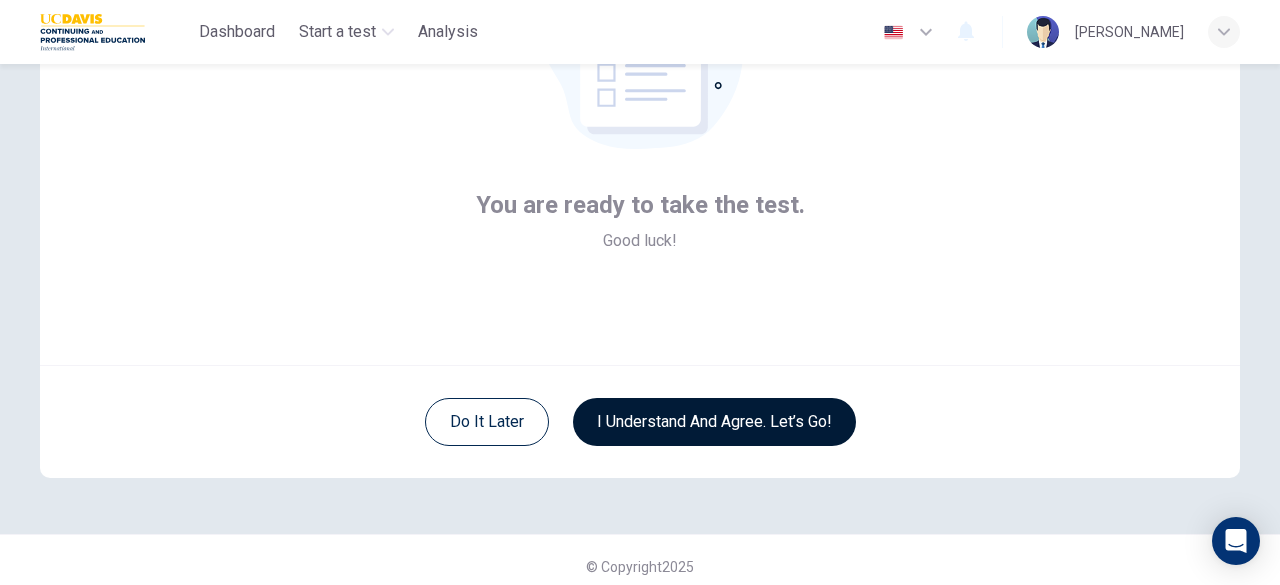 scroll, scrollTop: 236, scrollLeft: 0, axis: vertical 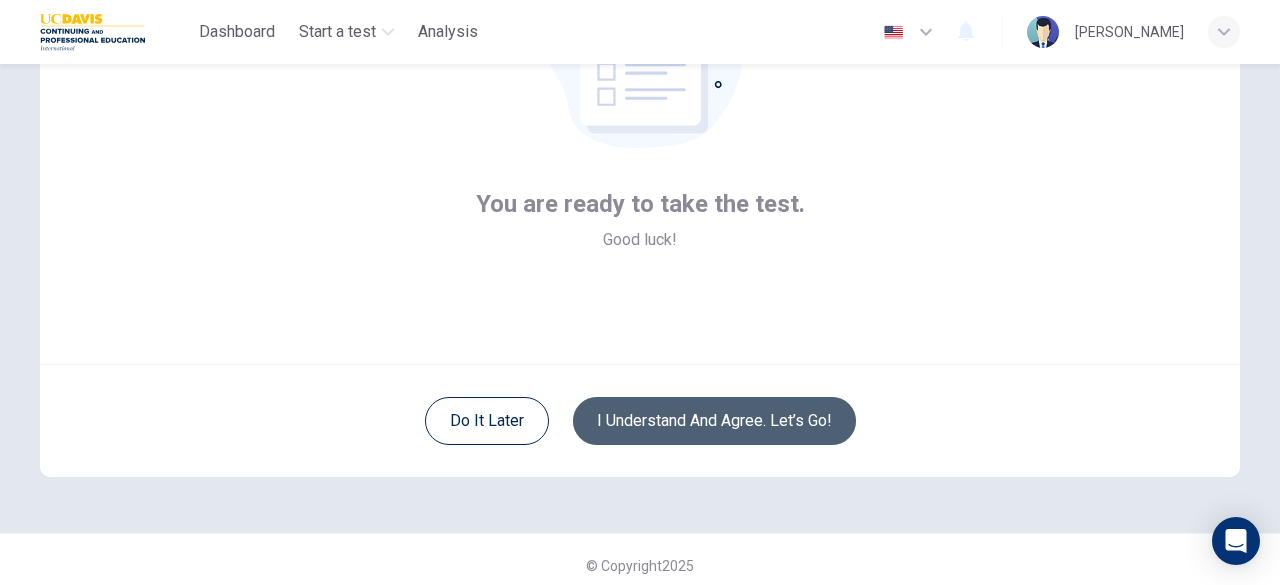 click on "I understand and agree. Let’s go!" at bounding box center [714, 421] 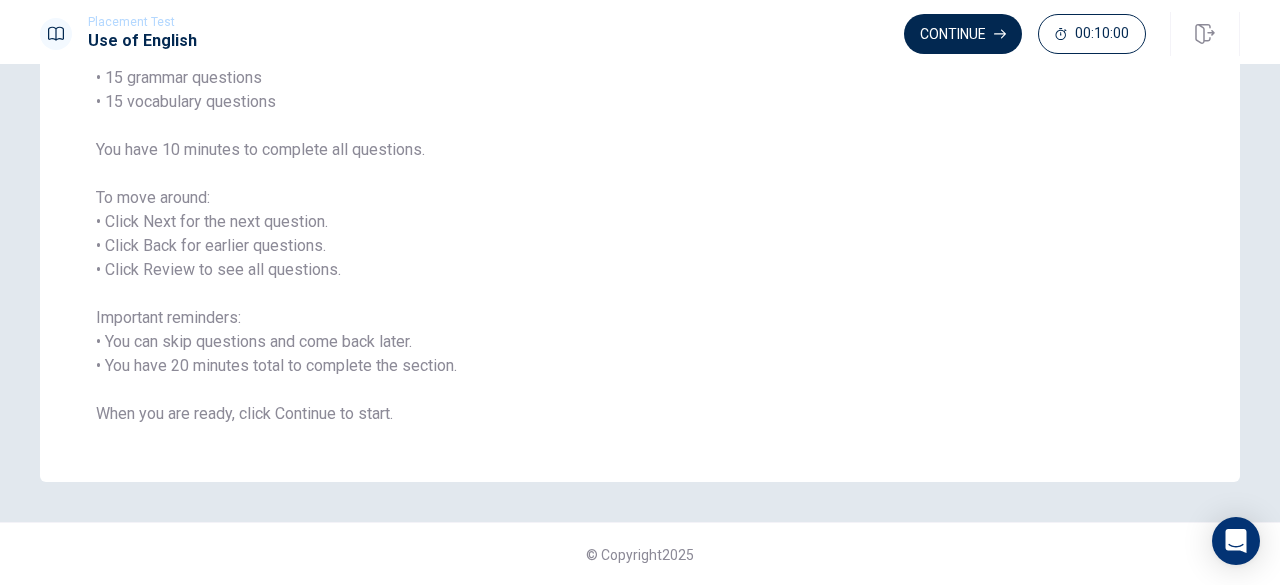 scroll, scrollTop: 98, scrollLeft: 0, axis: vertical 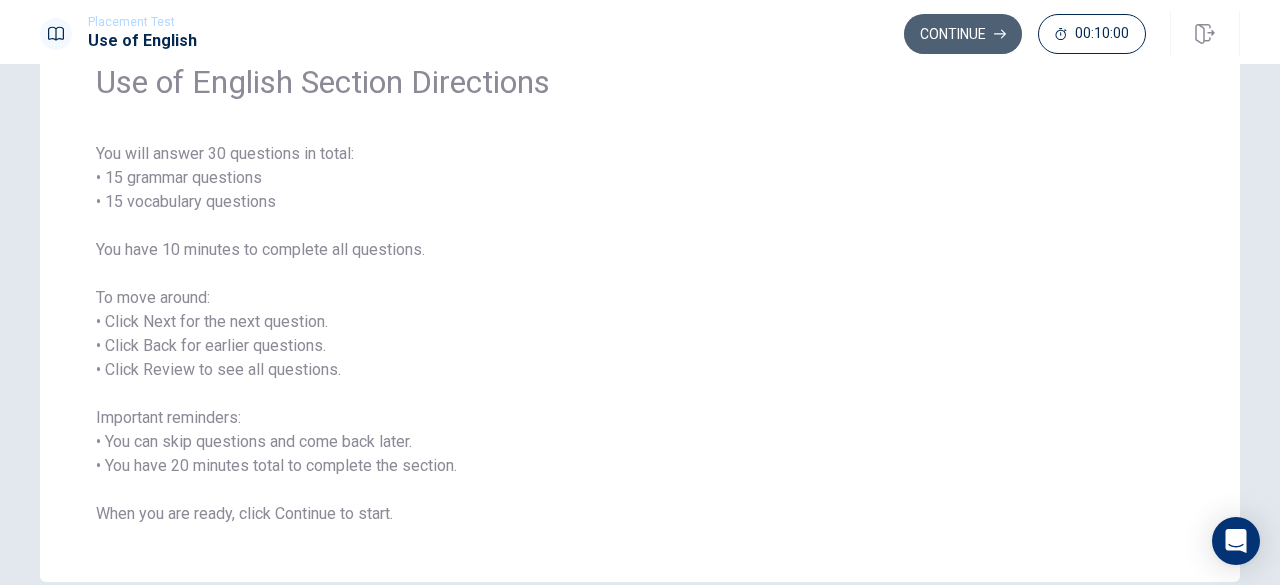 click on "Continue" at bounding box center (963, 34) 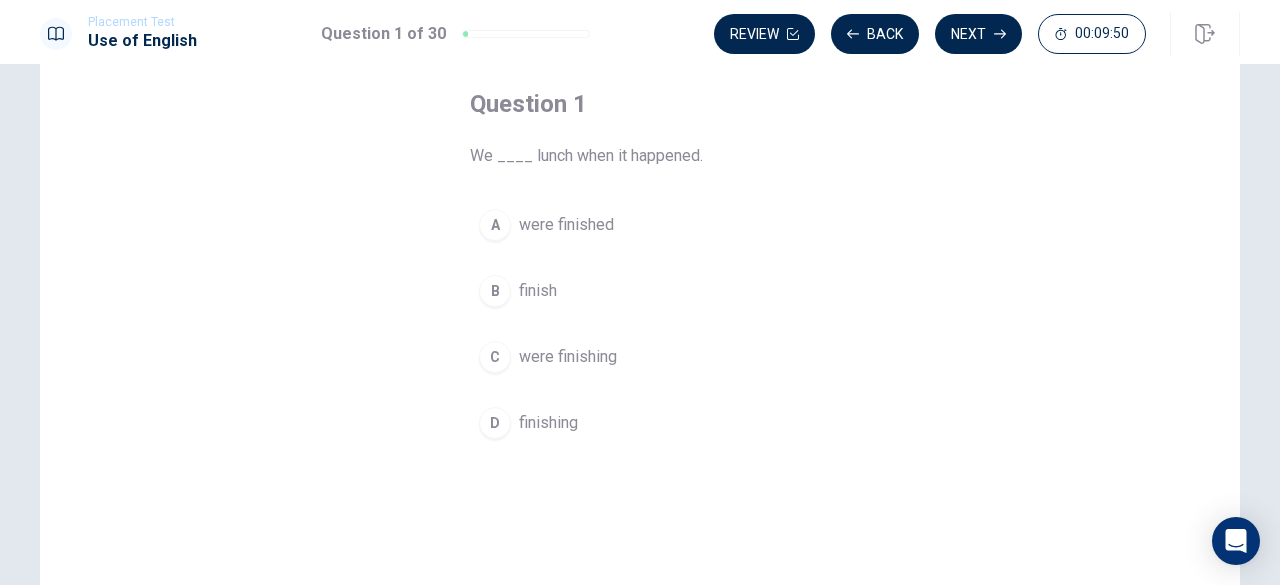 click on "were finishing" at bounding box center [568, 357] 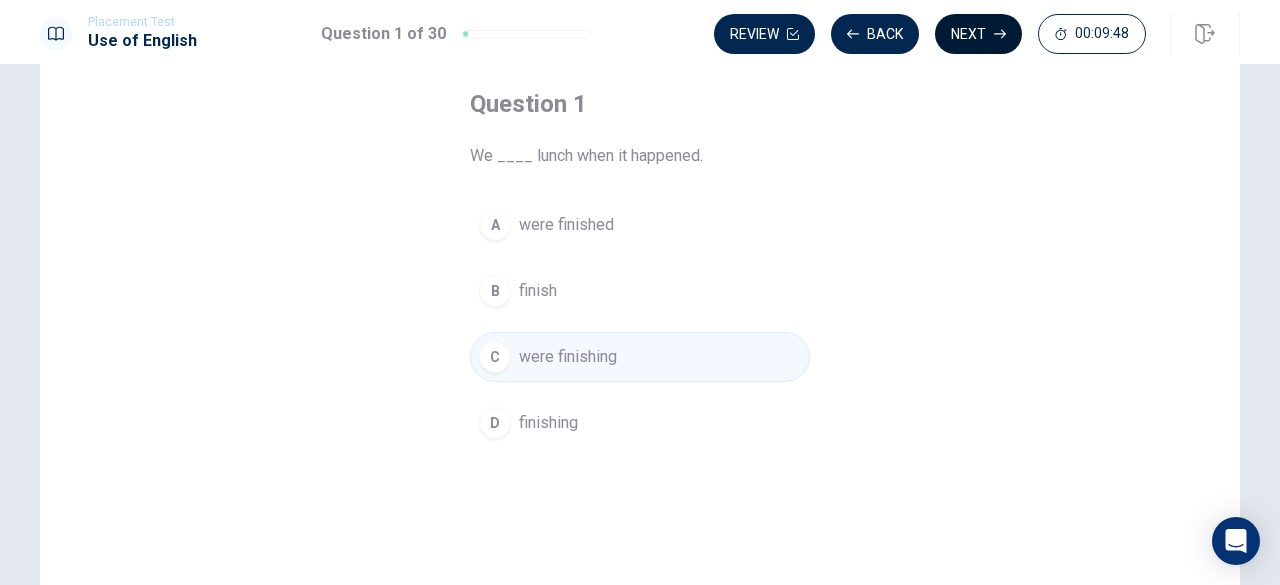 click on "Next" at bounding box center (978, 34) 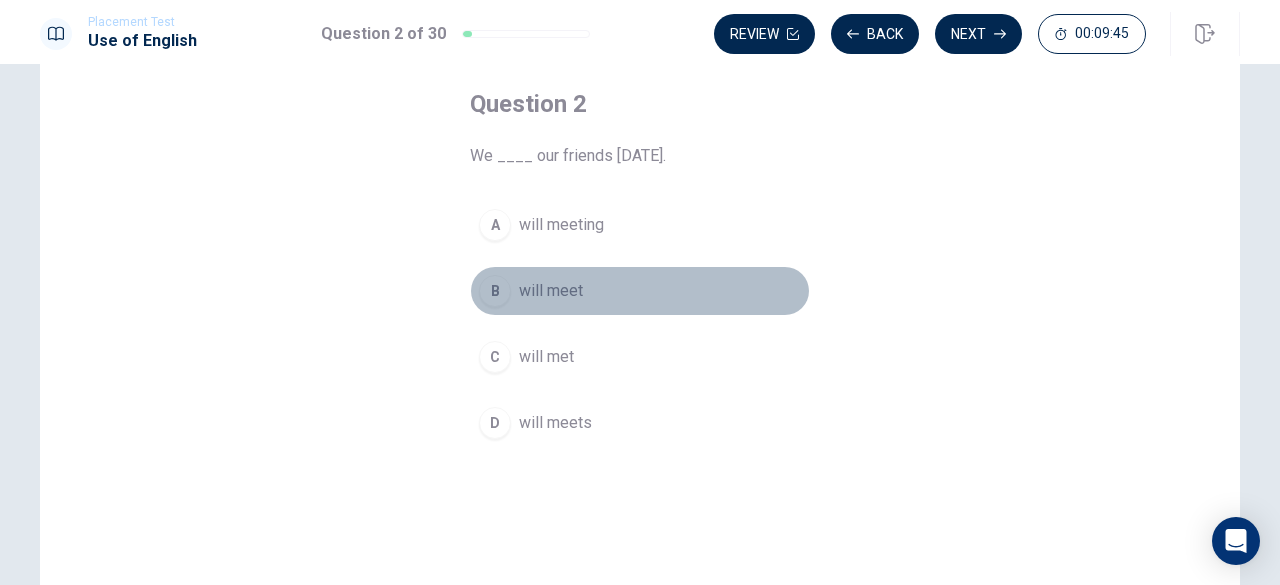 click on "B will meet" at bounding box center (640, 291) 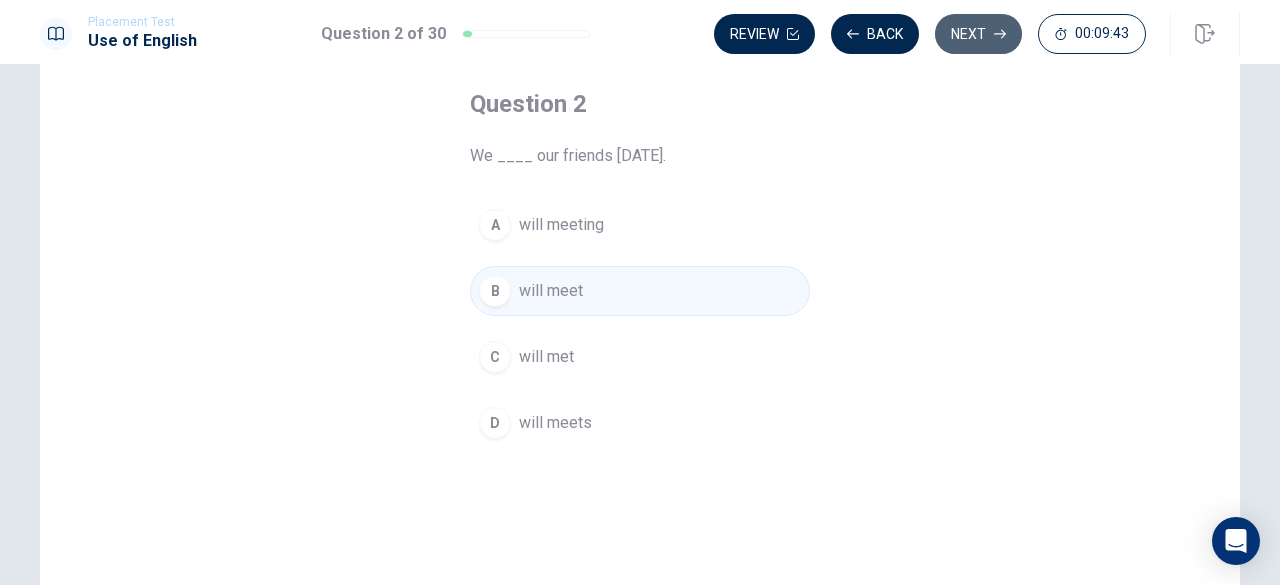 click on "Next" at bounding box center (978, 34) 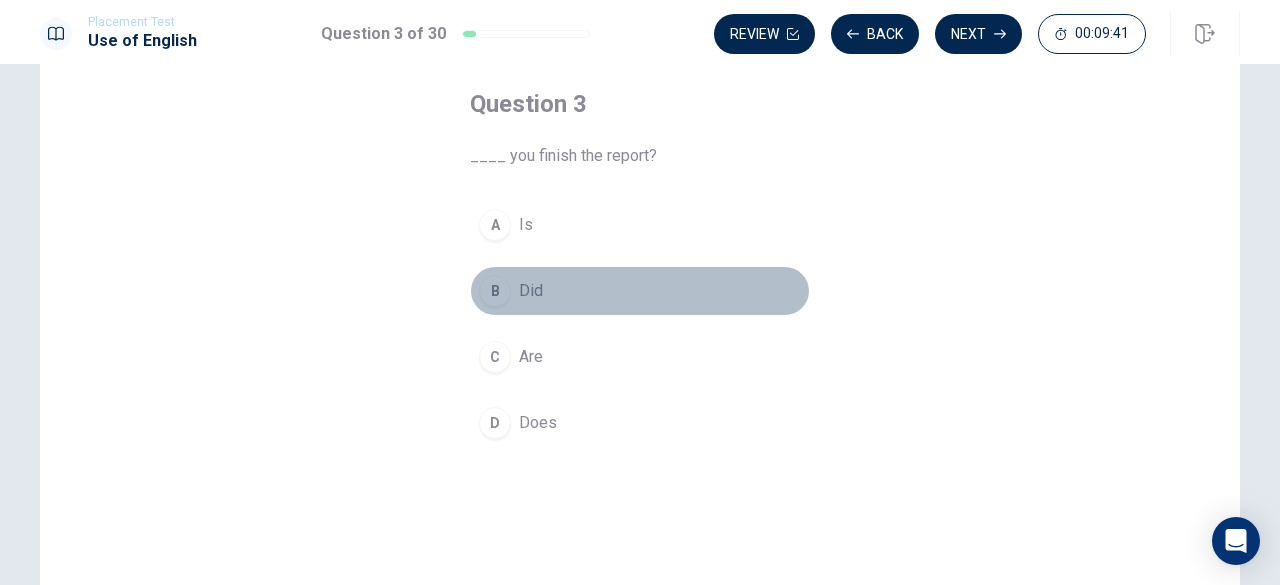 click on "Did" at bounding box center (531, 291) 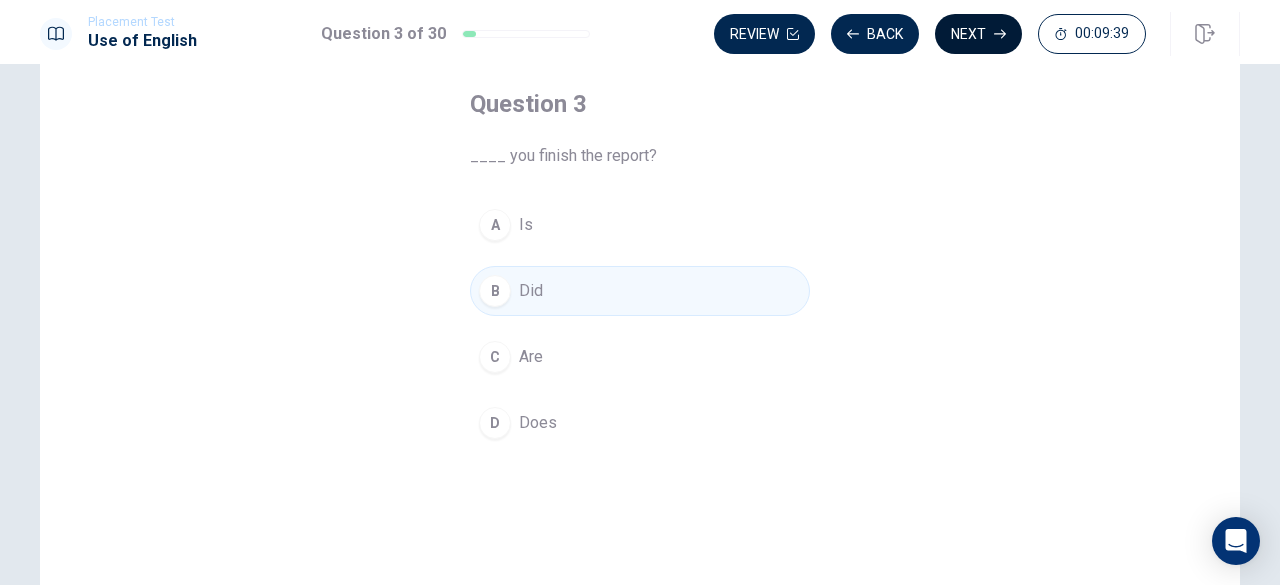 click on "Next" at bounding box center (978, 34) 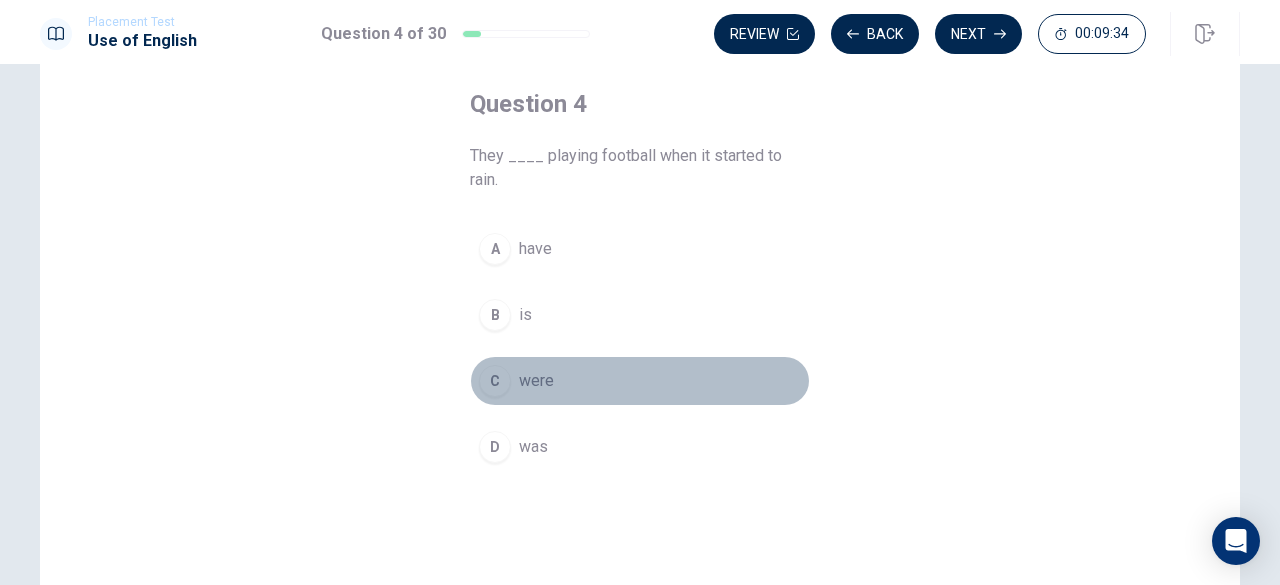 click on "were" at bounding box center [536, 381] 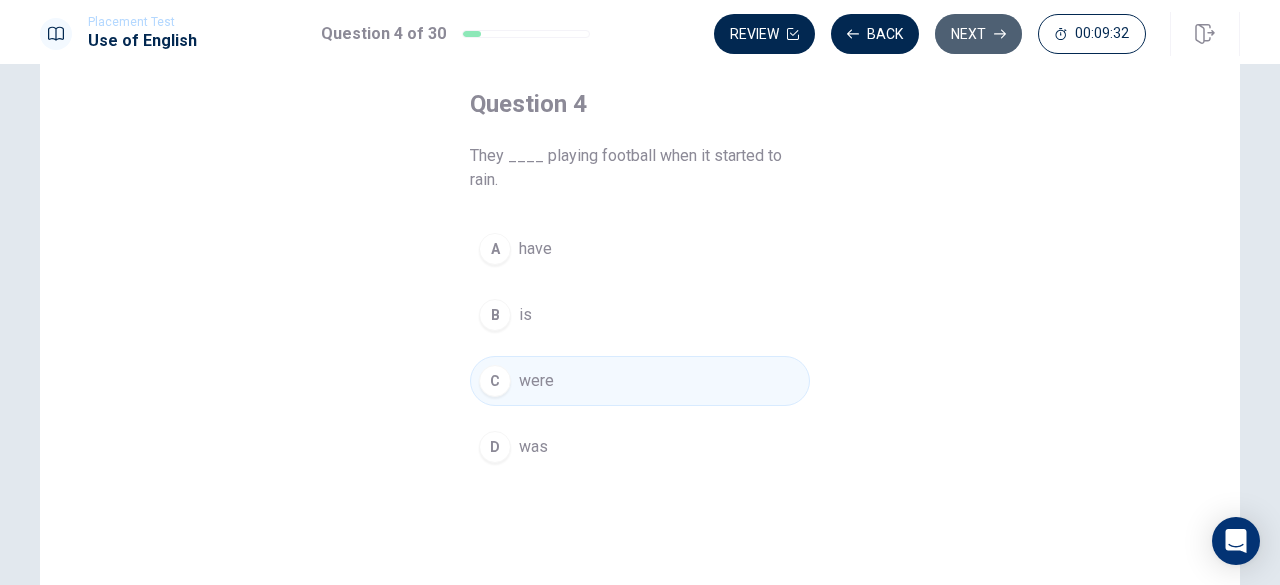 click on "Next" at bounding box center (978, 34) 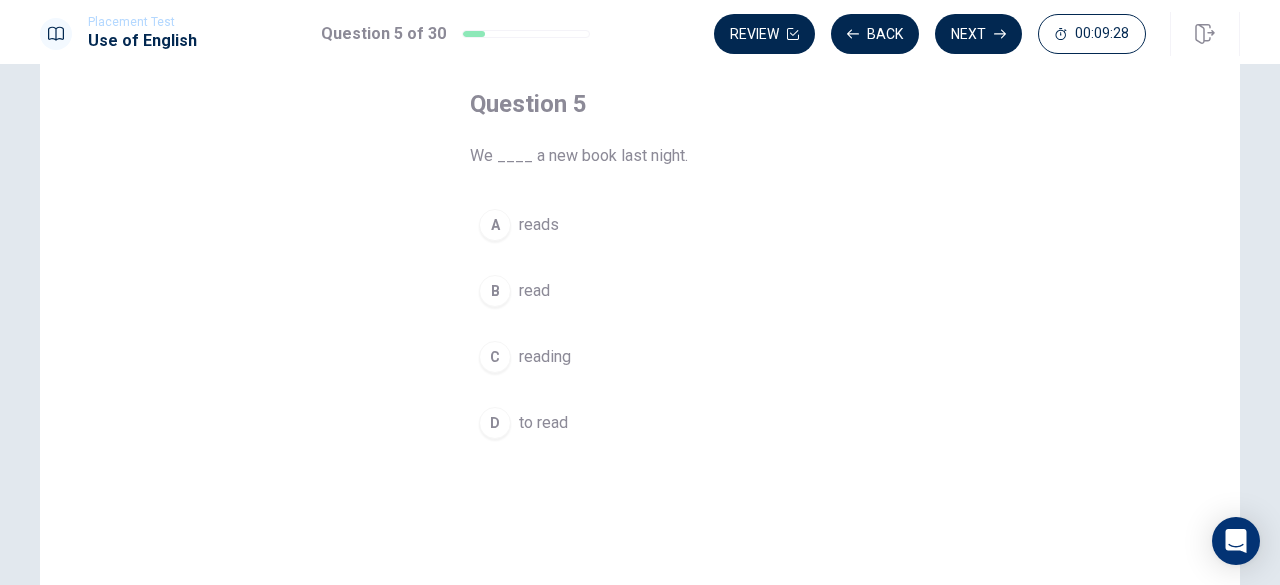 click on "read" at bounding box center [534, 291] 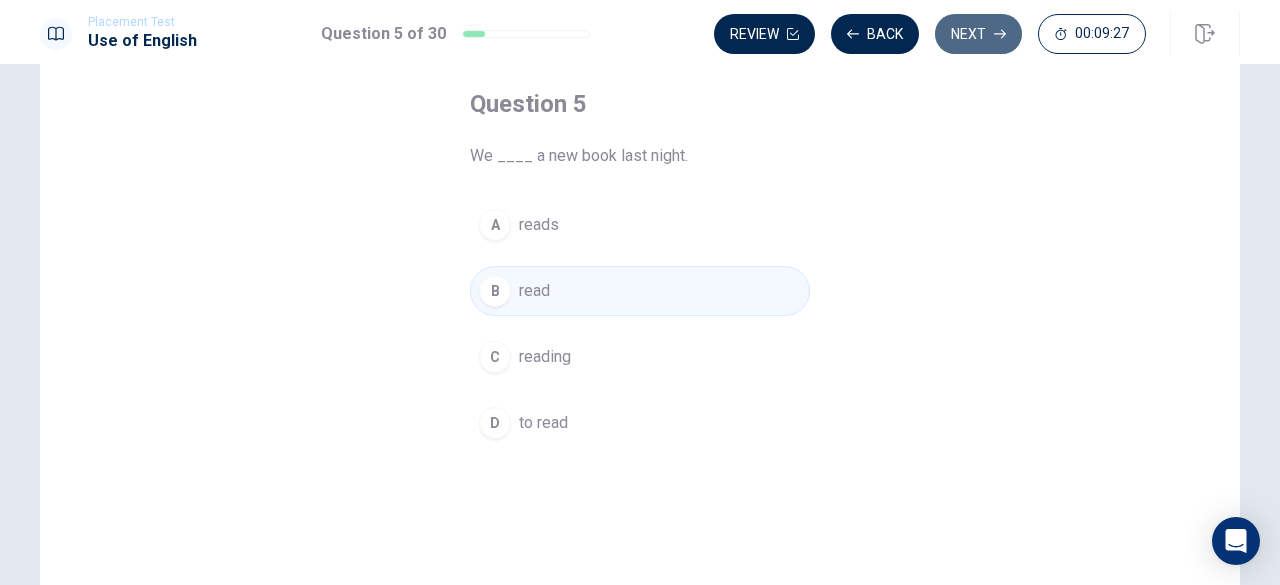 click on "Next" at bounding box center (978, 34) 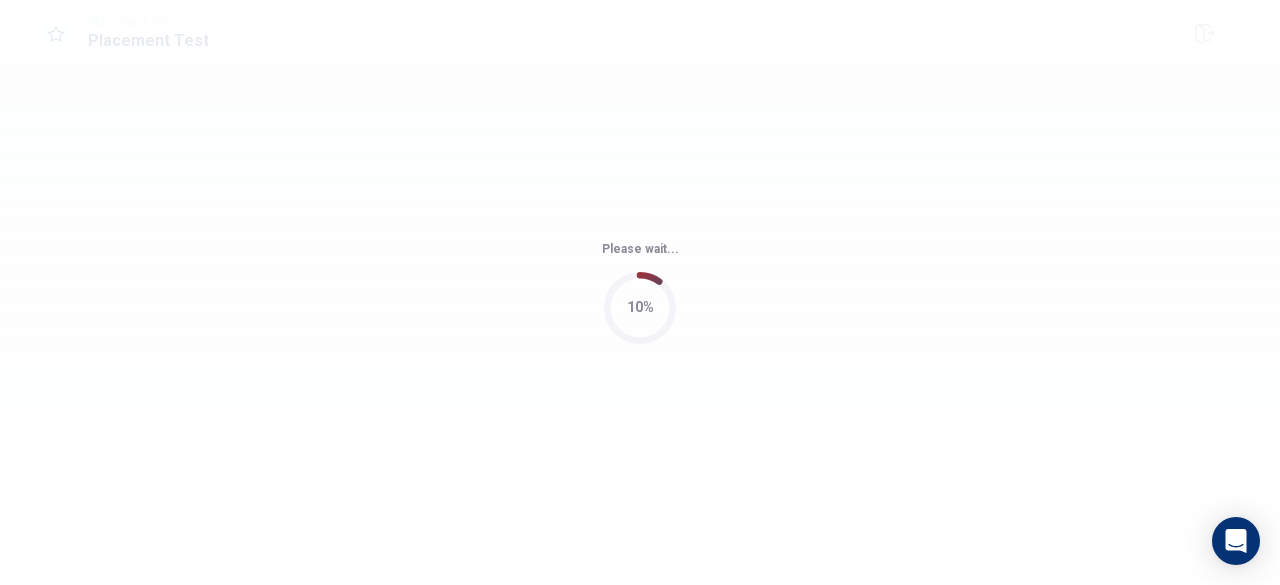 scroll, scrollTop: 0, scrollLeft: 0, axis: both 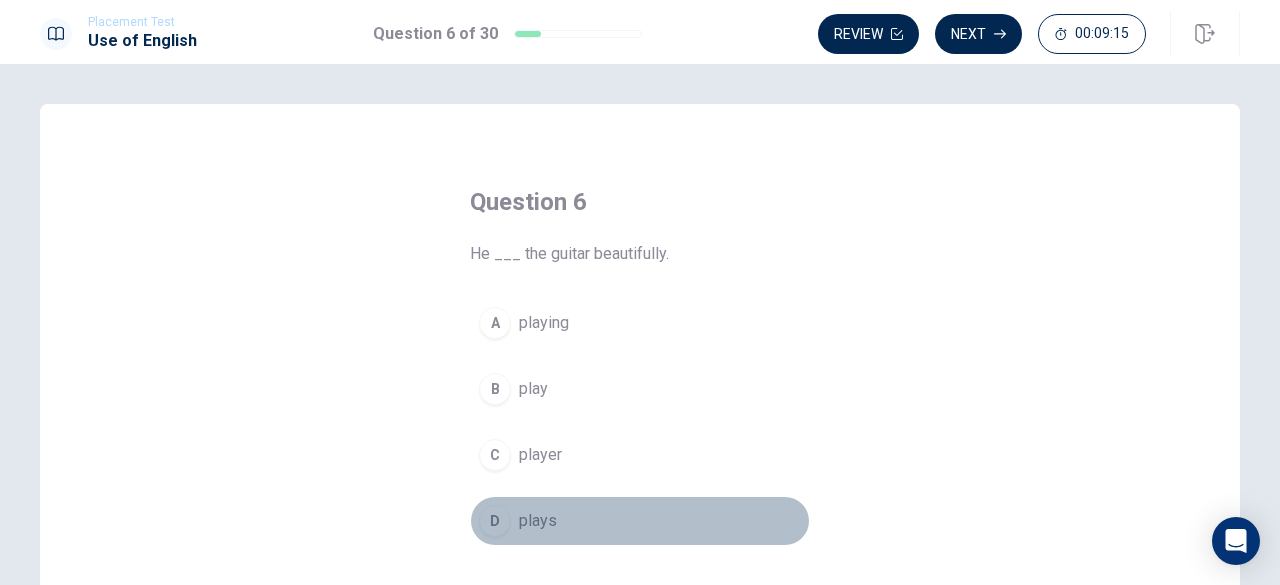 click on "plays" at bounding box center [538, 521] 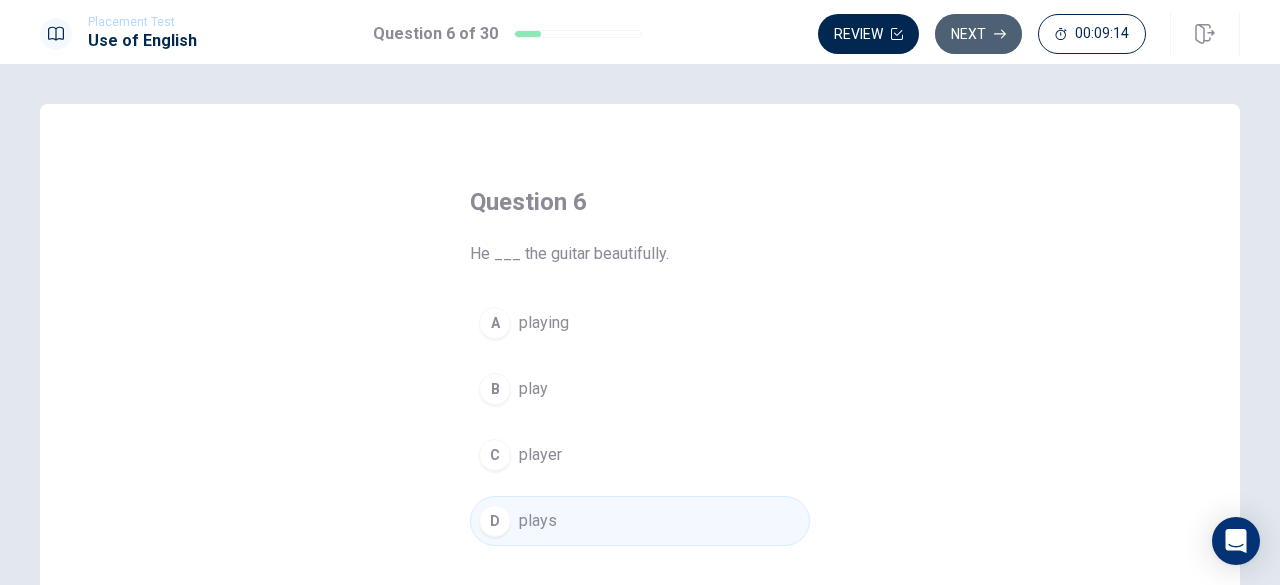 click on "Next" at bounding box center [978, 34] 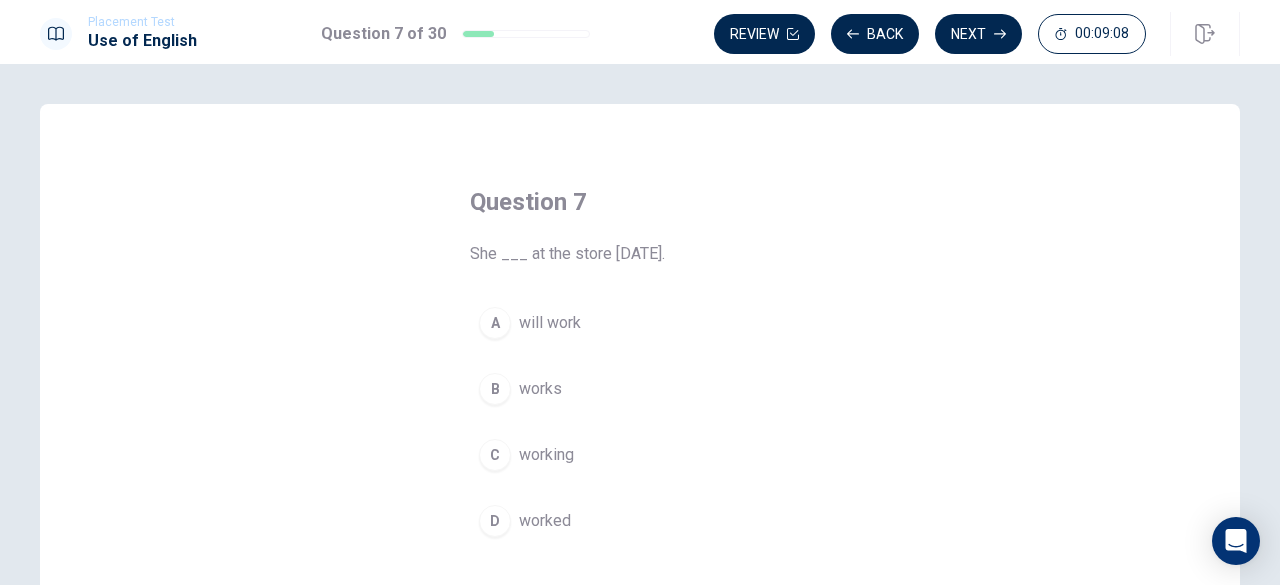 drag, startPoint x: 541, startPoint y: 393, endPoint x: 592, endPoint y: 515, distance: 132.23087 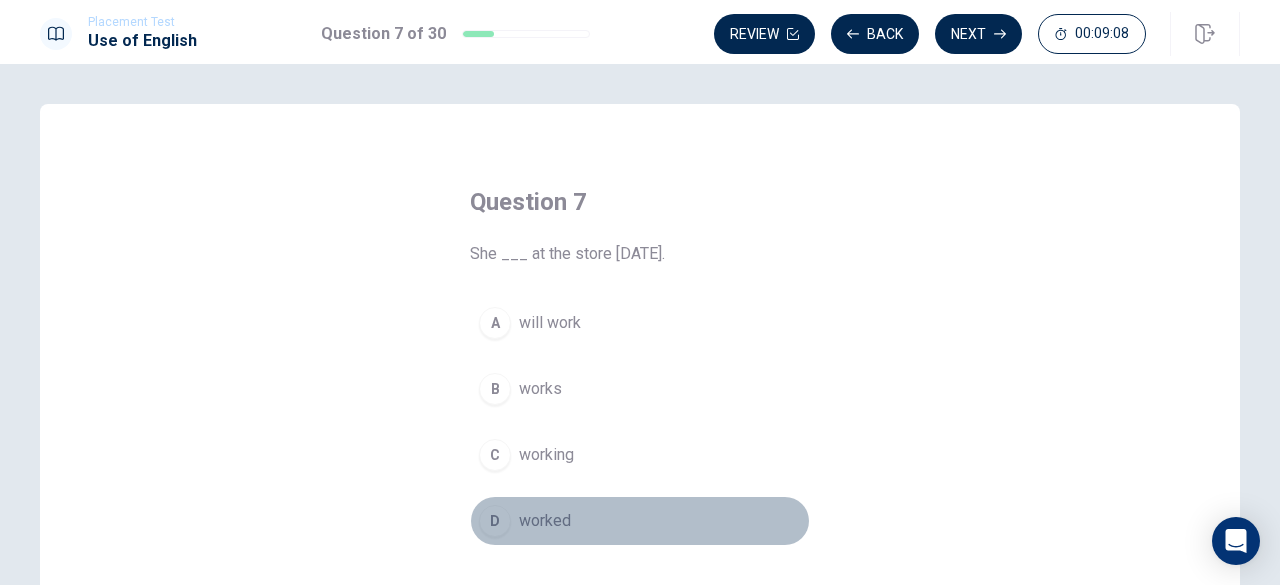 click on "worked" at bounding box center [545, 521] 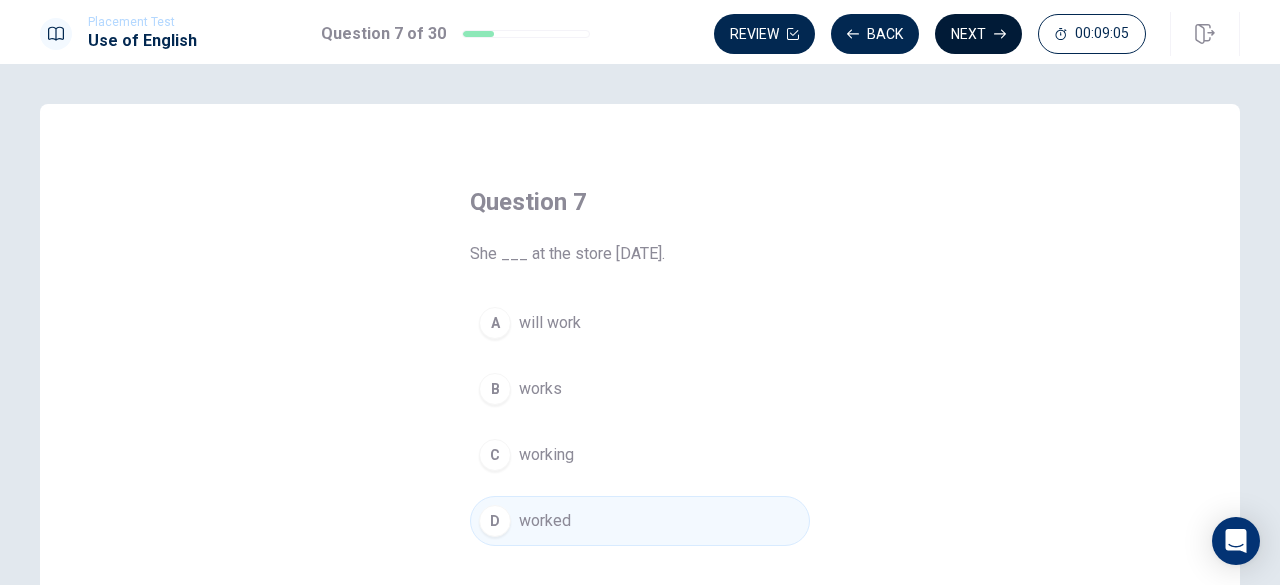 click on "Next" at bounding box center [978, 34] 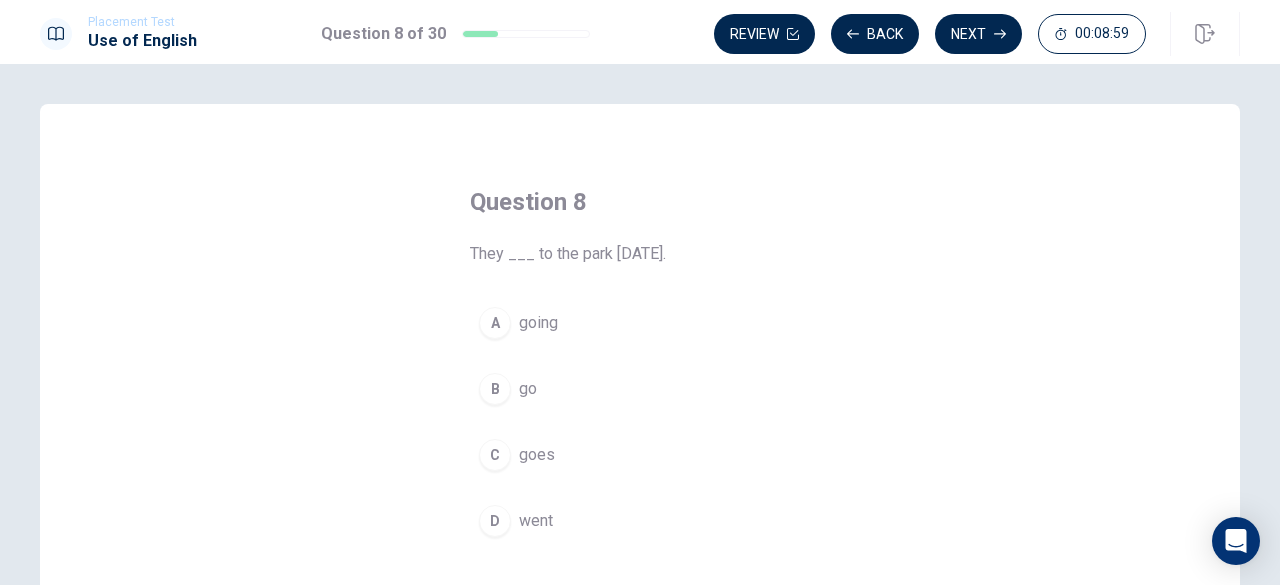 click on "went" at bounding box center [536, 521] 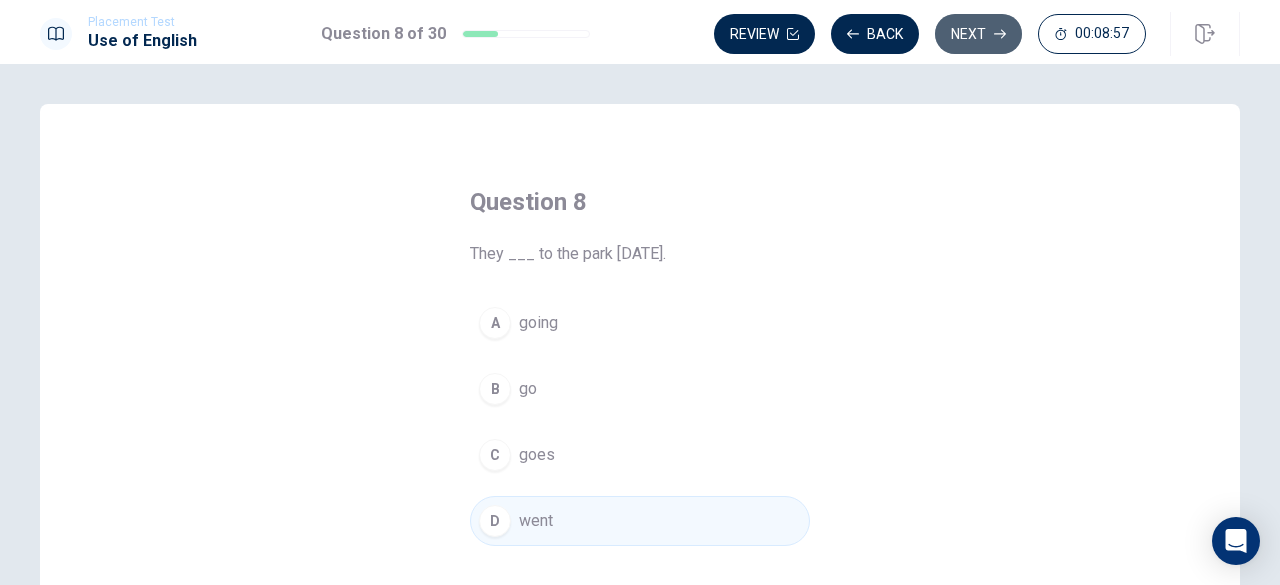 click on "Next" at bounding box center (978, 34) 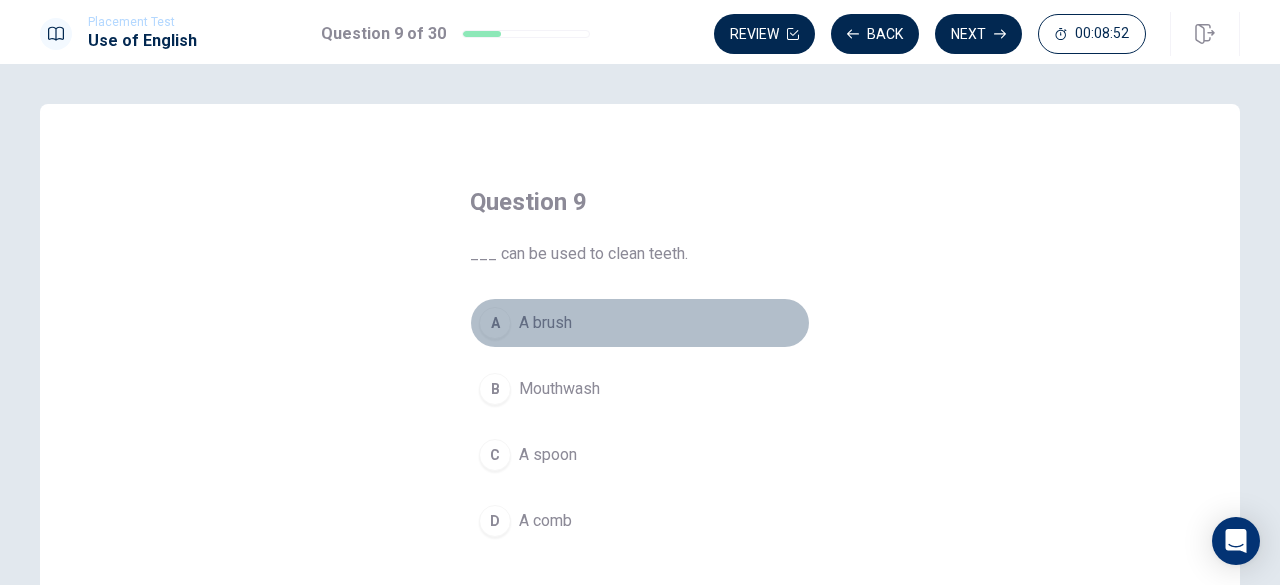 click on "A brush" at bounding box center (545, 323) 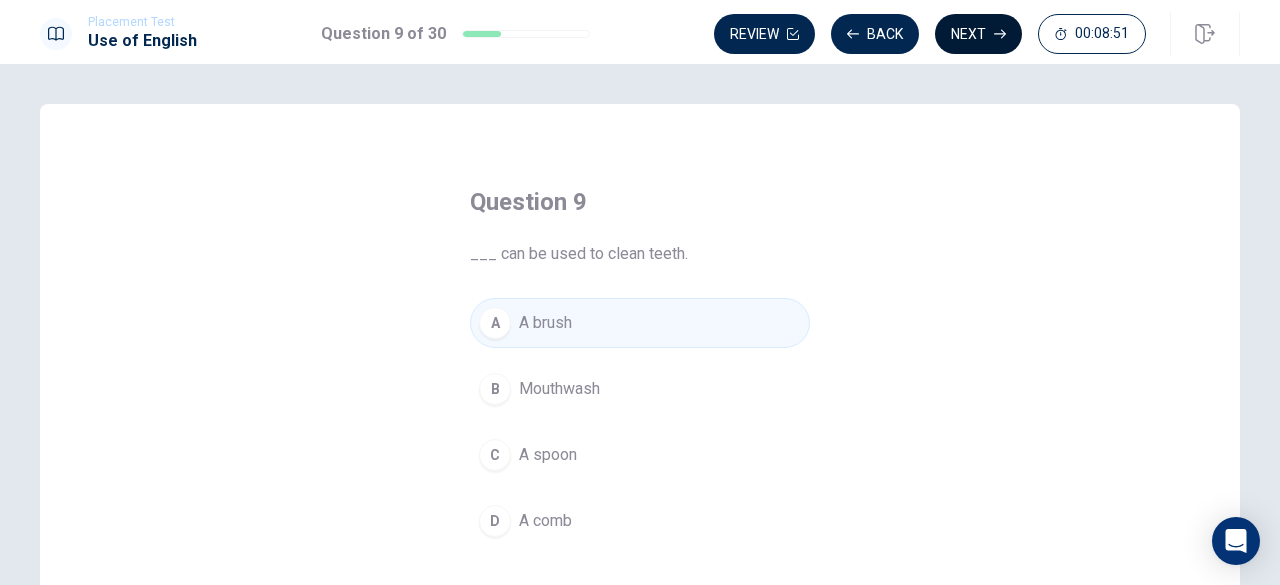 click on "Next" at bounding box center [978, 34] 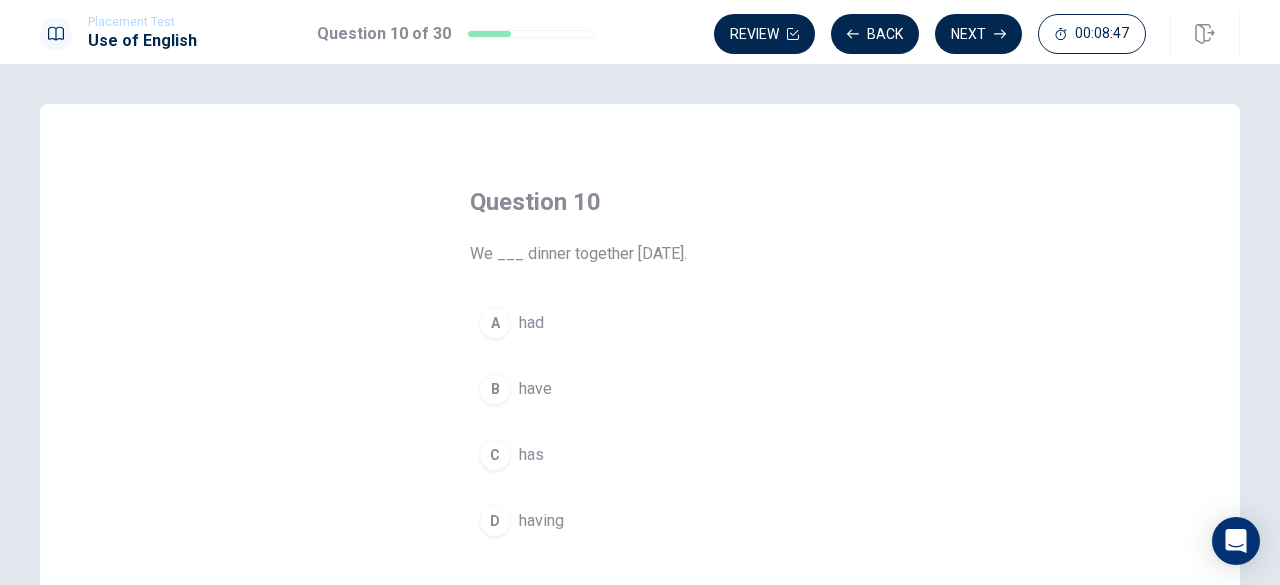 click on "had" at bounding box center (531, 323) 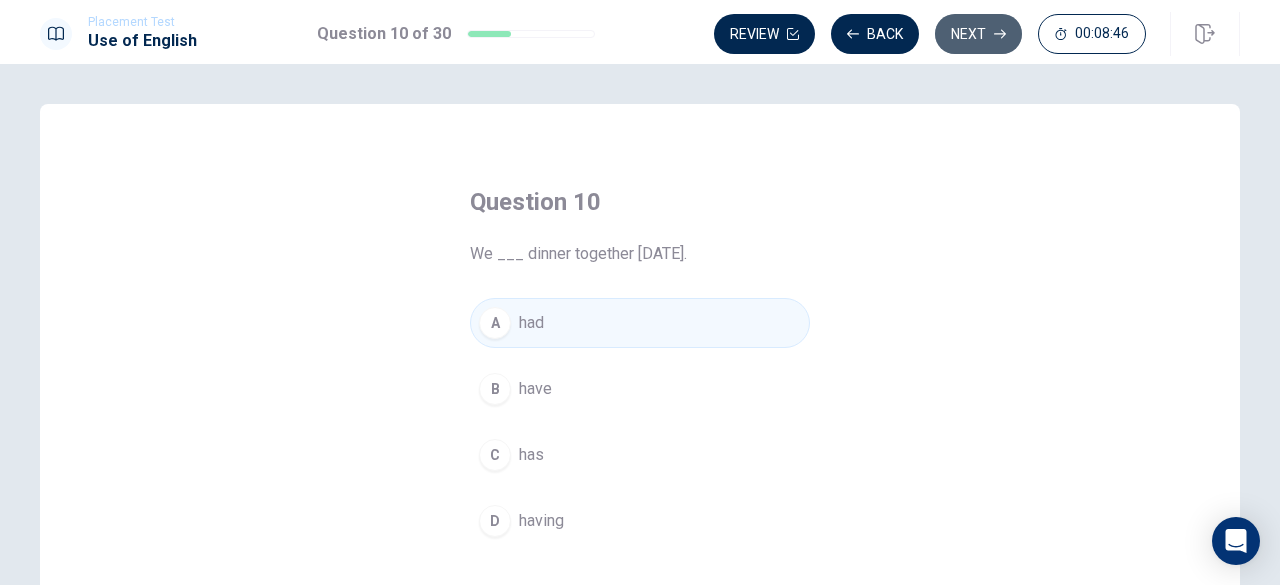 click on "Next" at bounding box center [978, 34] 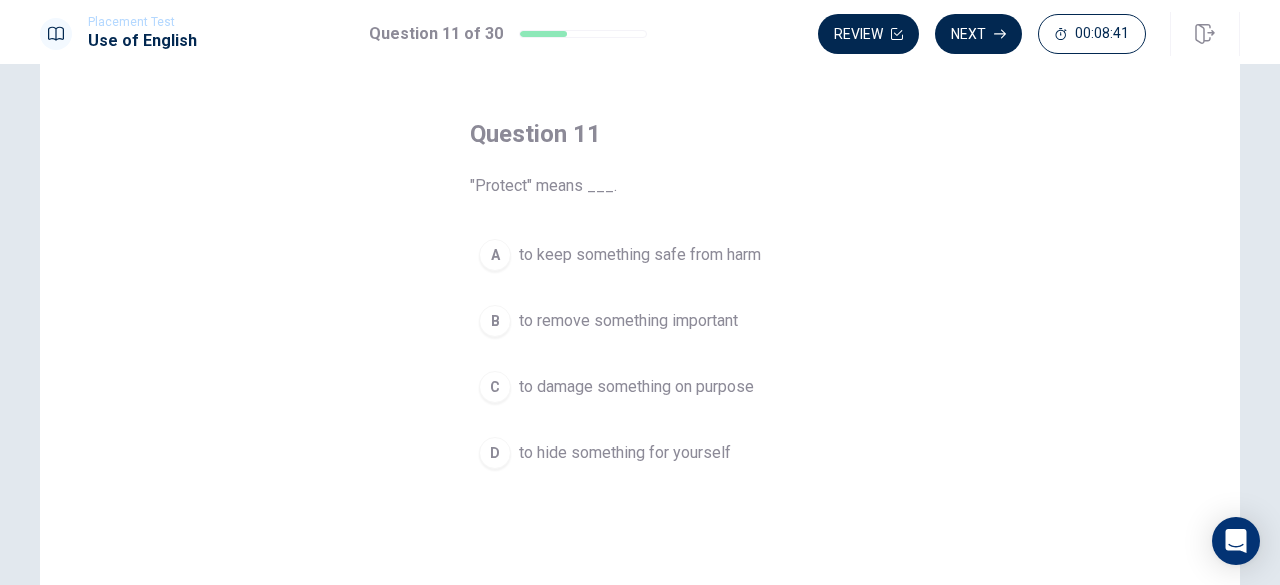 scroll, scrollTop: 100, scrollLeft: 0, axis: vertical 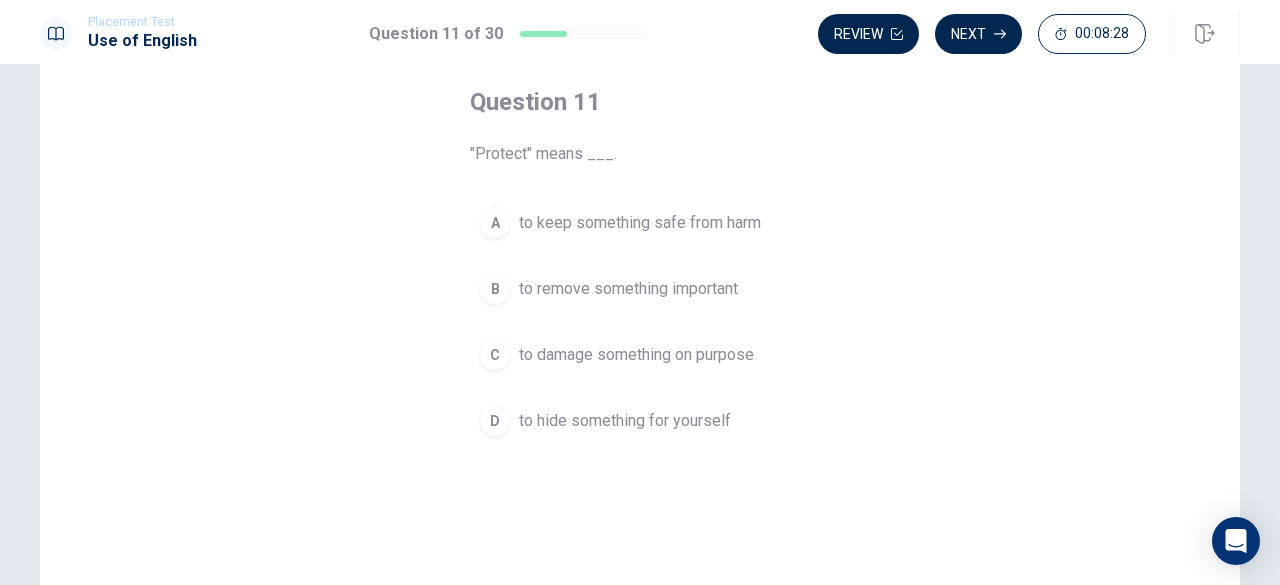 click on "to keep something safe from harm" at bounding box center (640, 223) 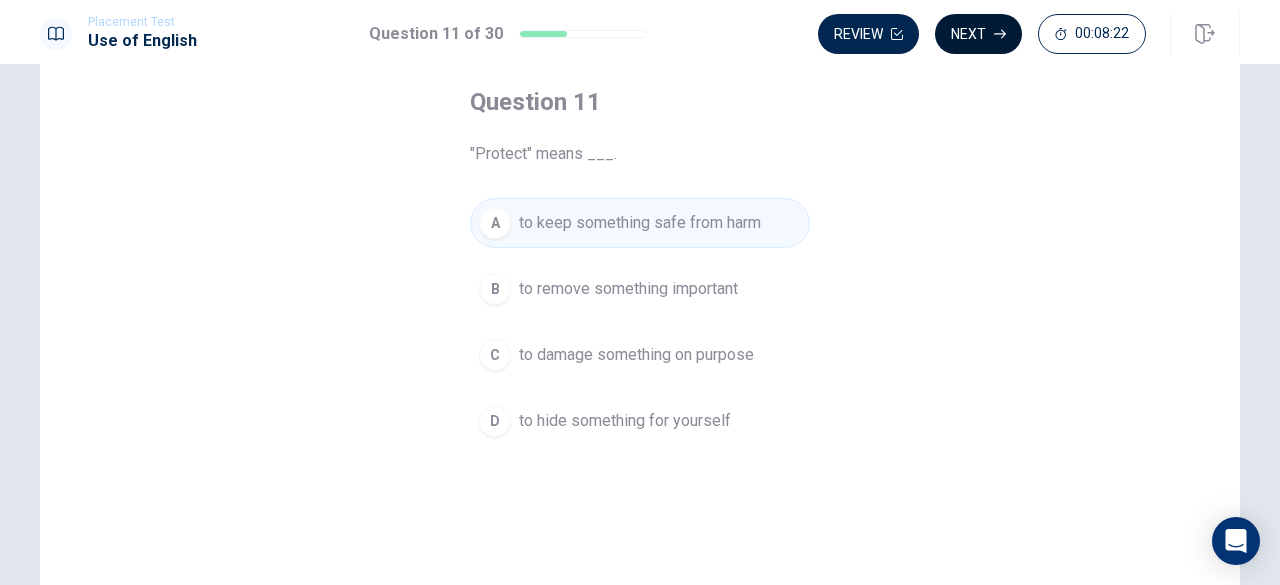 click on "Next" at bounding box center [978, 34] 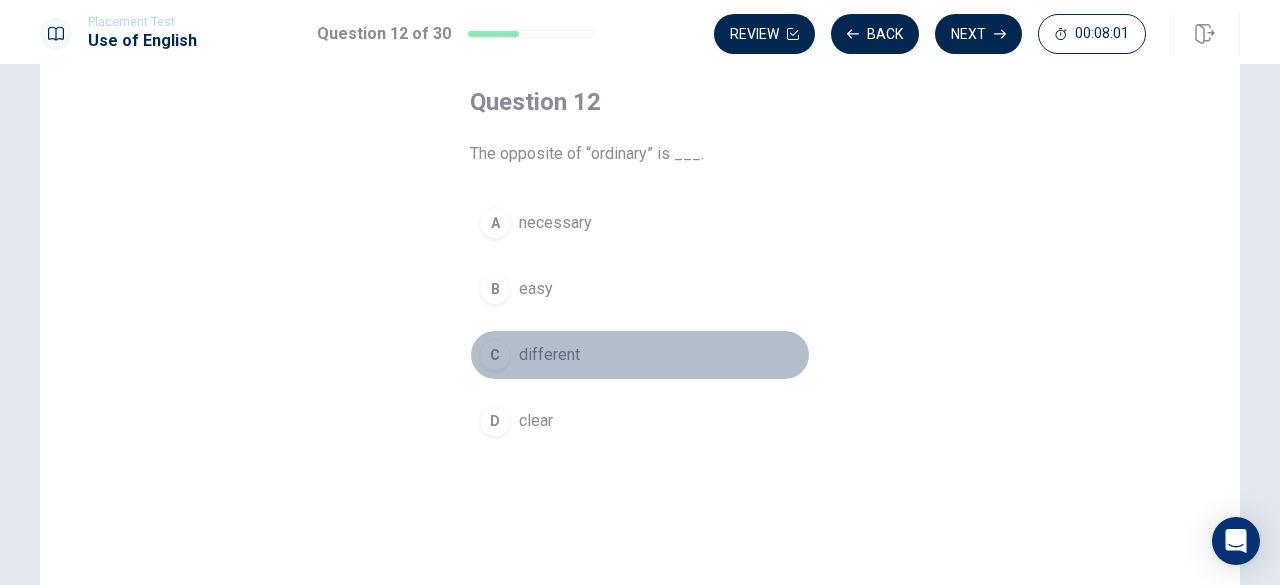 click on "different" at bounding box center (549, 355) 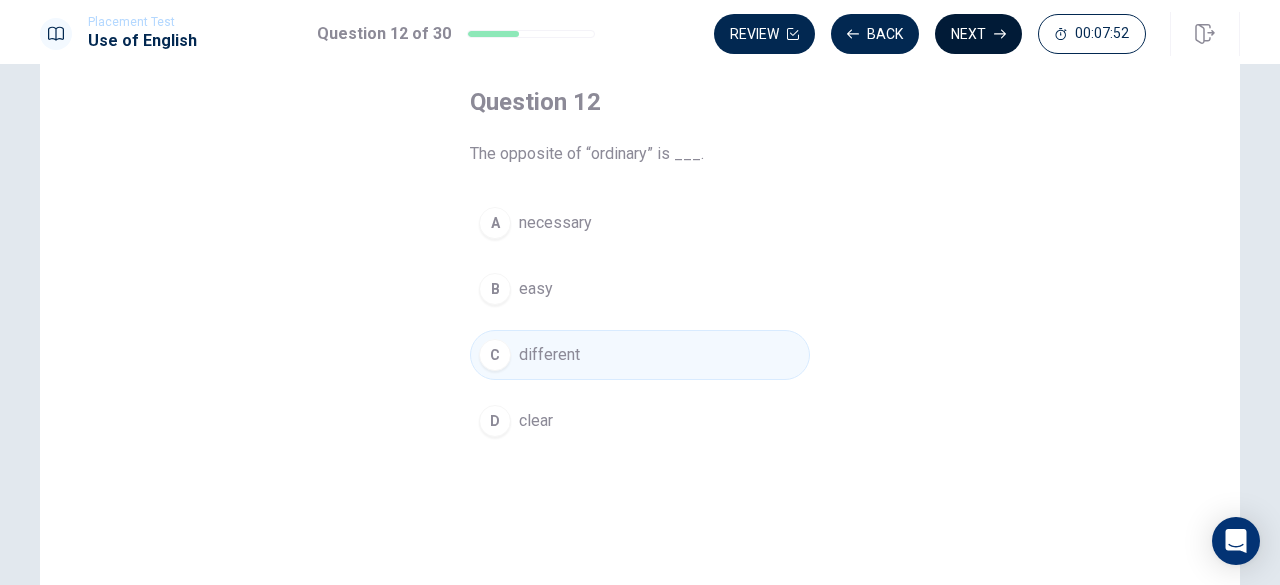 click on "Next" at bounding box center [978, 34] 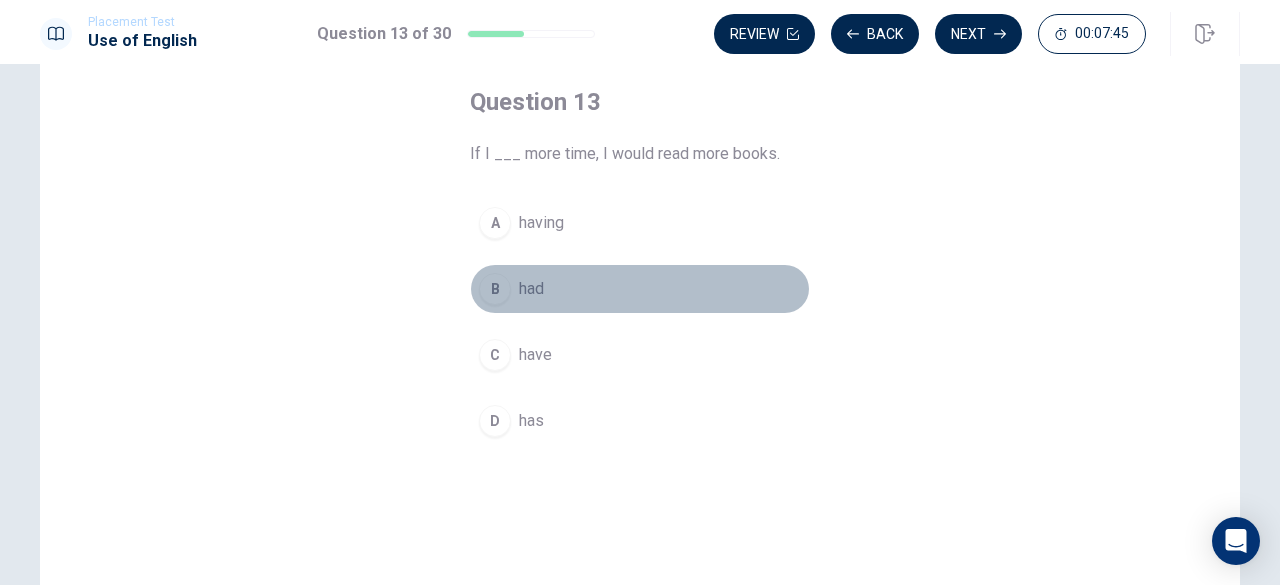 click on "had" at bounding box center [531, 289] 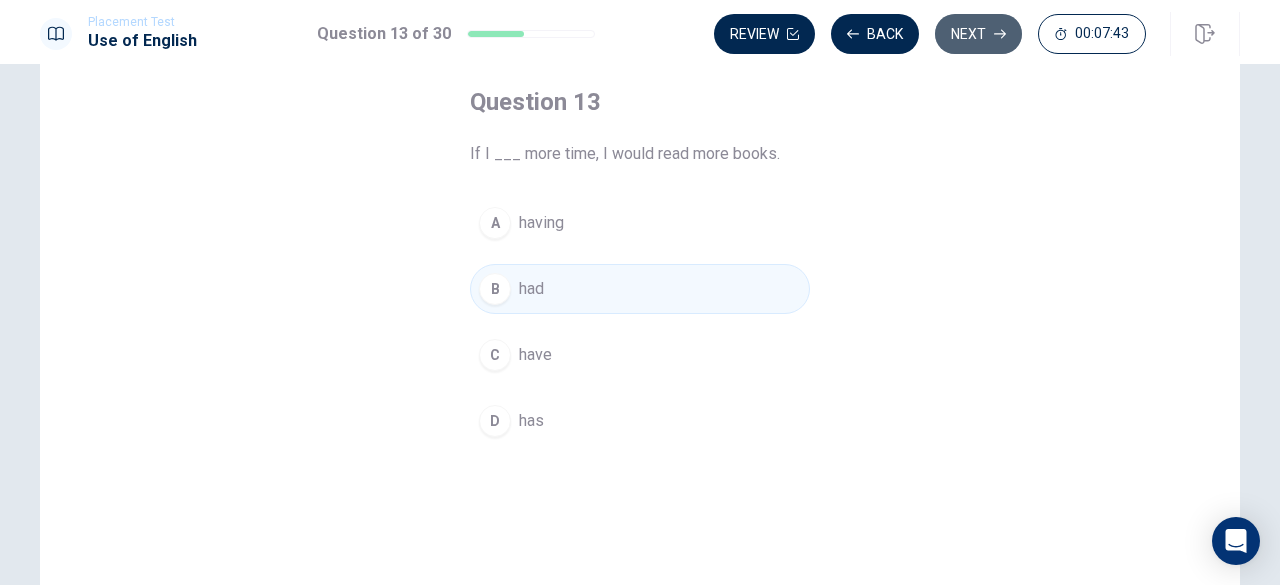 click on "Next" at bounding box center [978, 34] 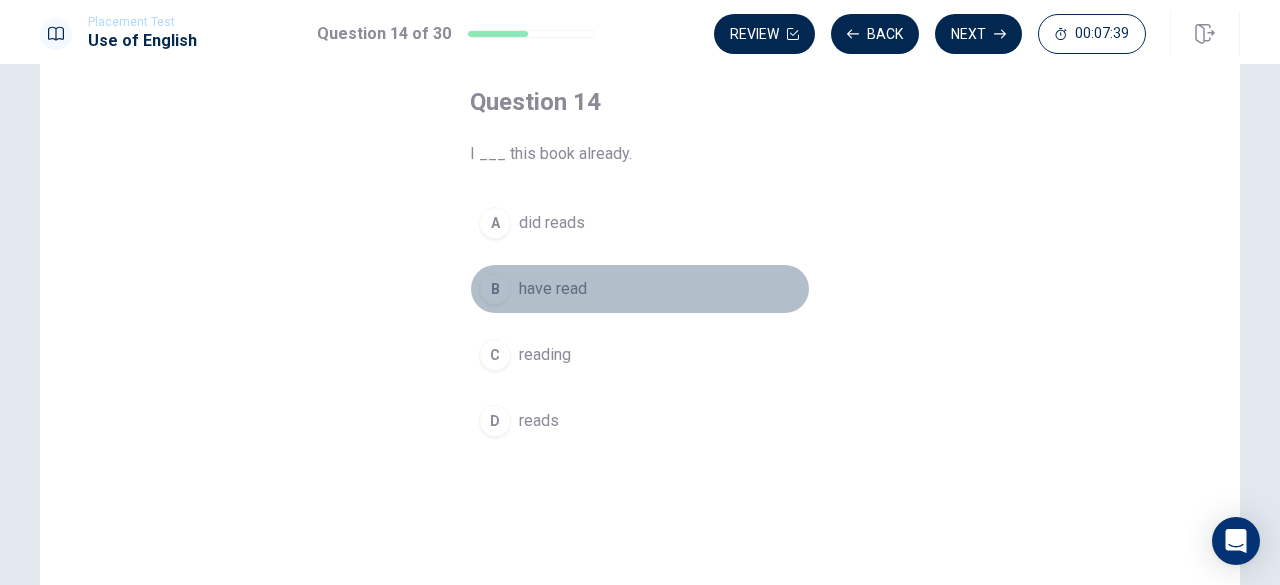 click on "have read" at bounding box center (553, 289) 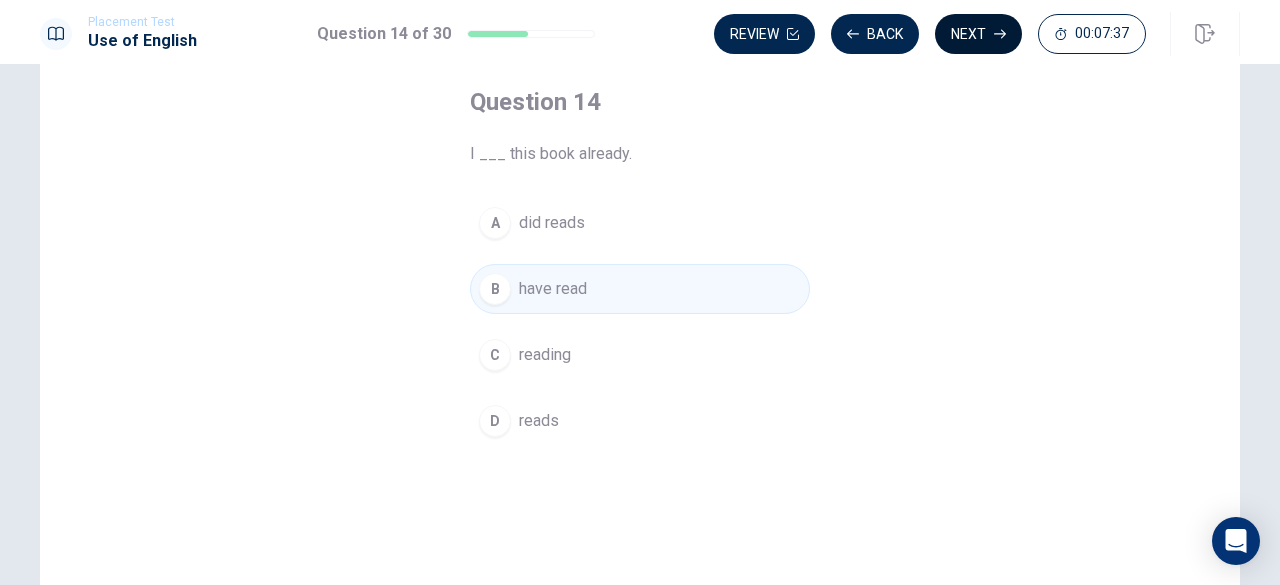 click on "Next" at bounding box center [978, 34] 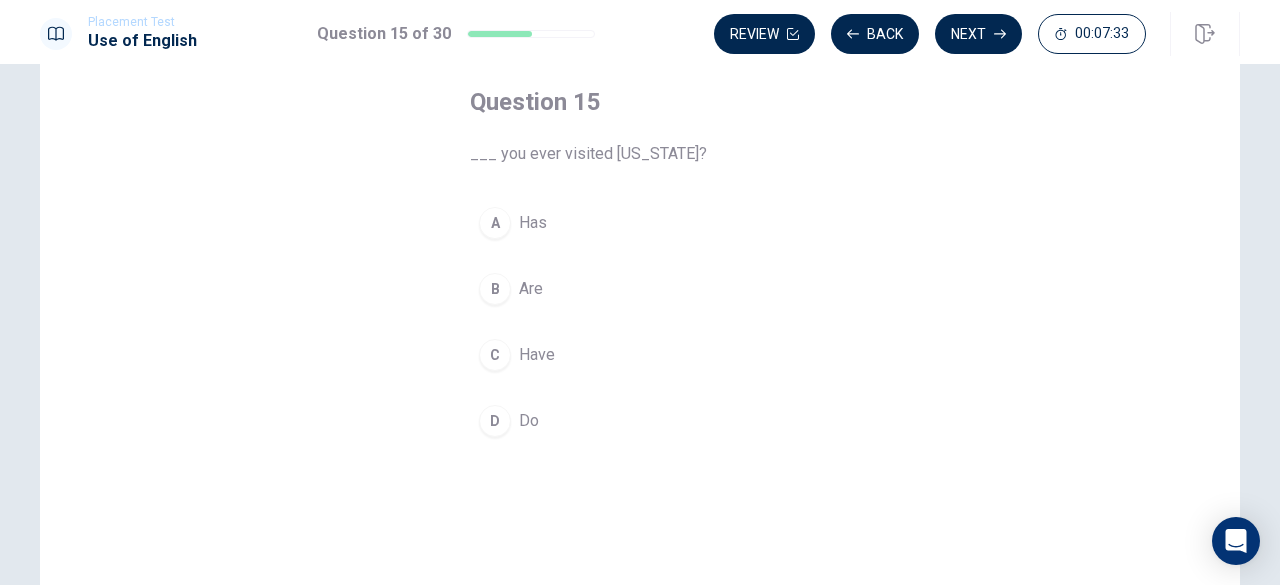 click on "Have" at bounding box center [537, 355] 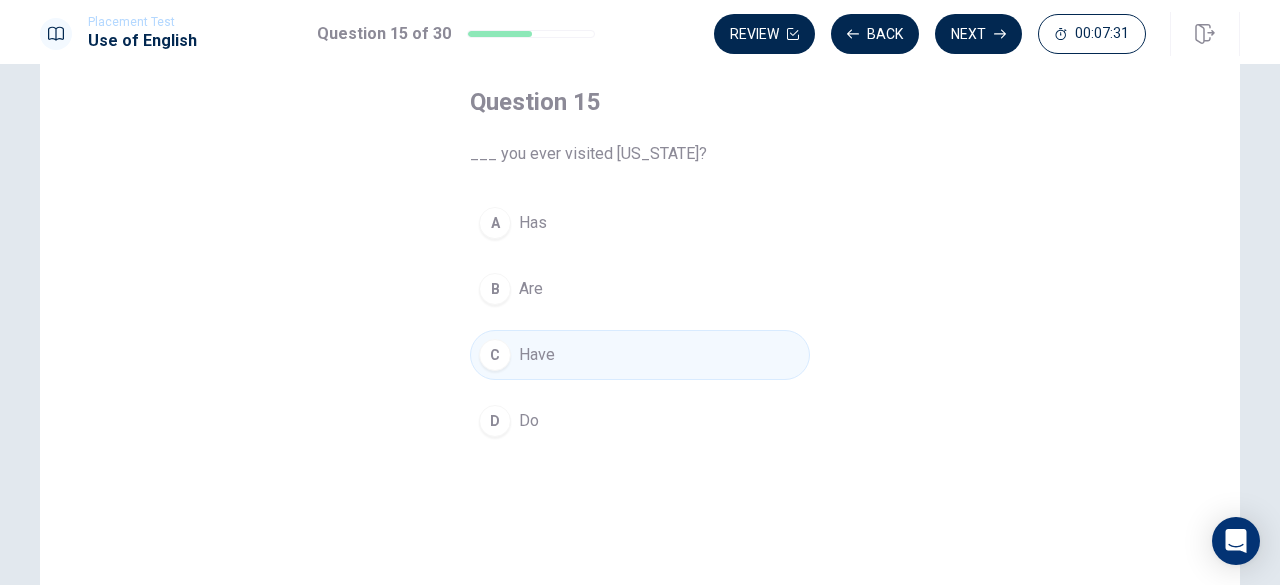 click on "Next" at bounding box center [978, 34] 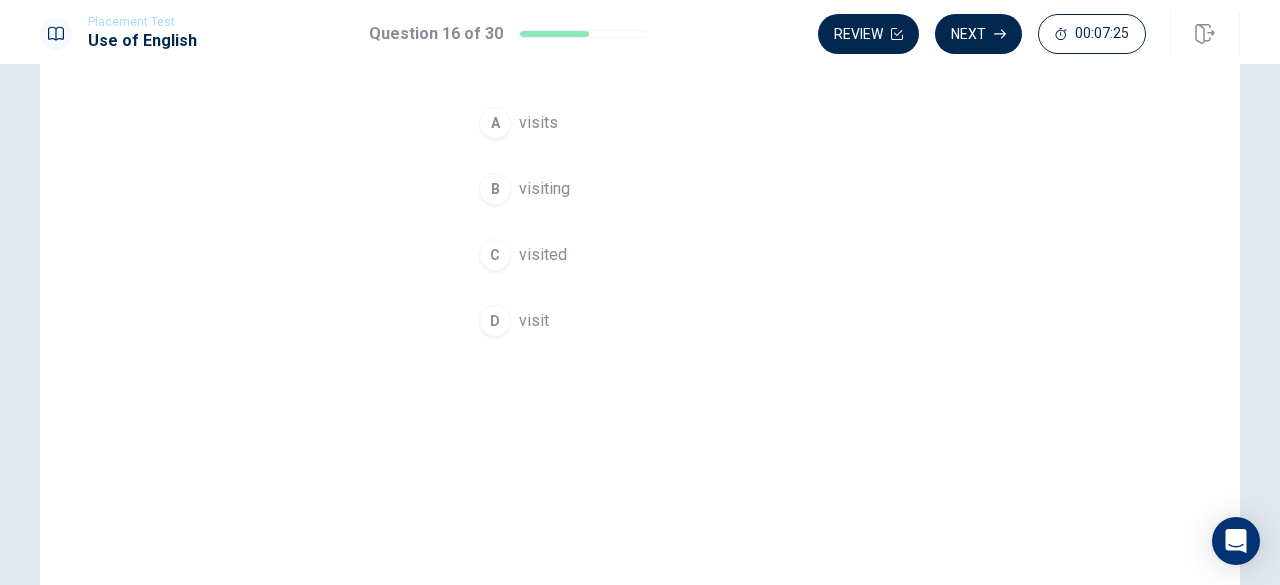 scroll, scrollTop: 100, scrollLeft: 0, axis: vertical 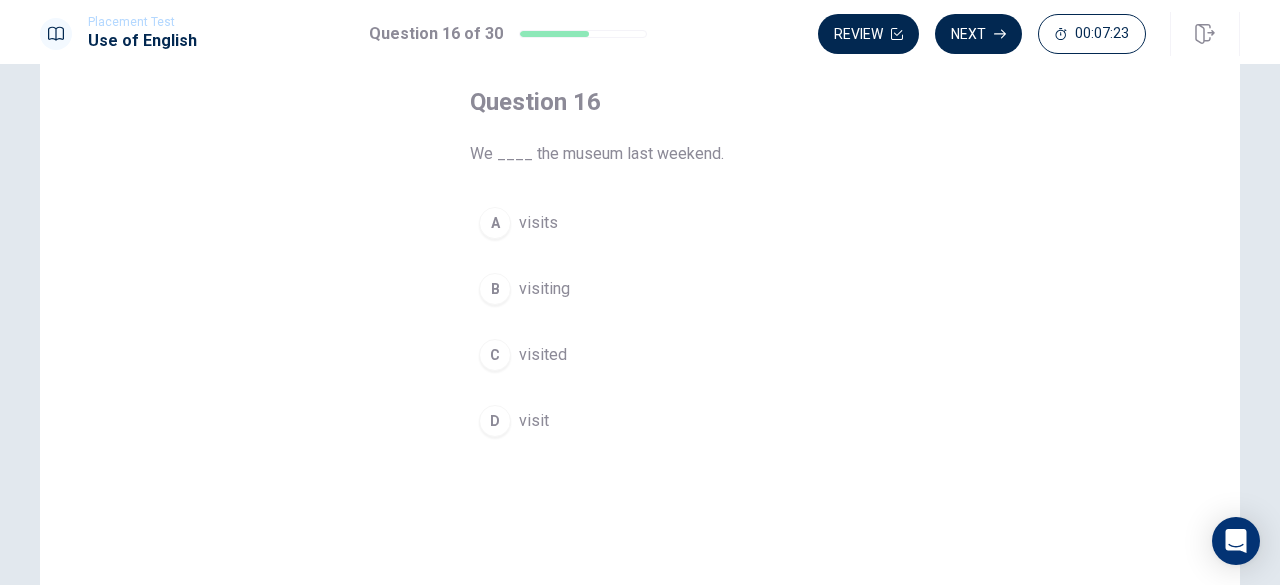 click on "visited" at bounding box center (543, 355) 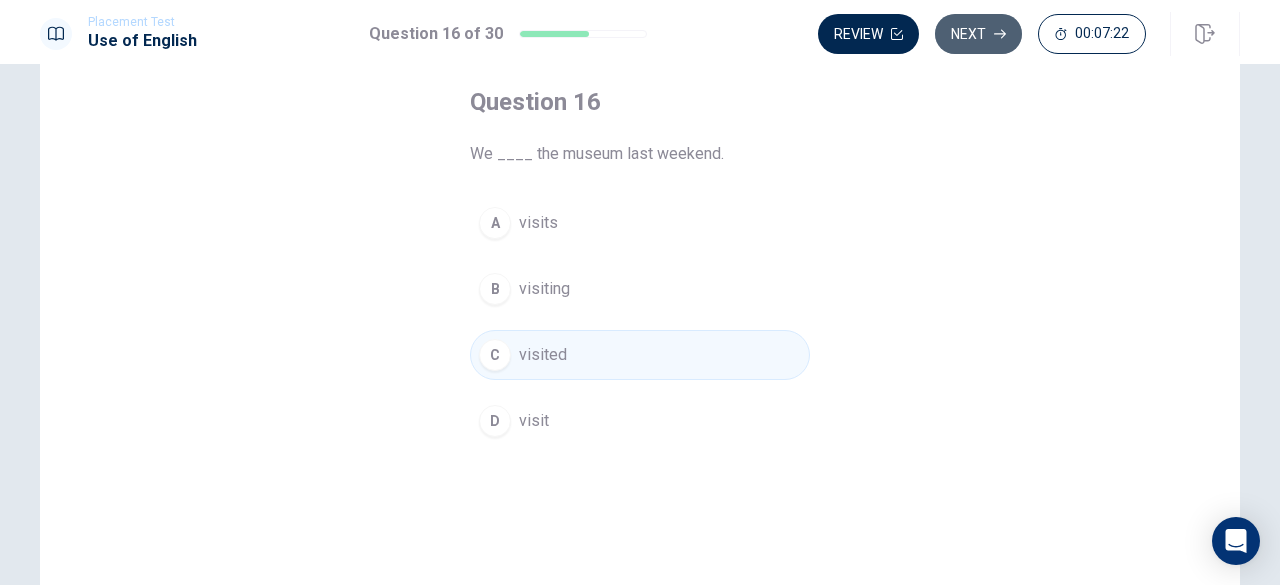 click on "Next" at bounding box center [978, 34] 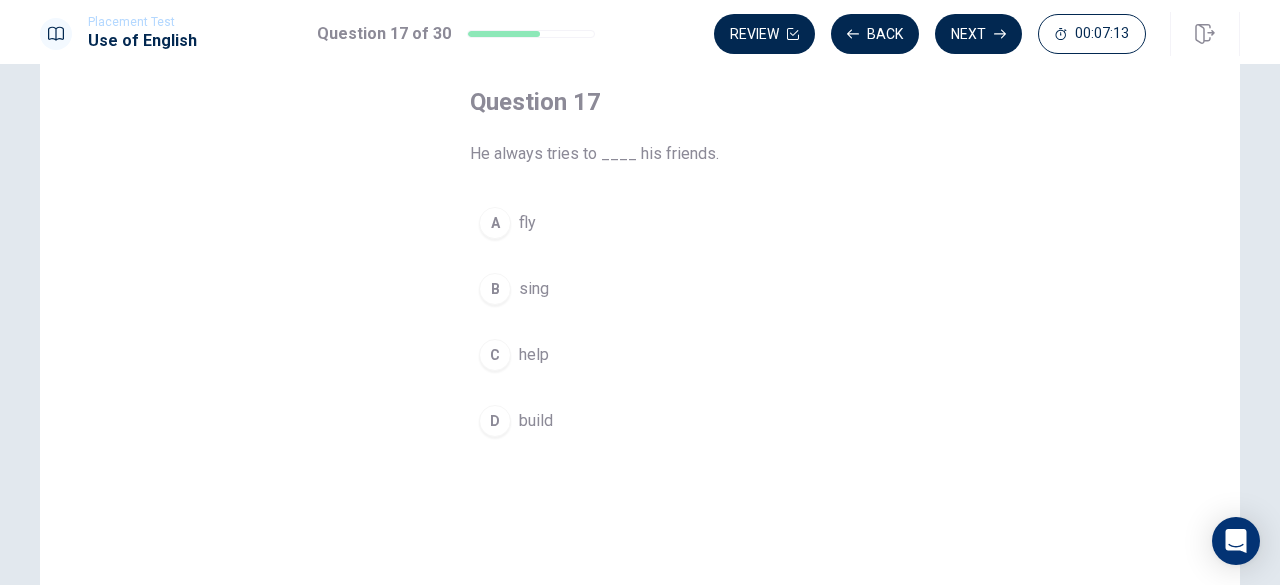 click on "help" at bounding box center [534, 355] 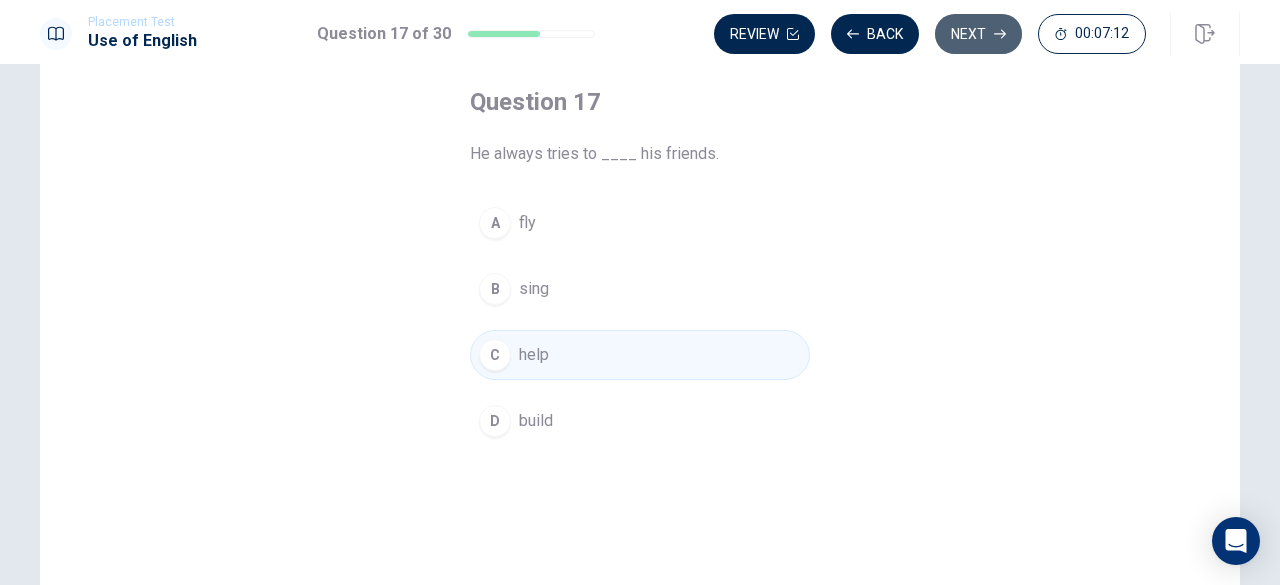 click on "Next" at bounding box center [978, 34] 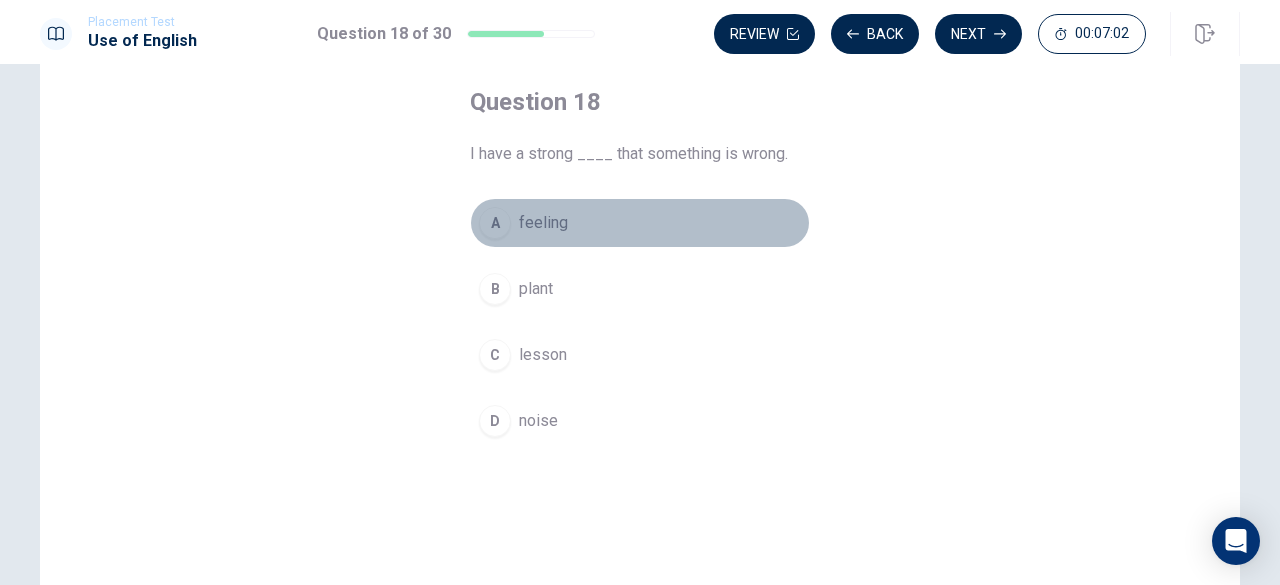 click on "feeling" at bounding box center [543, 223] 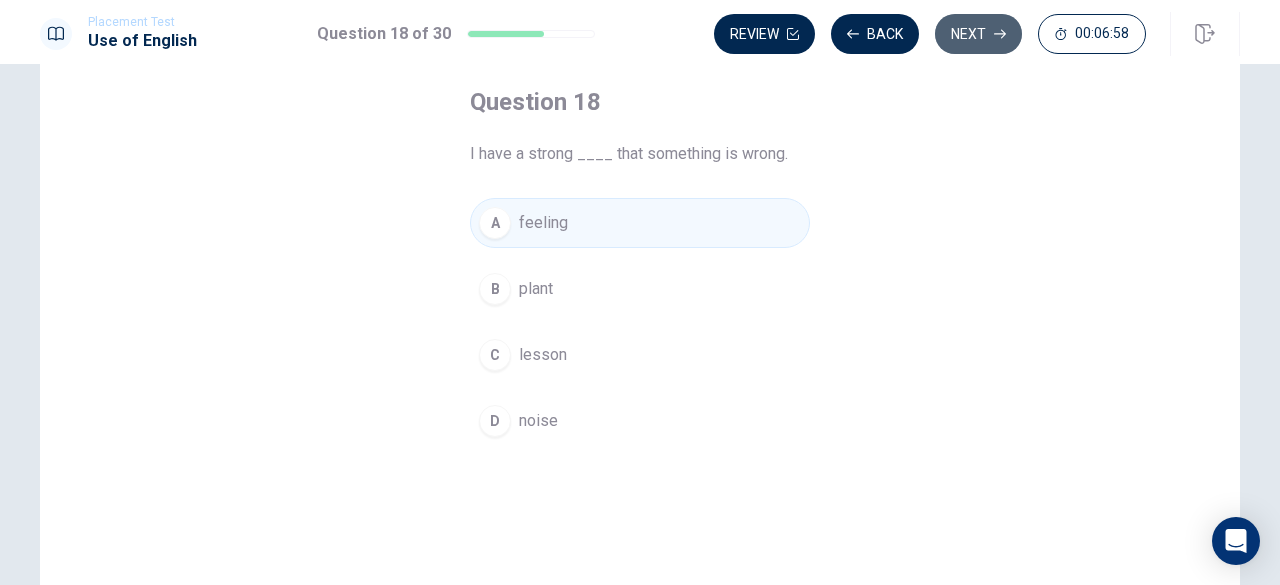 click on "Next" at bounding box center [978, 34] 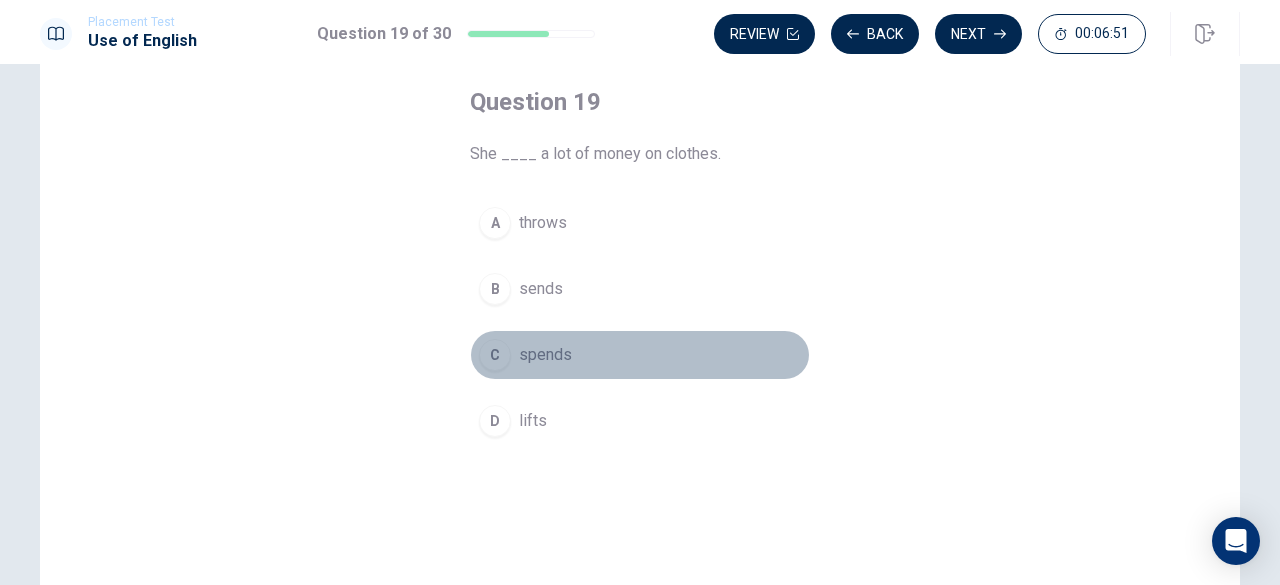 click on "spends" at bounding box center [545, 355] 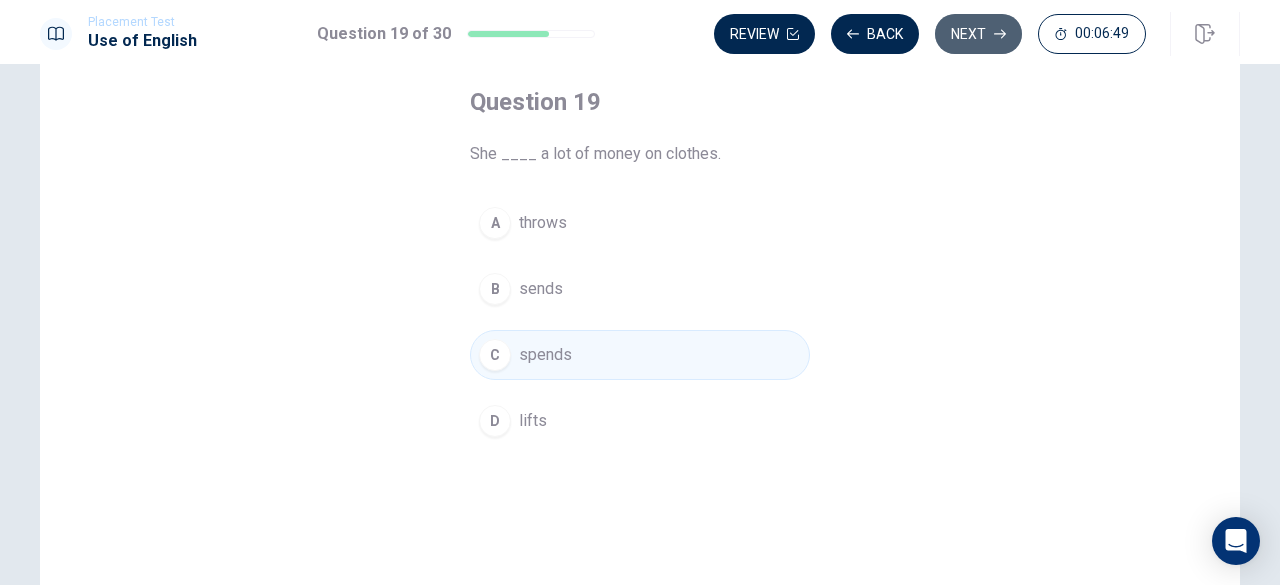 click on "Next" at bounding box center (978, 34) 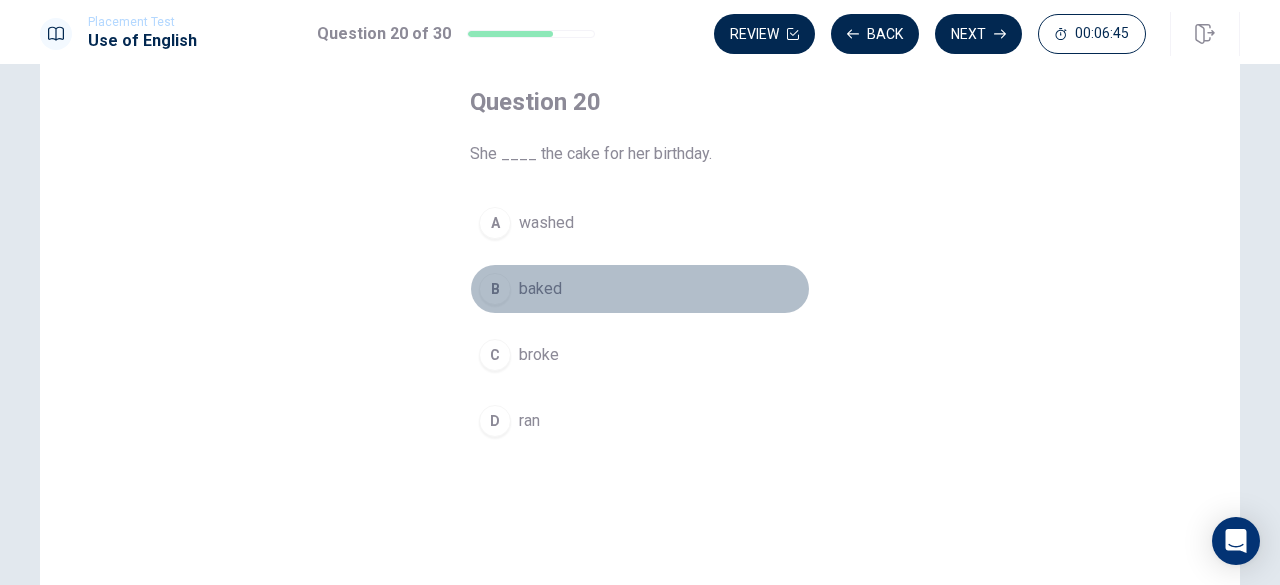 click on "baked" at bounding box center [540, 289] 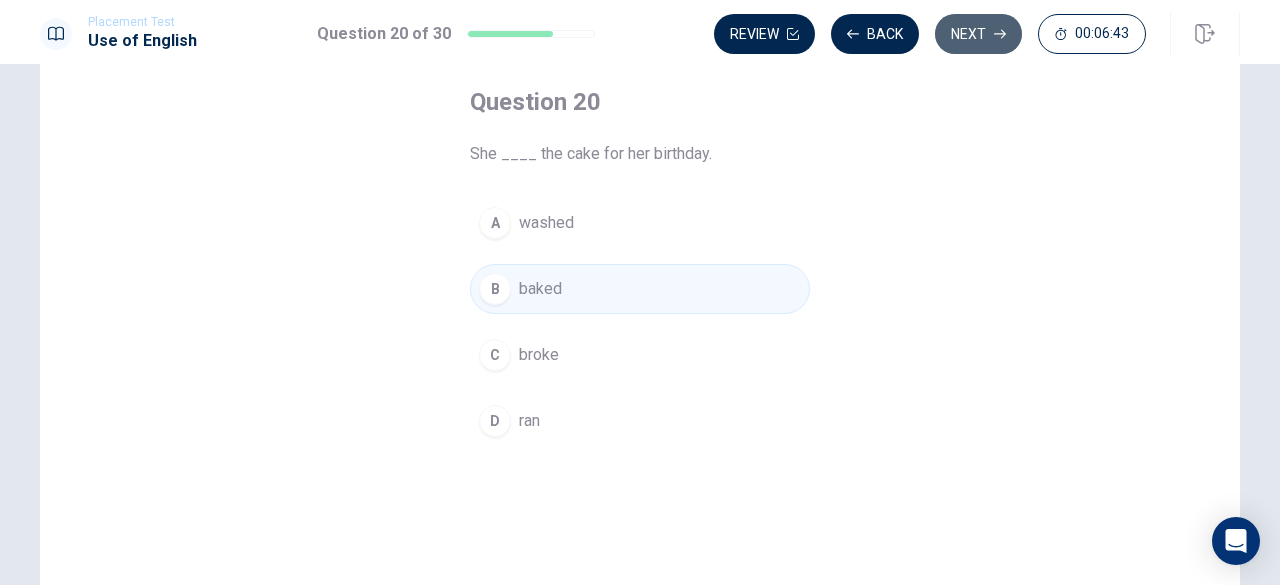 click on "Next" at bounding box center [978, 34] 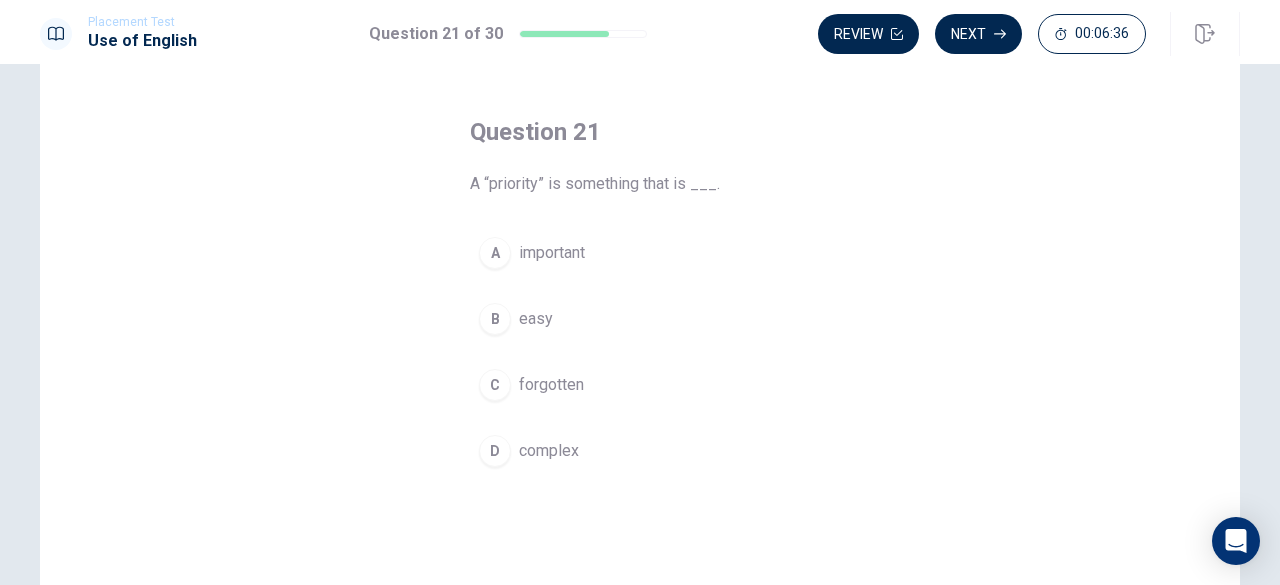 scroll, scrollTop: 100, scrollLeft: 0, axis: vertical 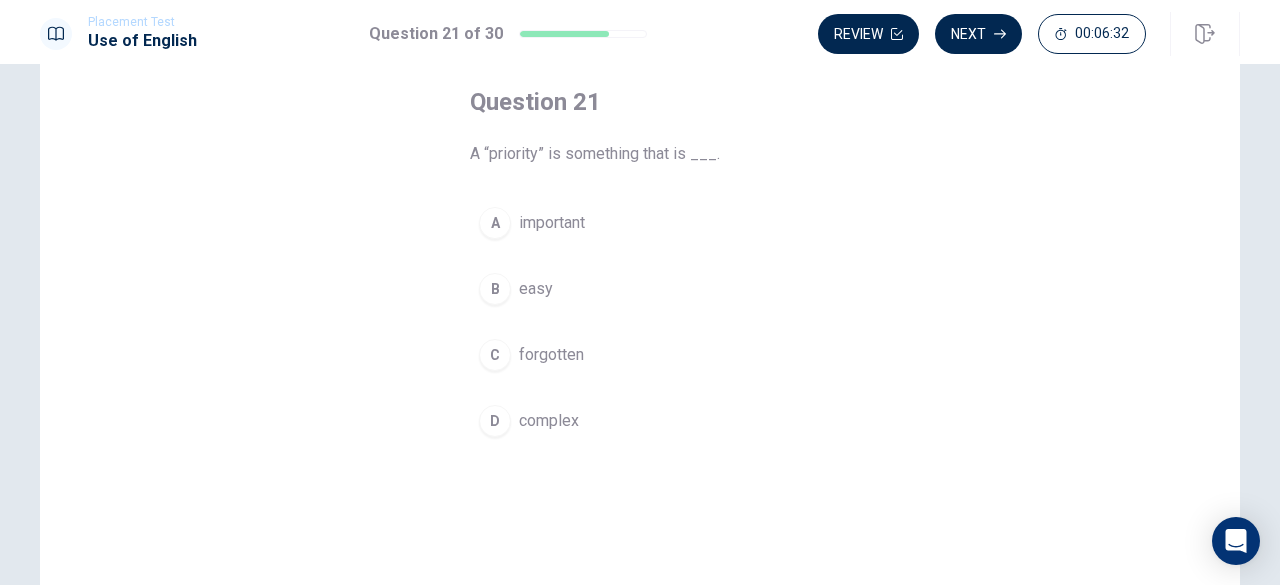 click on "important" at bounding box center (552, 223) 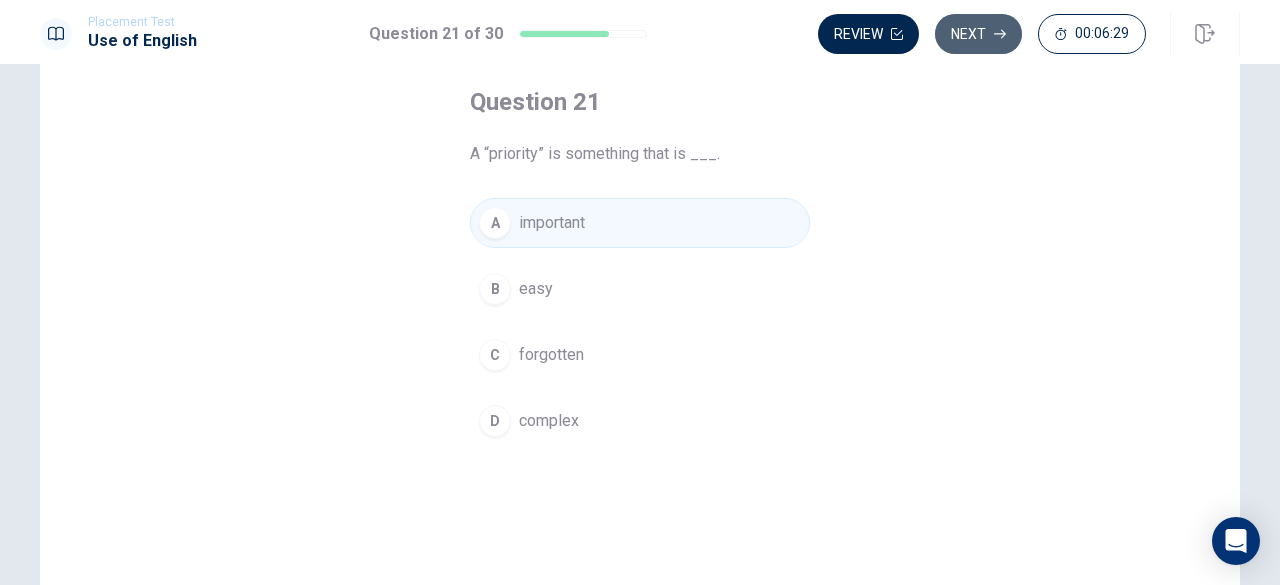 click on "Next" at bounding box center (978, 34) 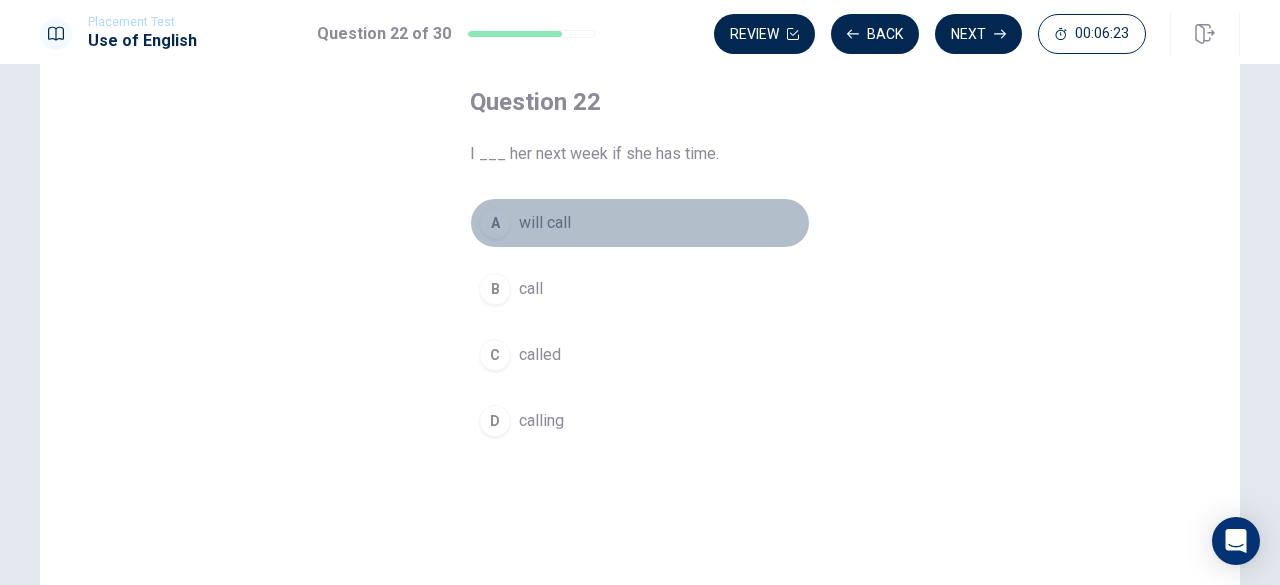 click on "A will call" at bounding box center [640, 223] 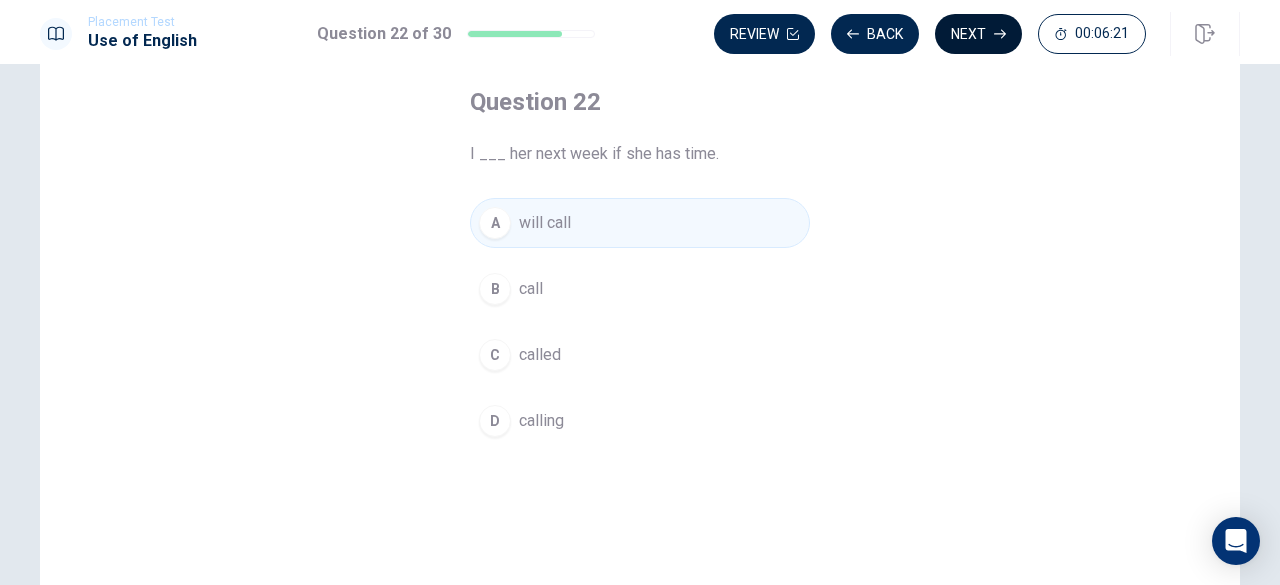 click on "Next" at bounding box center [978, 34] 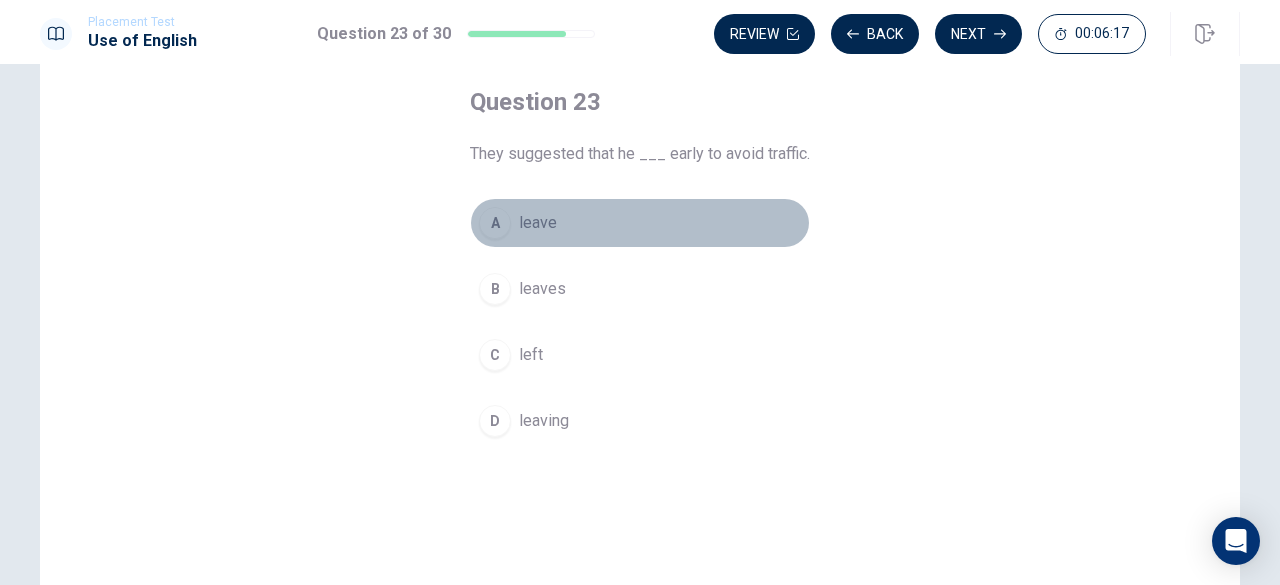 click on "leave" at bounding box center [538, 223] 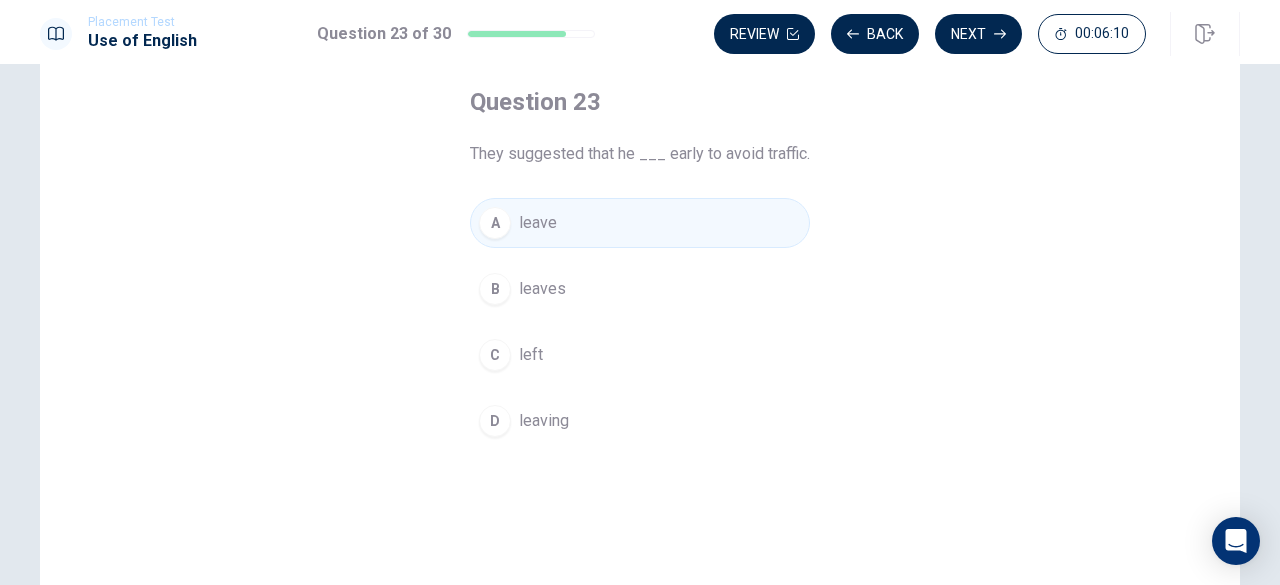 click on "Next" at bounding box center [978, 34] 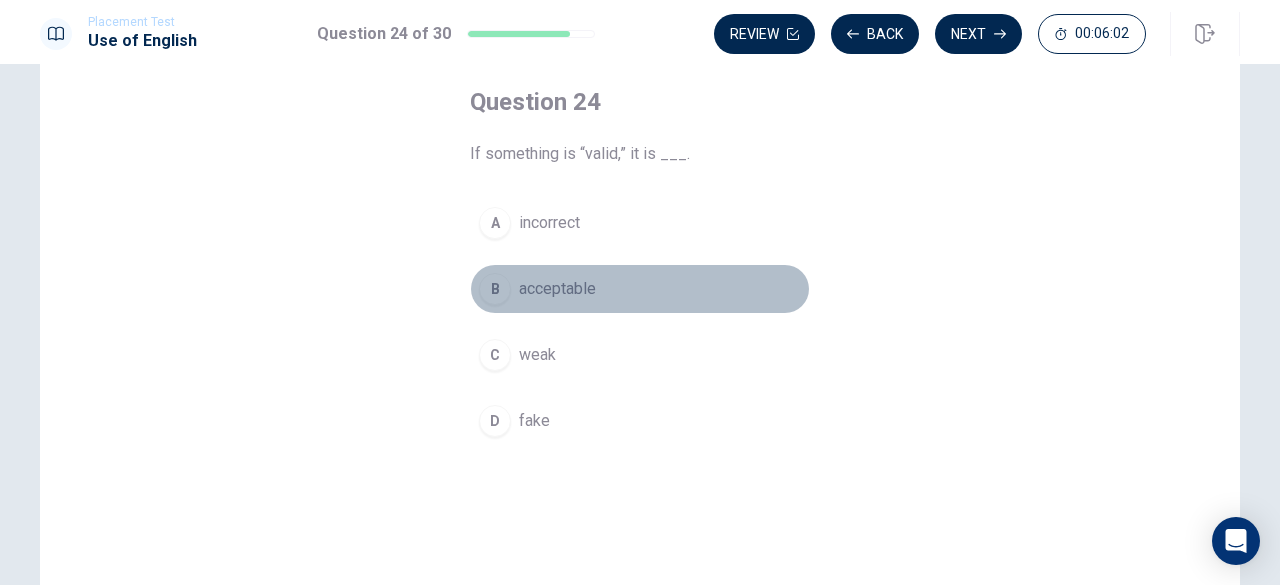 click on "B  acceptable" at bounding box center [640, 289] 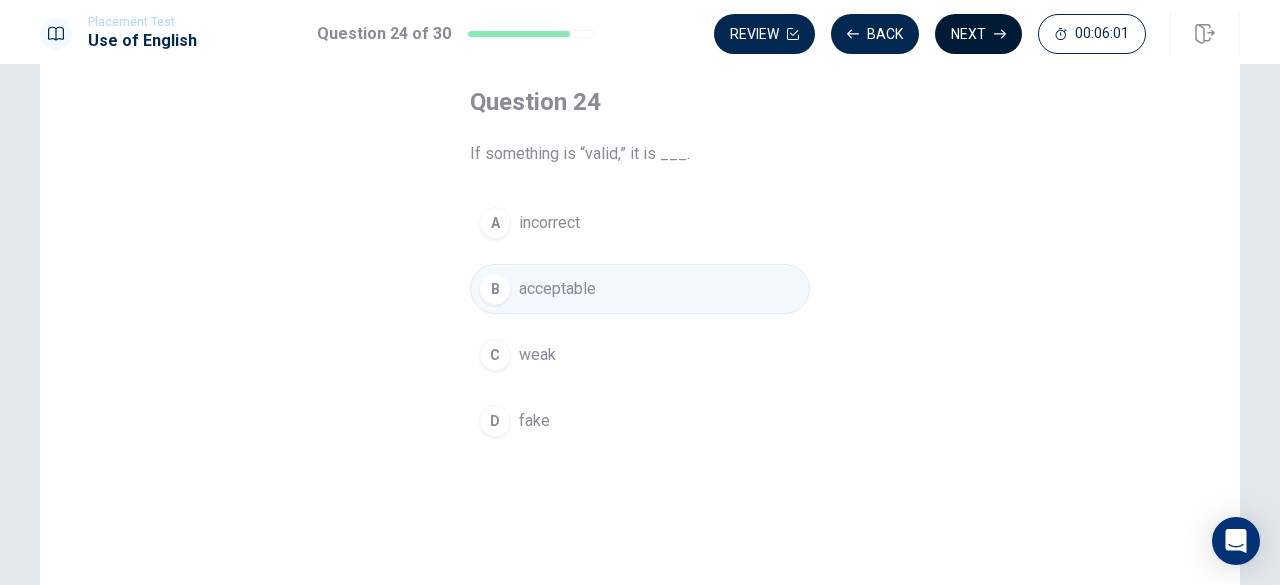 click on "Next" at bounding box center [978, 34] 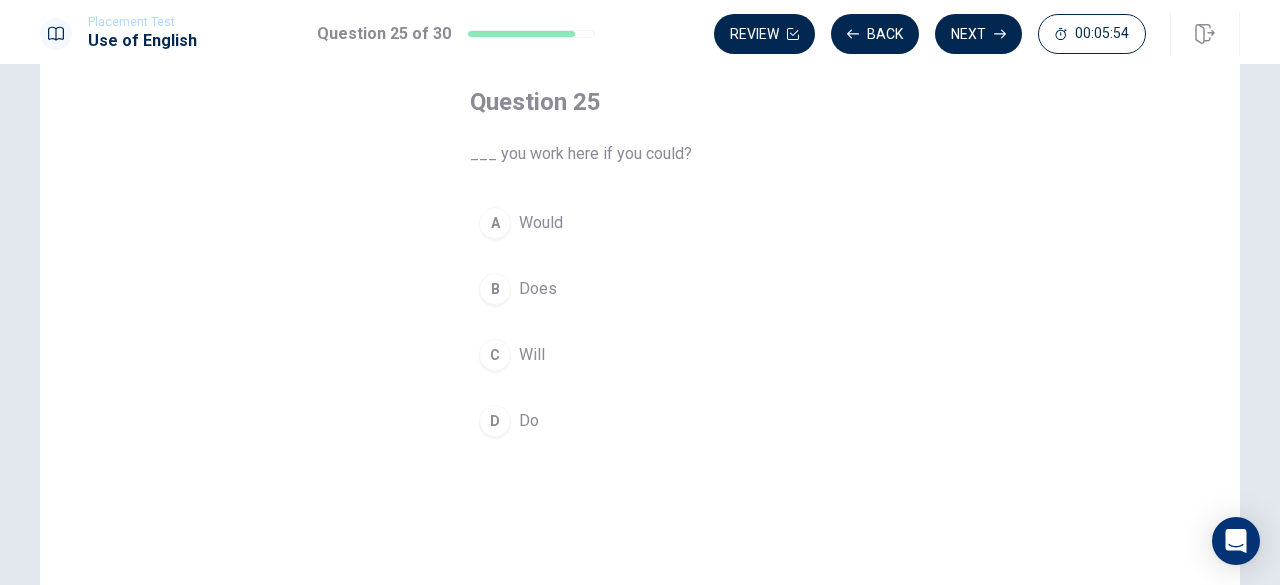 click on "Would" at bounding box center (541, 223) 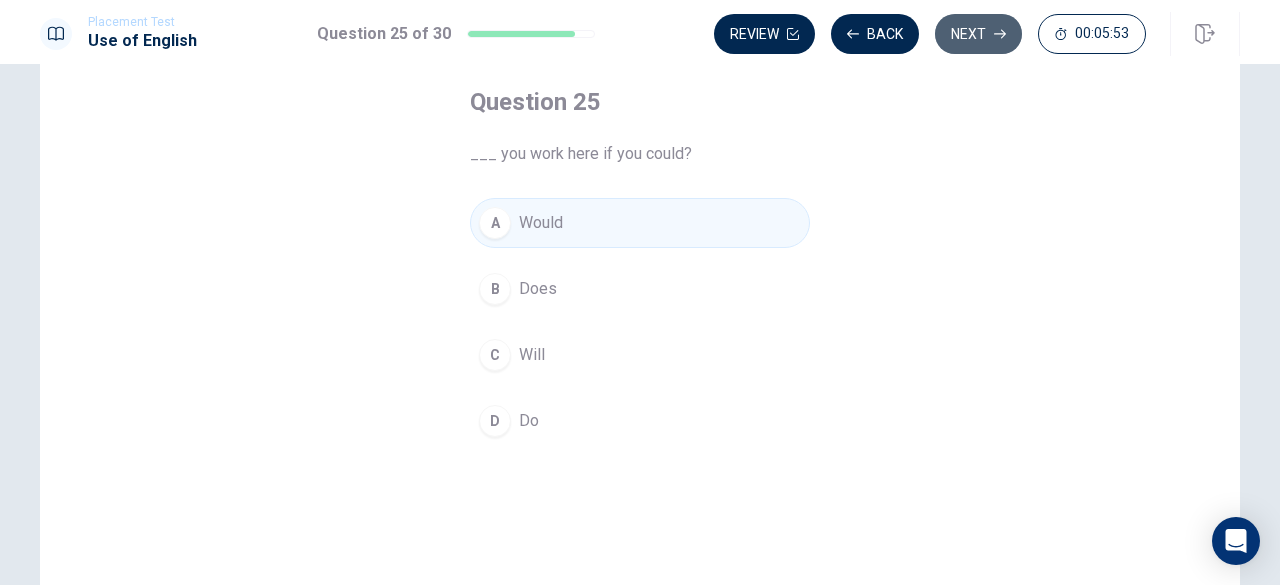 click on "Next" at bounding box center [978, 34] 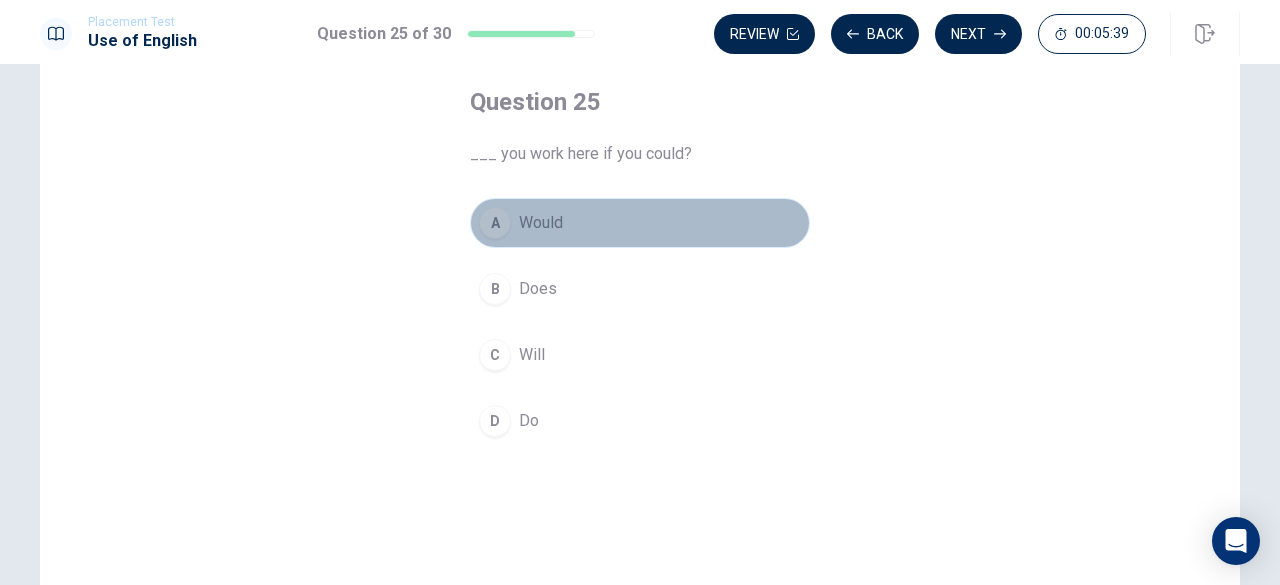 click on "A Would" at bounding box center [640, 223] 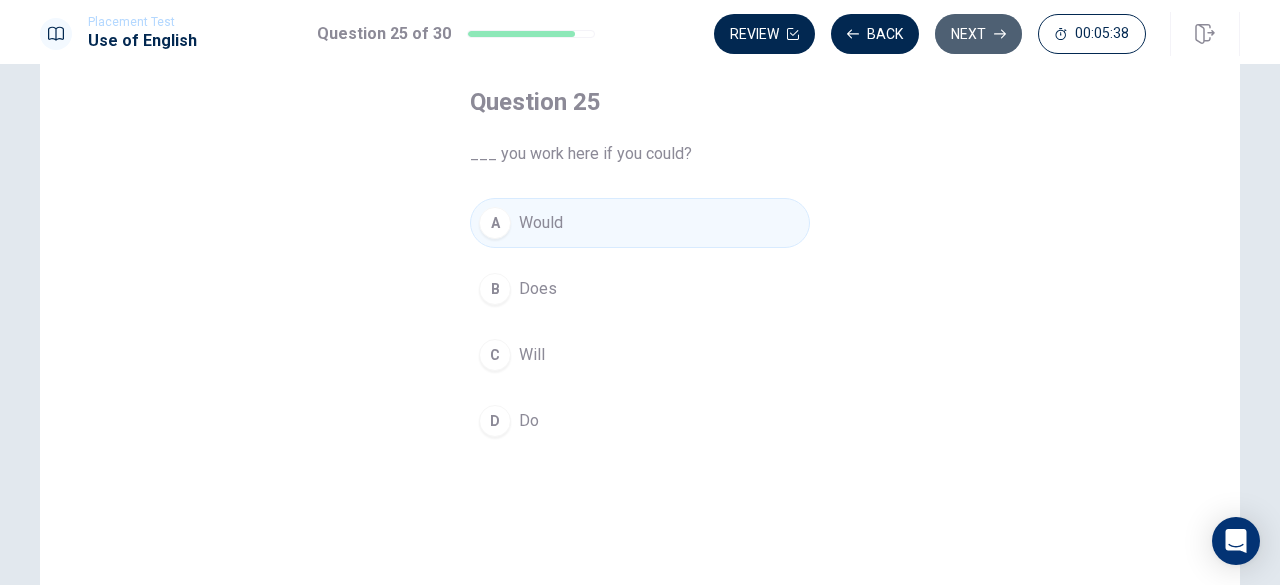 click on "Next" at bounding box center [978, 34] 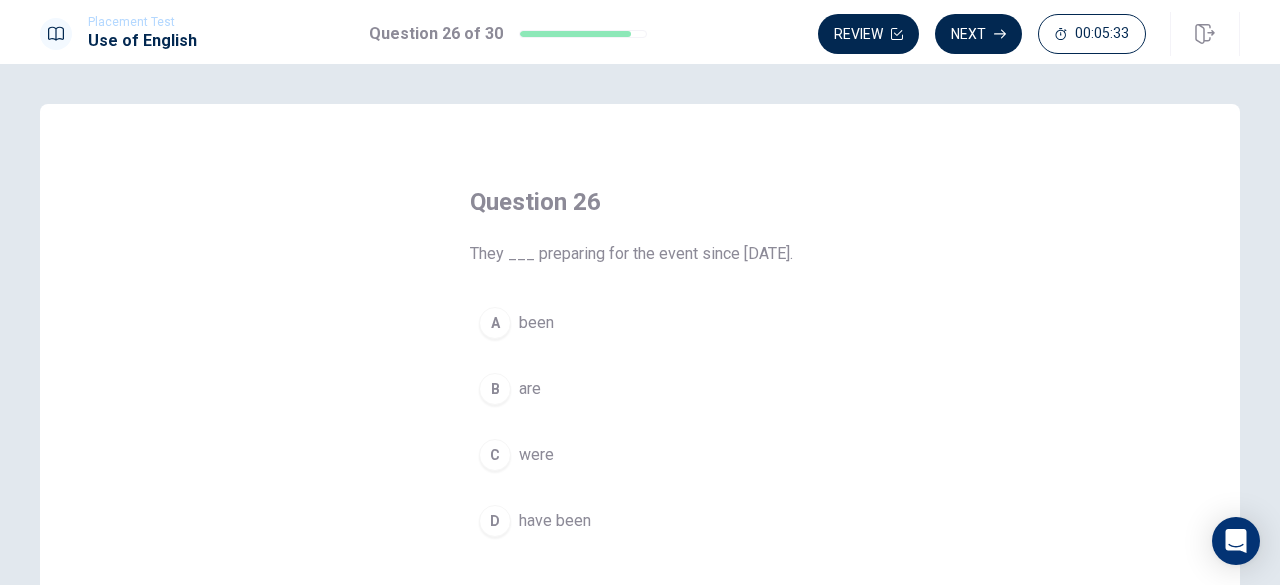scroll, scrollTop: 100, scrollLeft: 0, axis: vertical 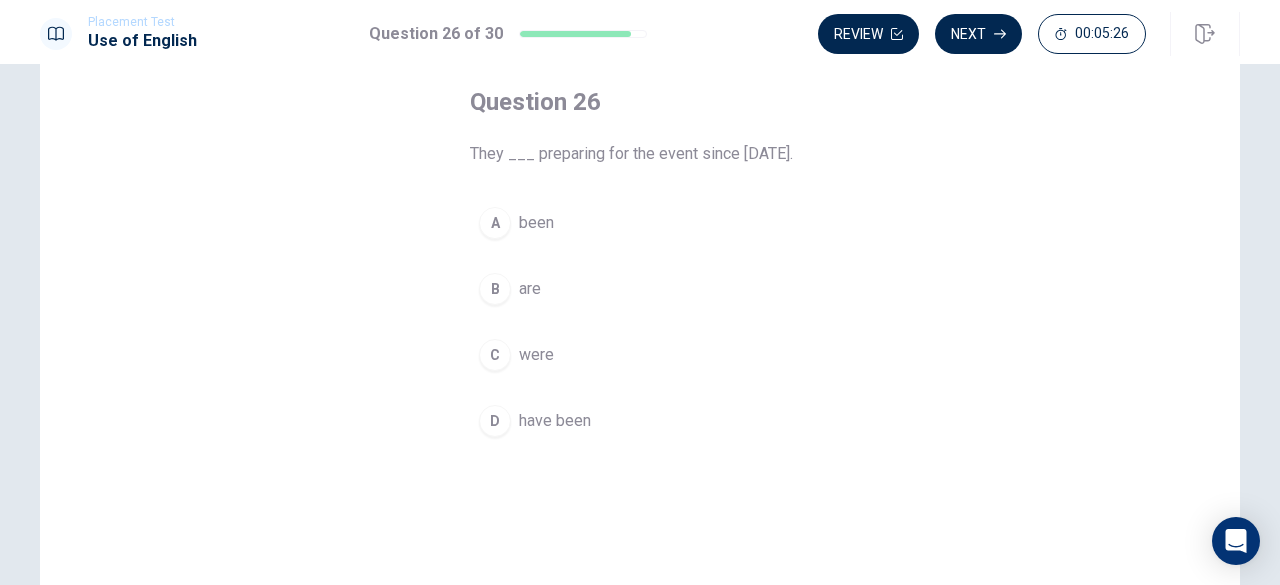 click on "have been" at bounding box center (555, 421) 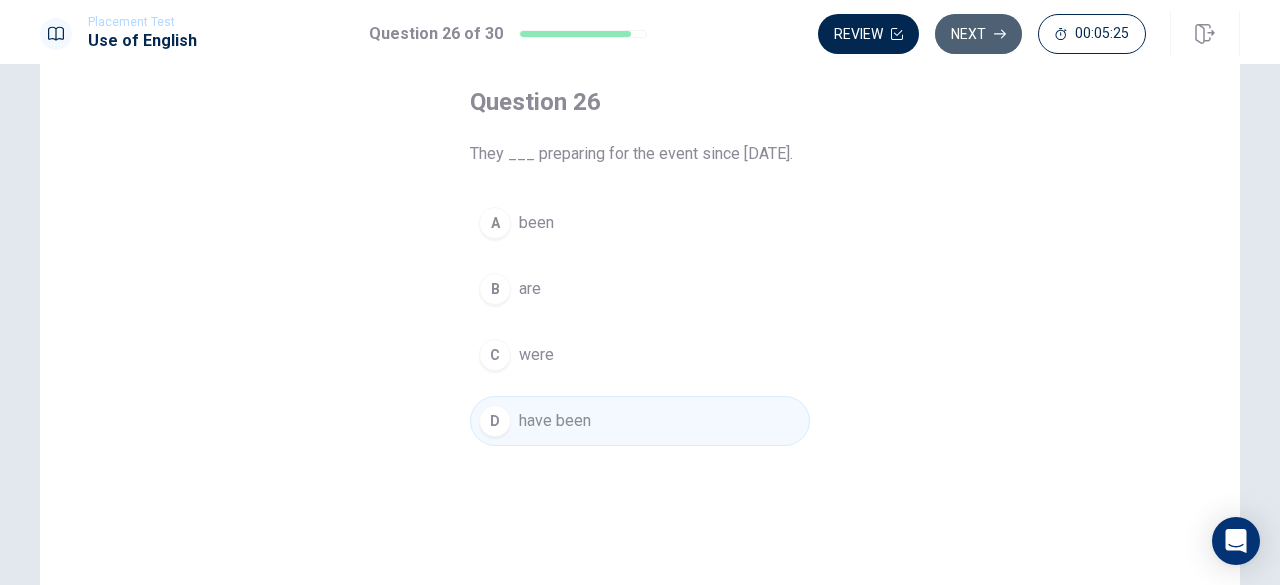 click on "Next" at bounding box center [978, 34] 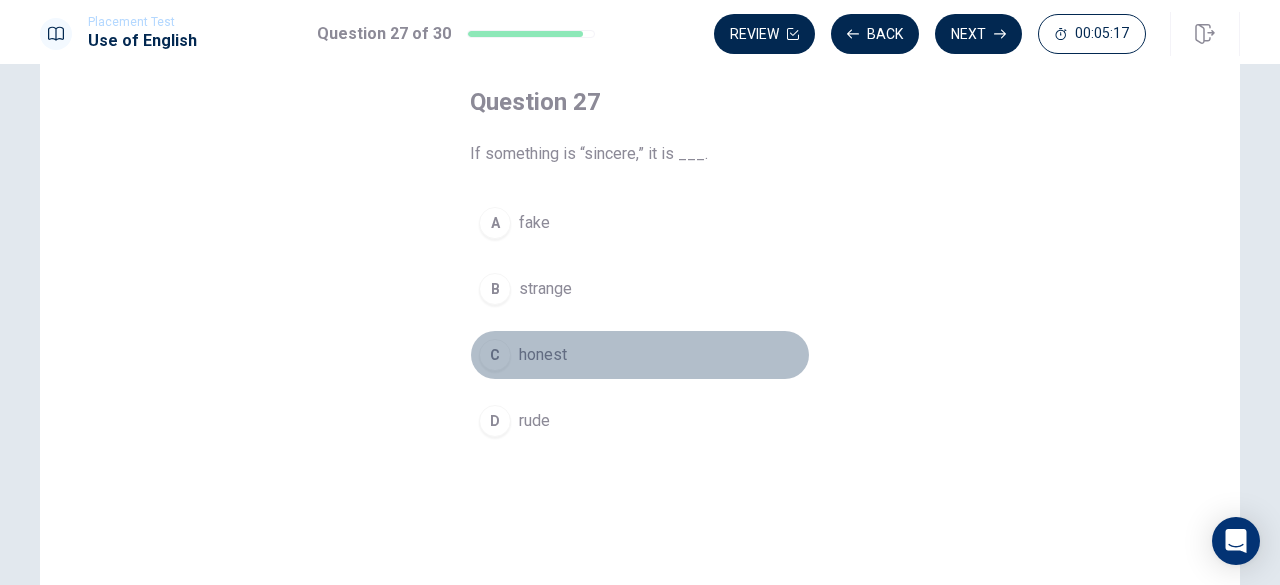 click on "honest" at bounding box center (543, 355) 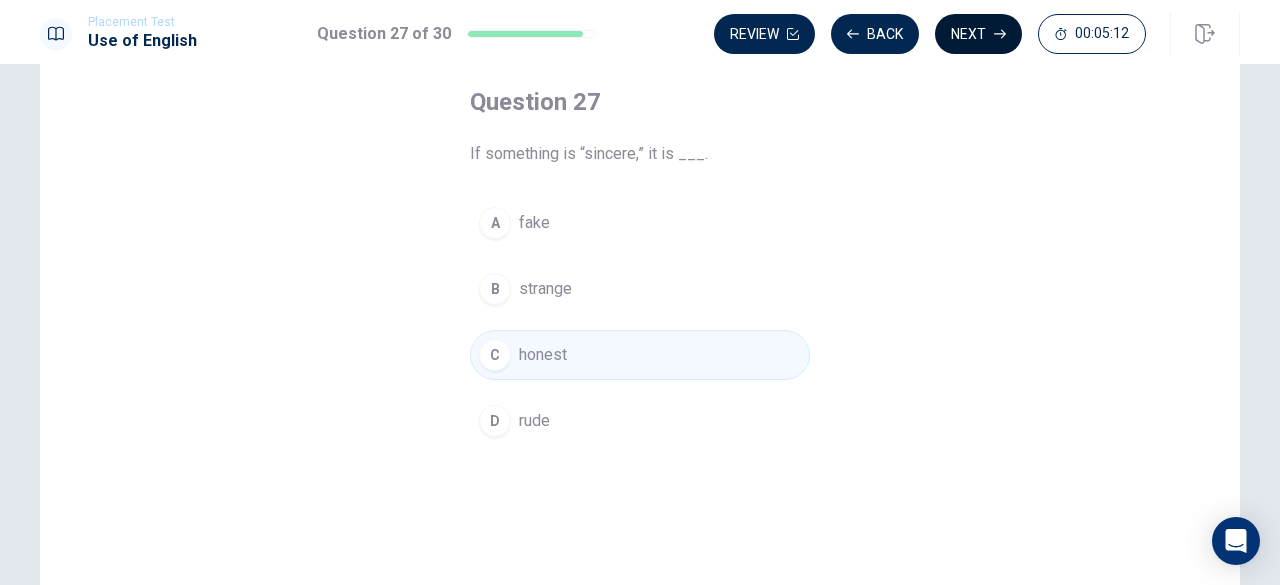click on "Next" at bounding box center (978, 34) 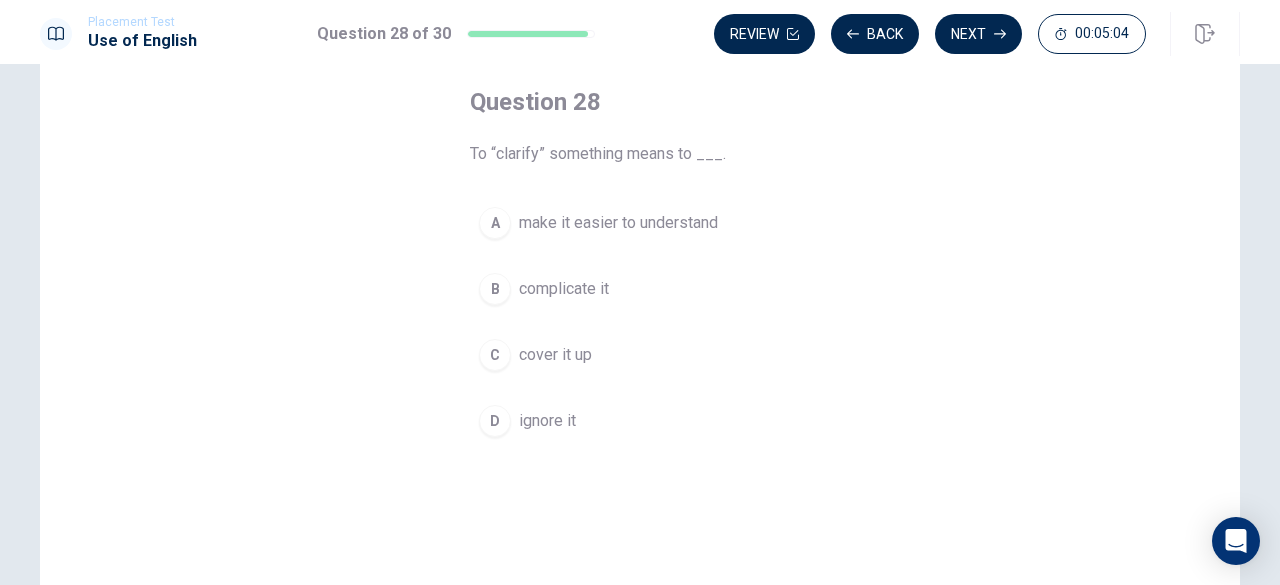 click on "make it easier to understand" at bounding box center (618, 223) 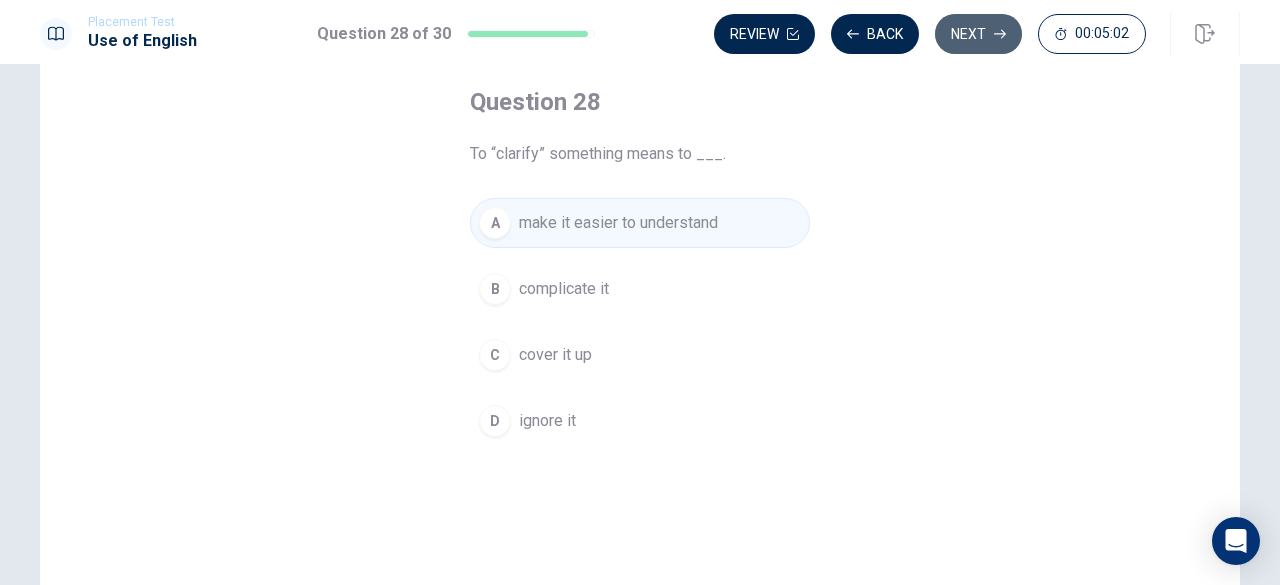 click on "Next" at bounding box center [978, 34] 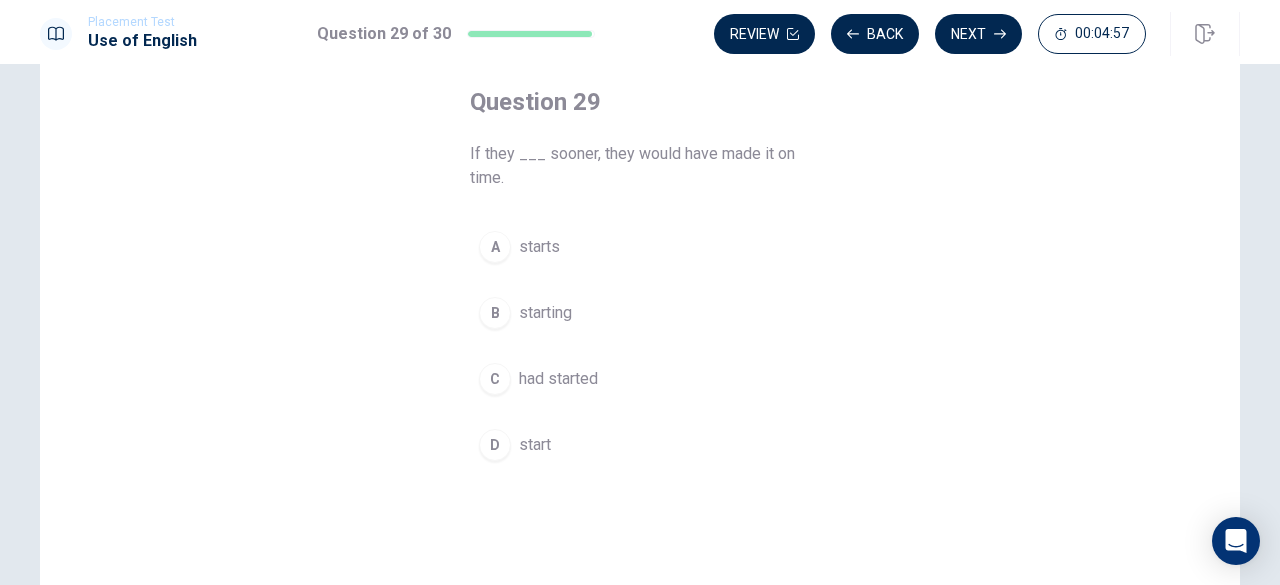 click on "had started" at bounding box center (558, 379) 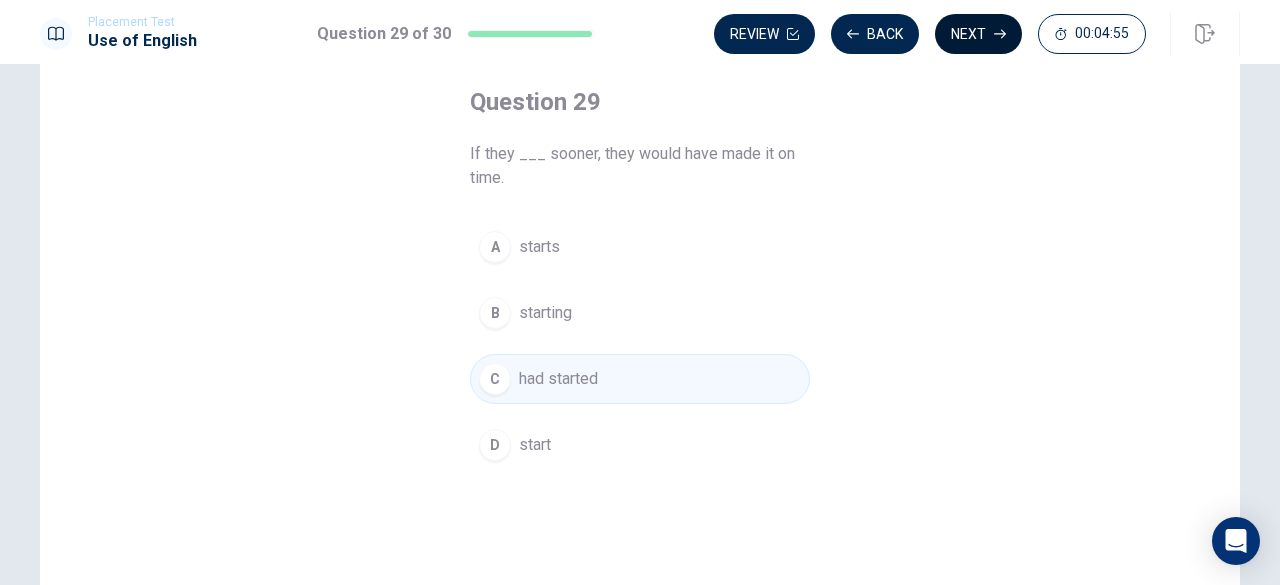 click on "Next" at bounding box center (978, 34) 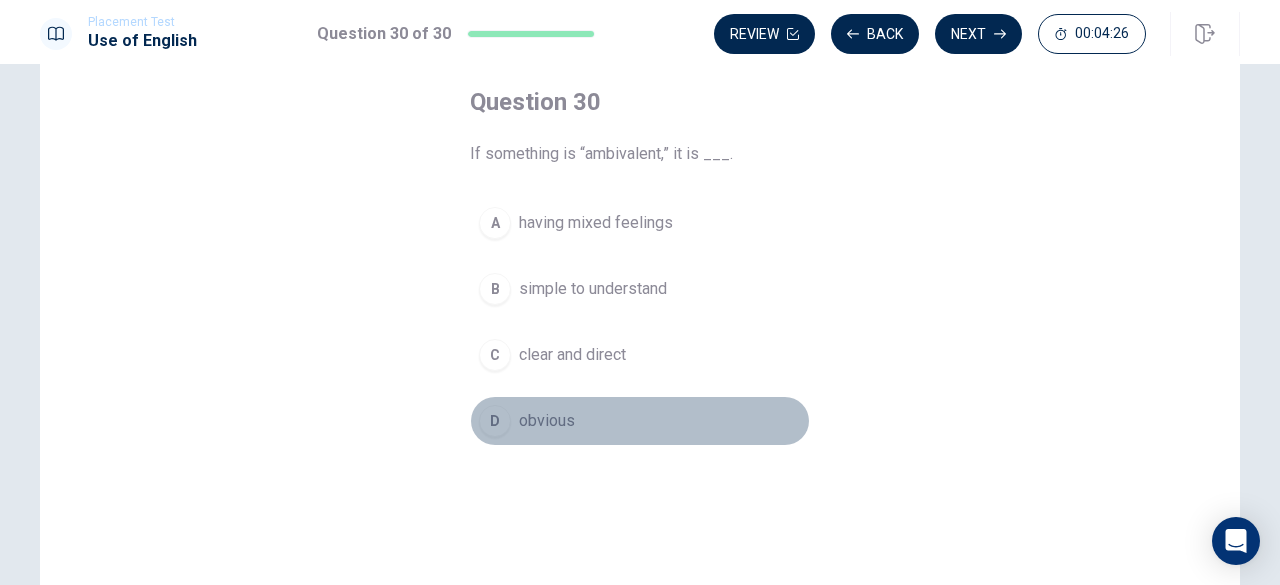 click on "obvious" at bounding box center (547, 421) 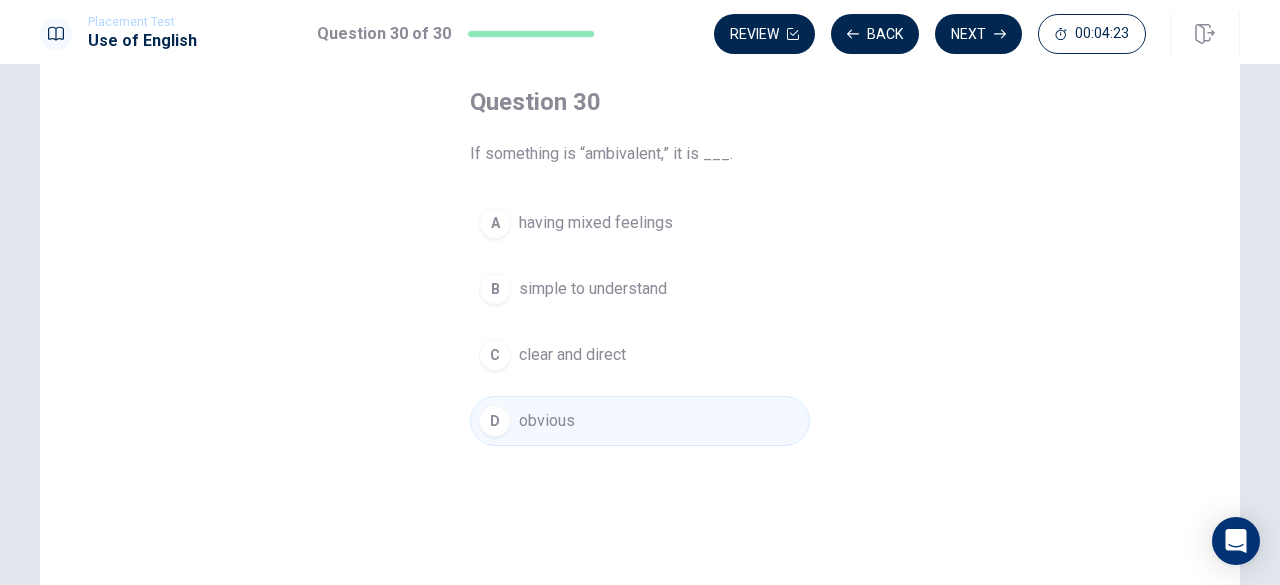 click on "having mixed feelings" at bounding box center (596, 223) 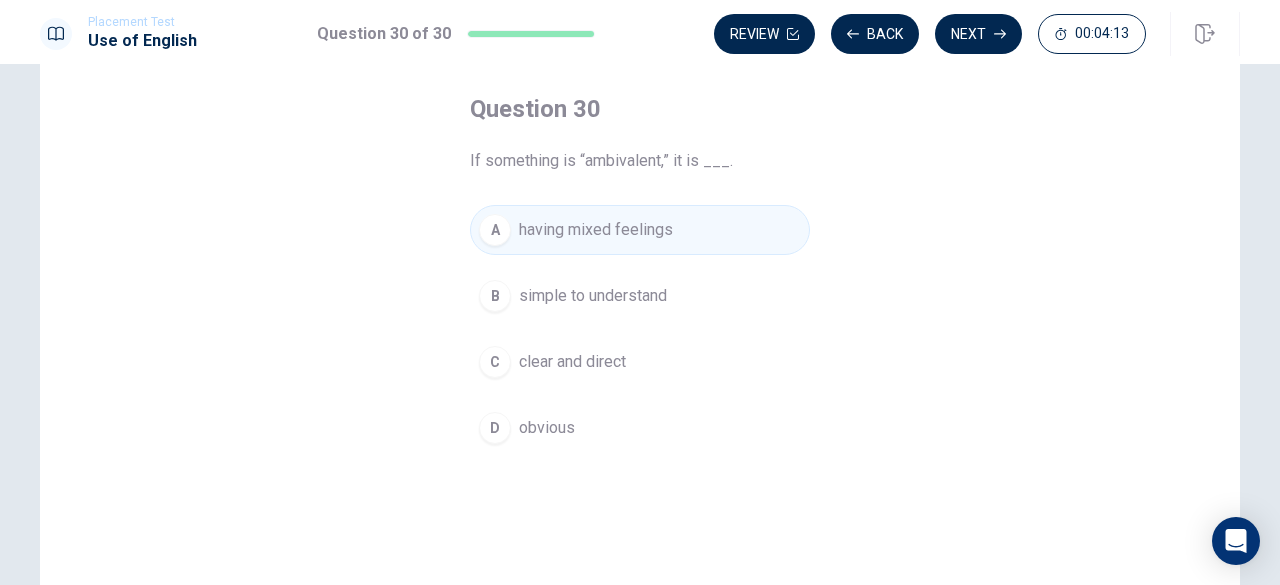 scroll, scrollTop: 0, scrollLeft: 0, axis: both 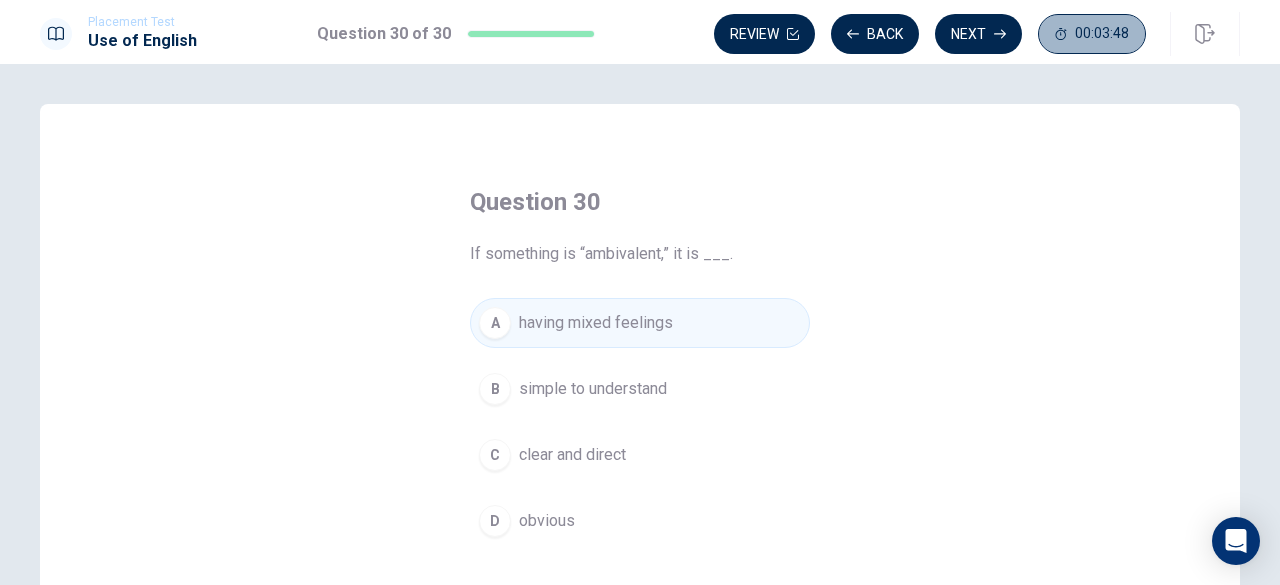 click on "00:03:48" at bounding box center [1092, 34] 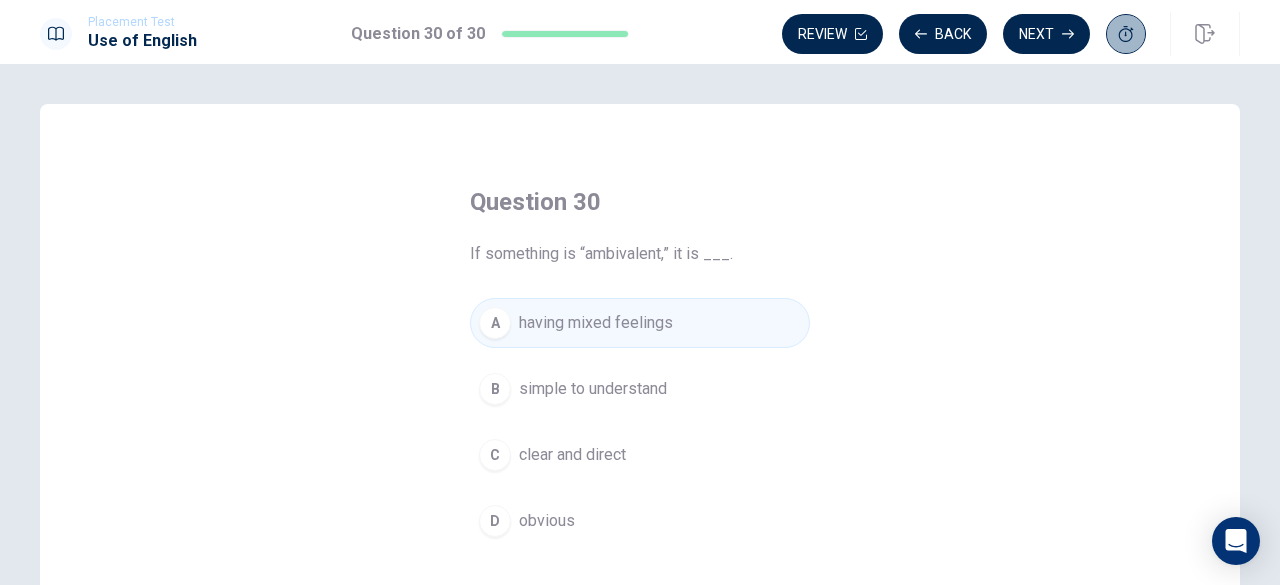click 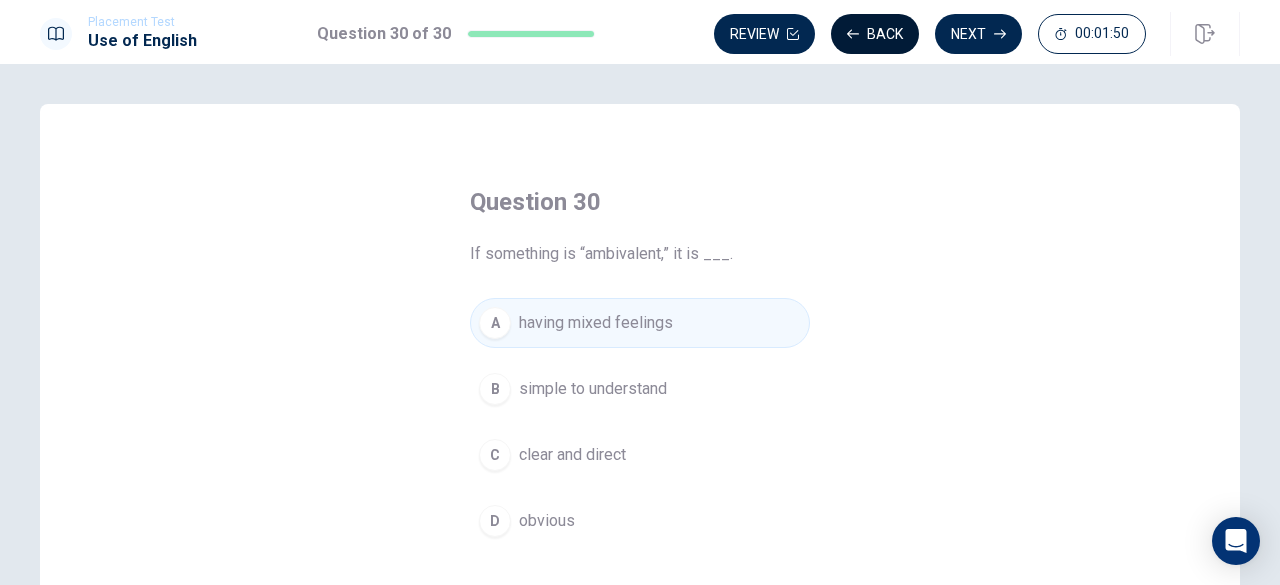 click on "Back" at bounding box center (875, 34) 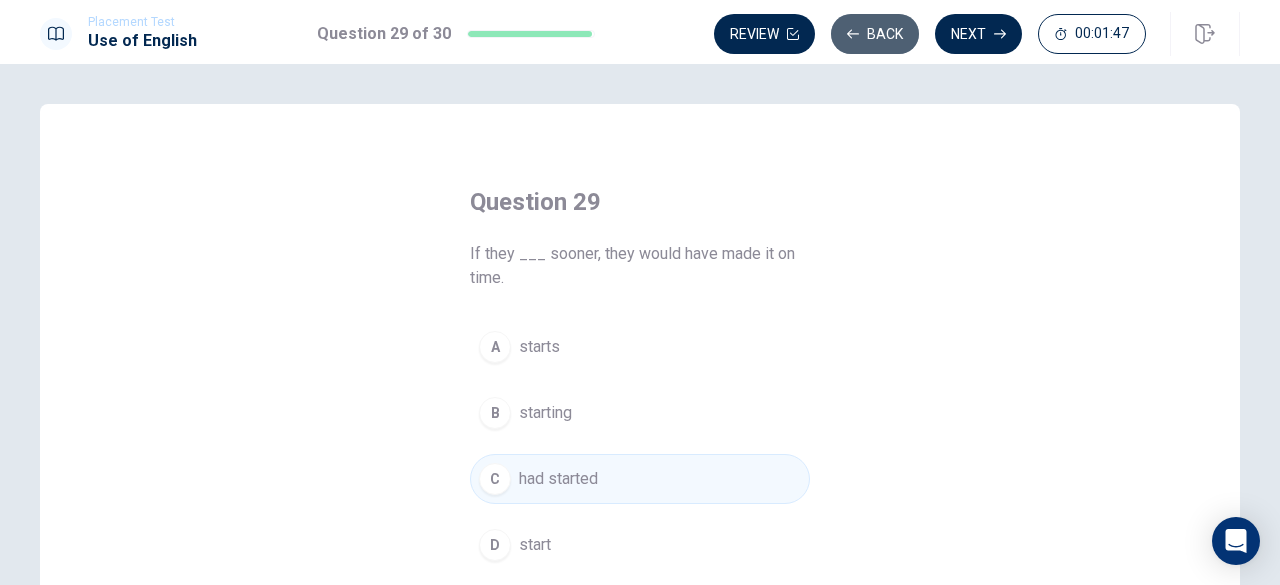 click on "Back" at bounding box center [875, 34] 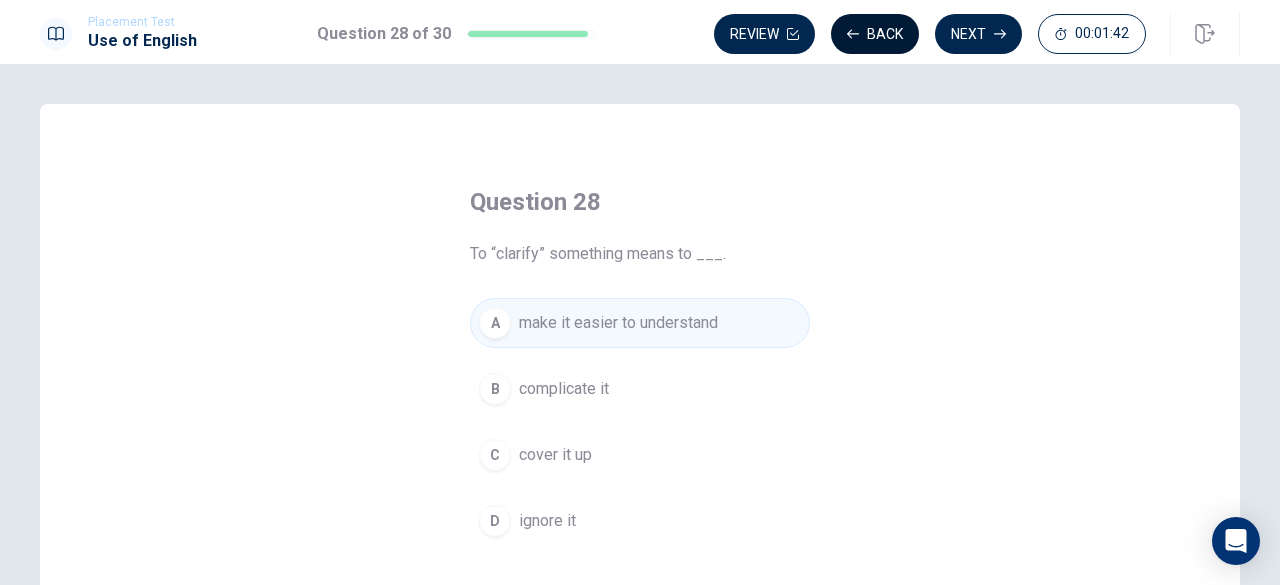 click on "Back" at bounding box center [875, 34] 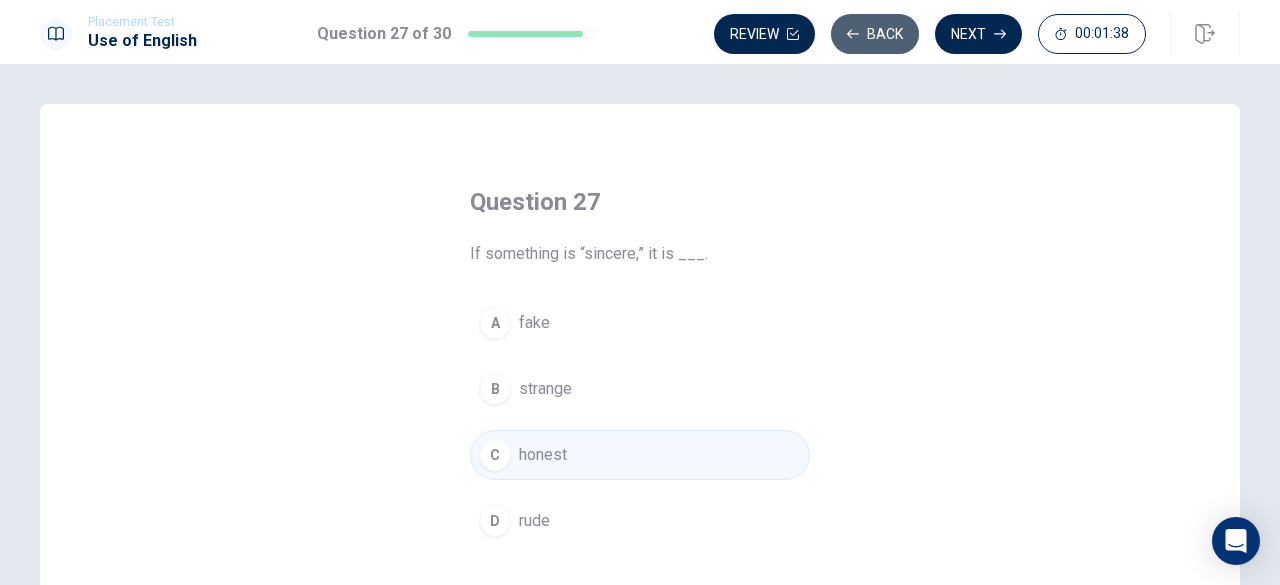 click on "Back" at bounding box center (875, 34) 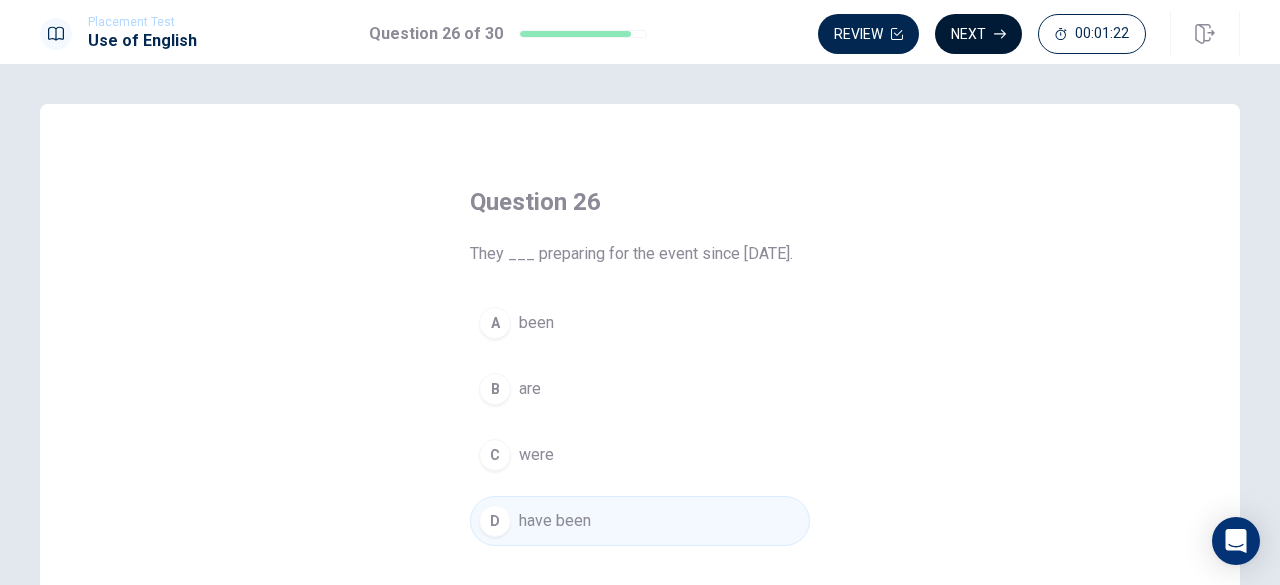 click on "Next" at bounding box center [978, 34] 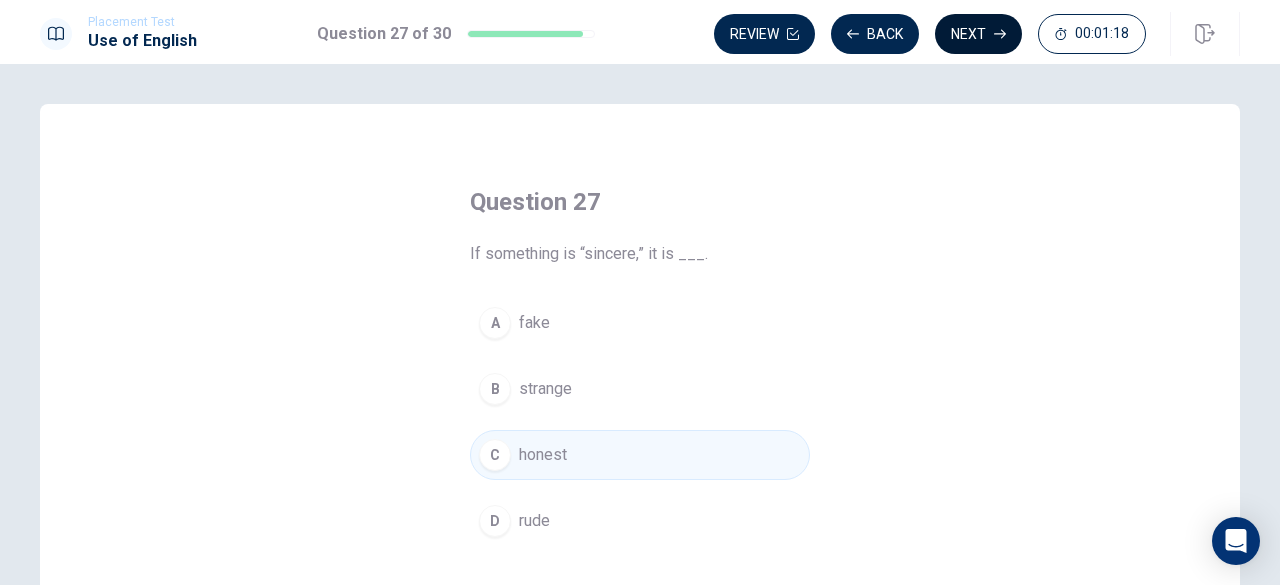 click on "Next" at bounding box center [978, 34] 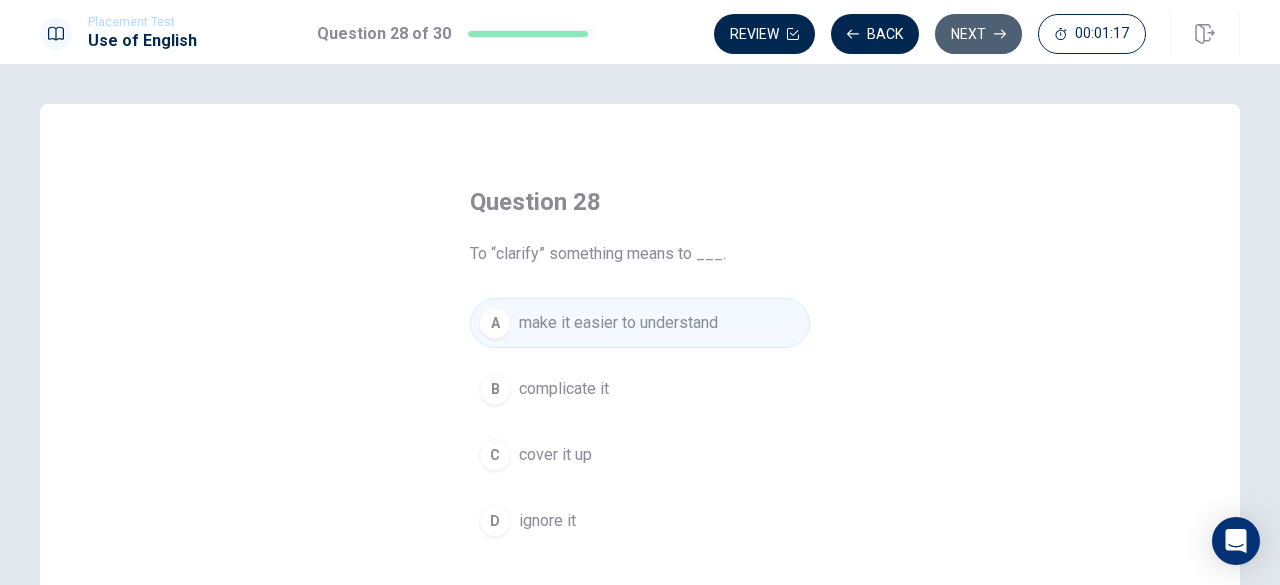 click on "Next" at bounding box center [978, 34] 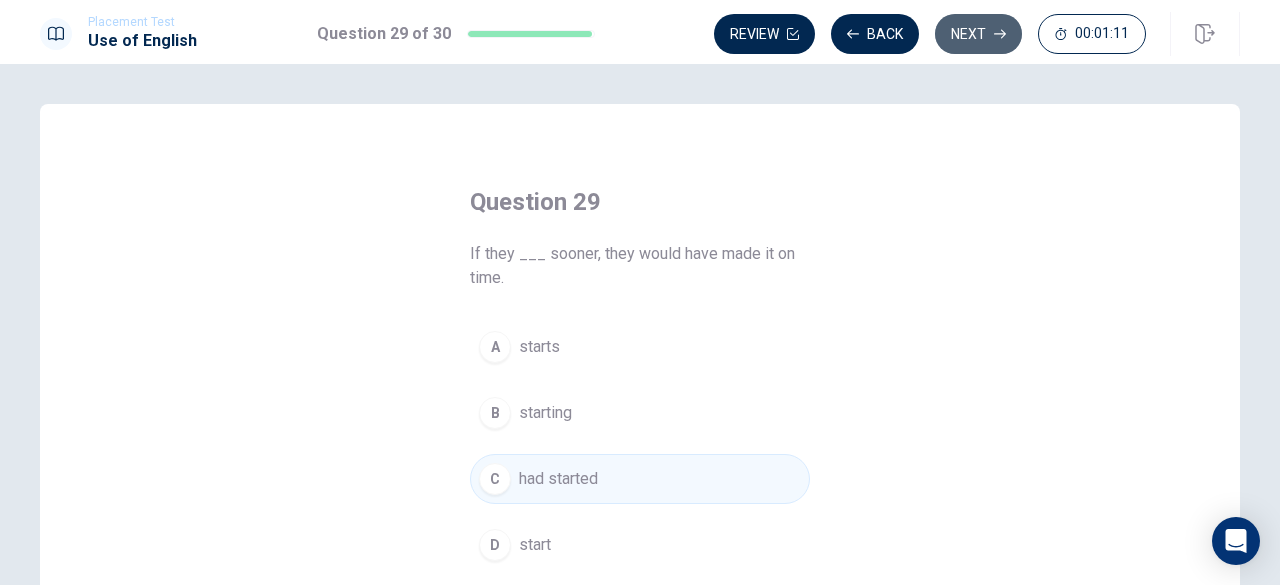 click on "Next" at bounding box center (978, 34) 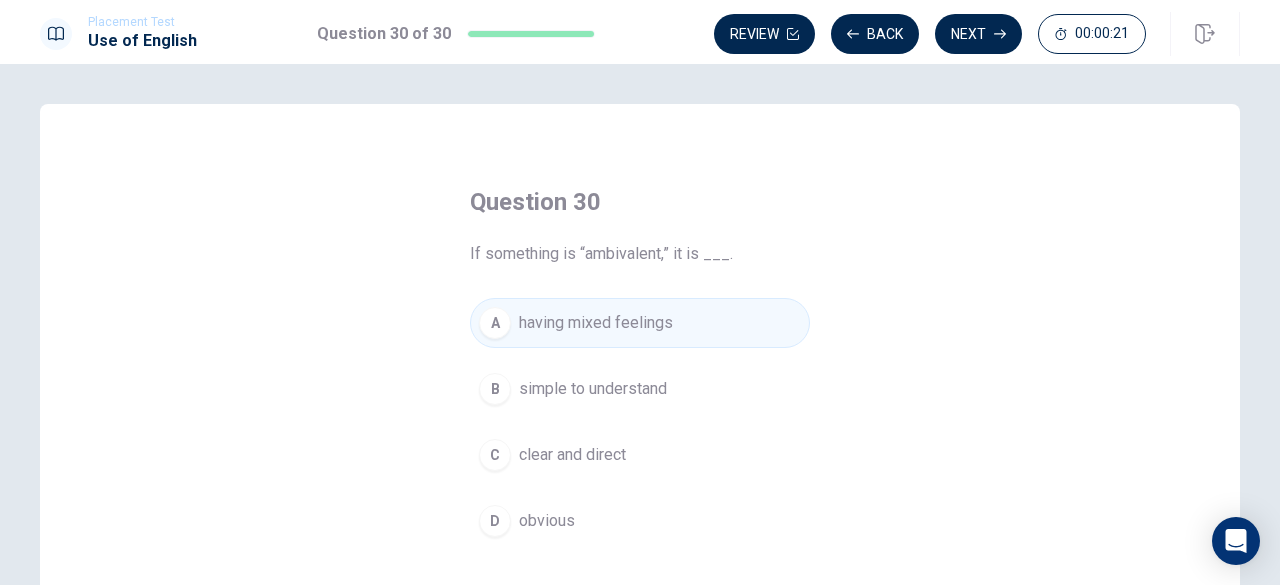 click on "clear and direct" at bounding box center (572, 455) 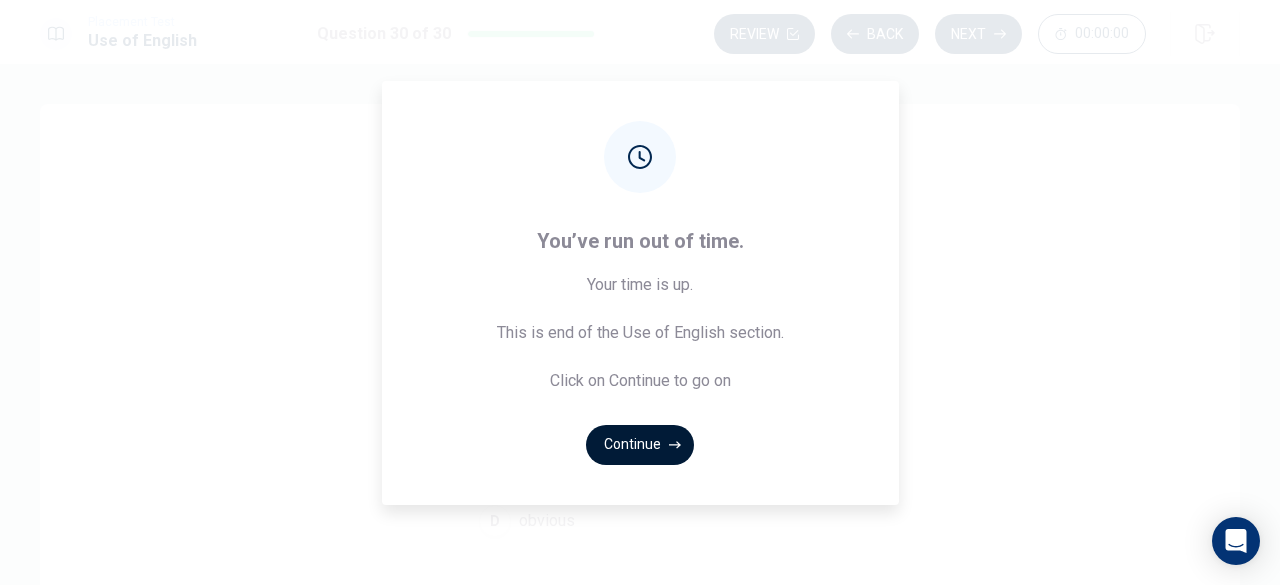click on "Continue" at bounding box center [640, 445] 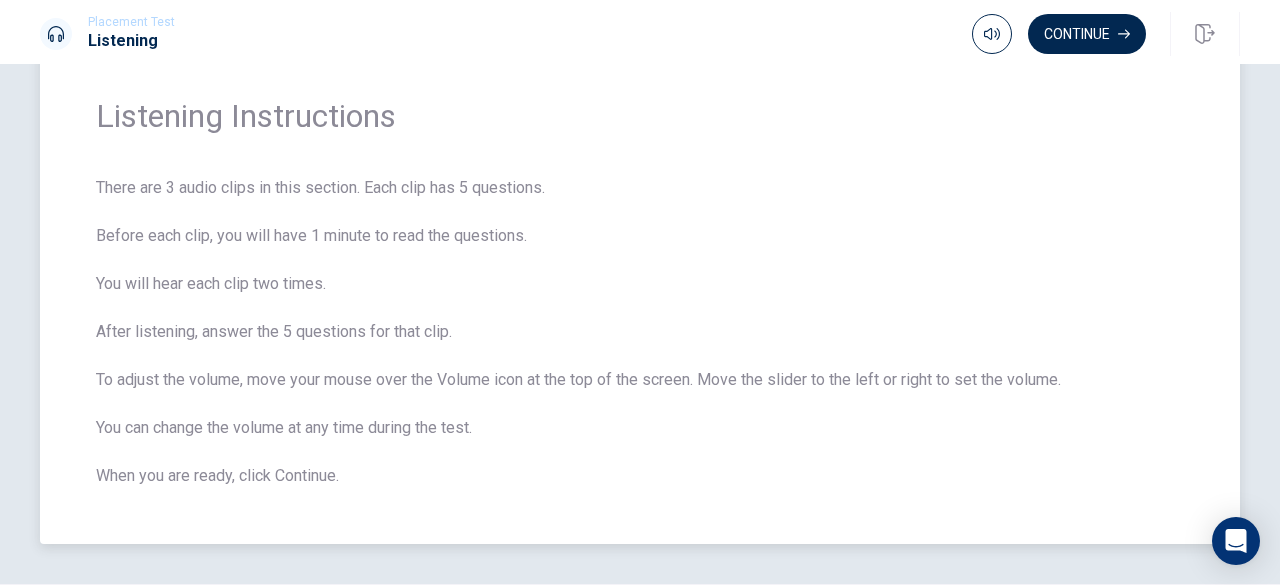 scroll, scrollTop: 126, scrollLeft: 0, axis: vertical 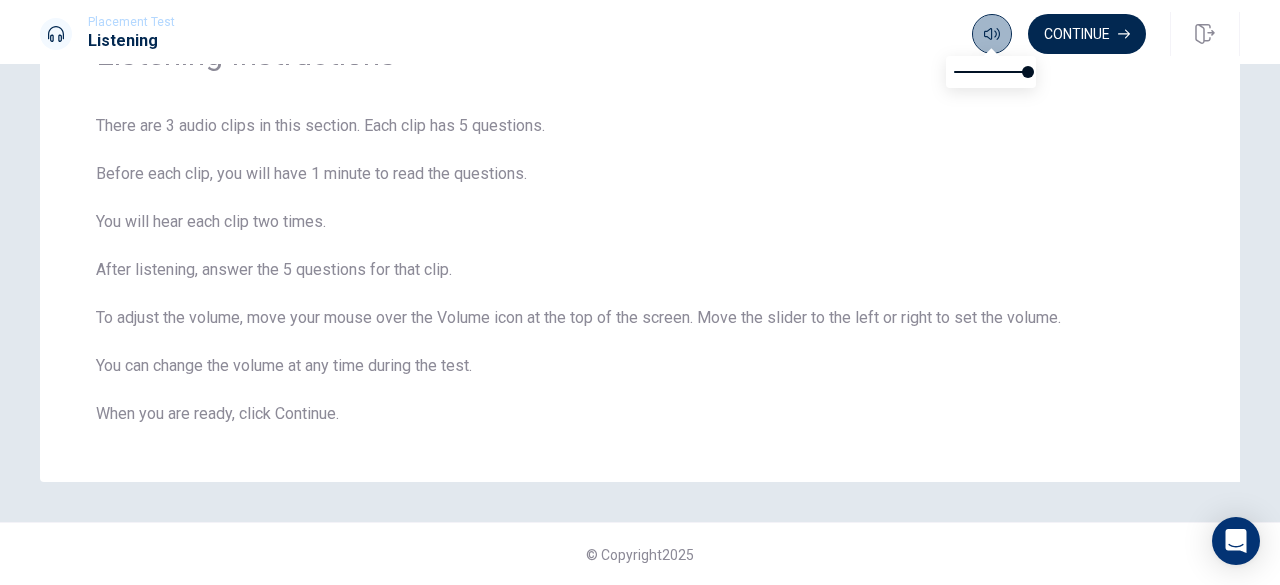 click 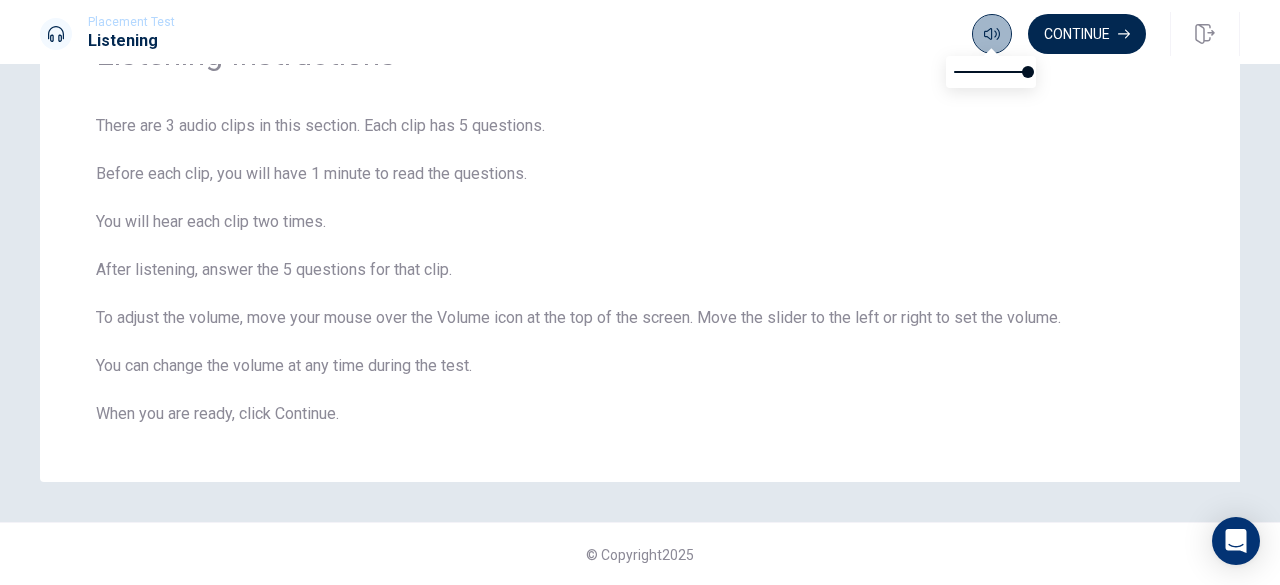 click 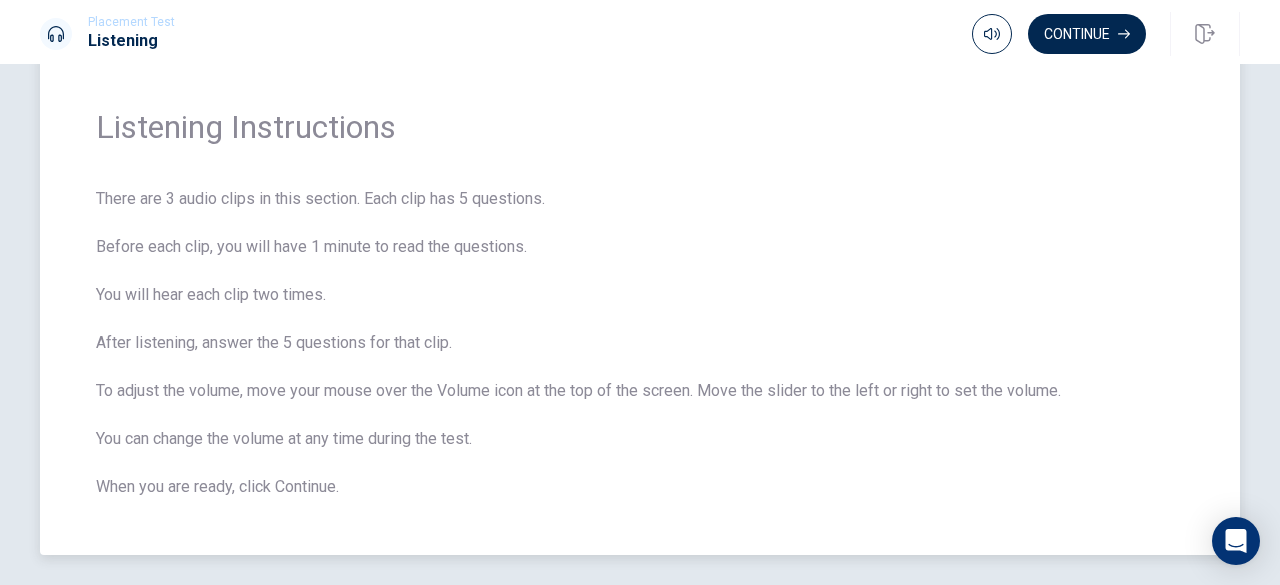 scroll, scrollTop: 0, scrollLeft: 0, axis: both 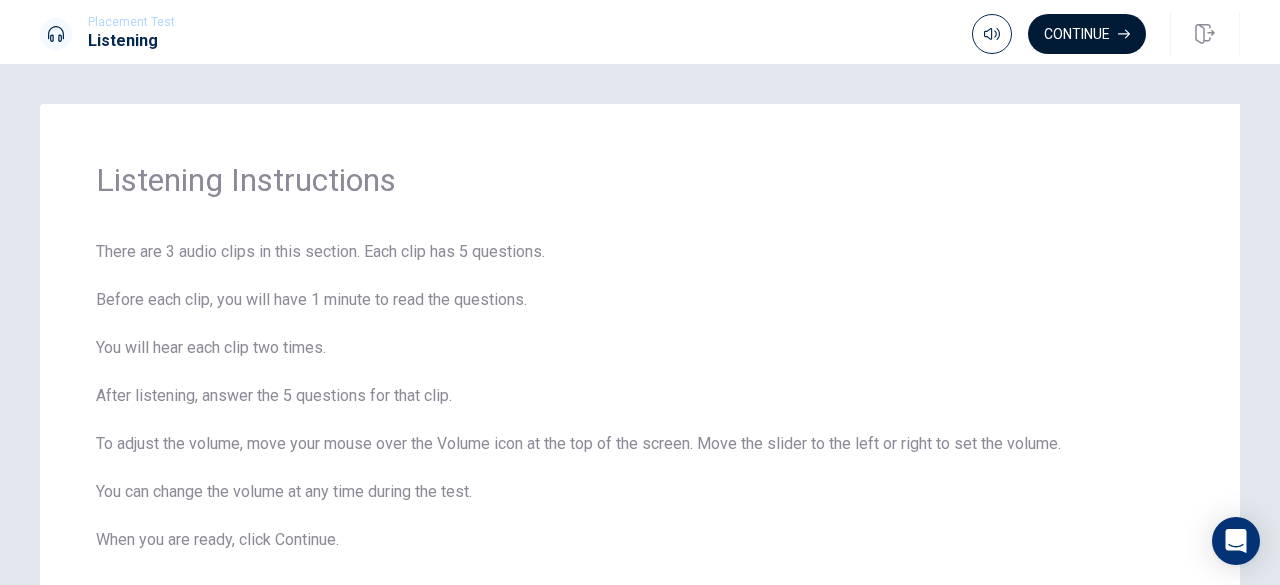 click on "Continue" at bounding box center (1087, 34) 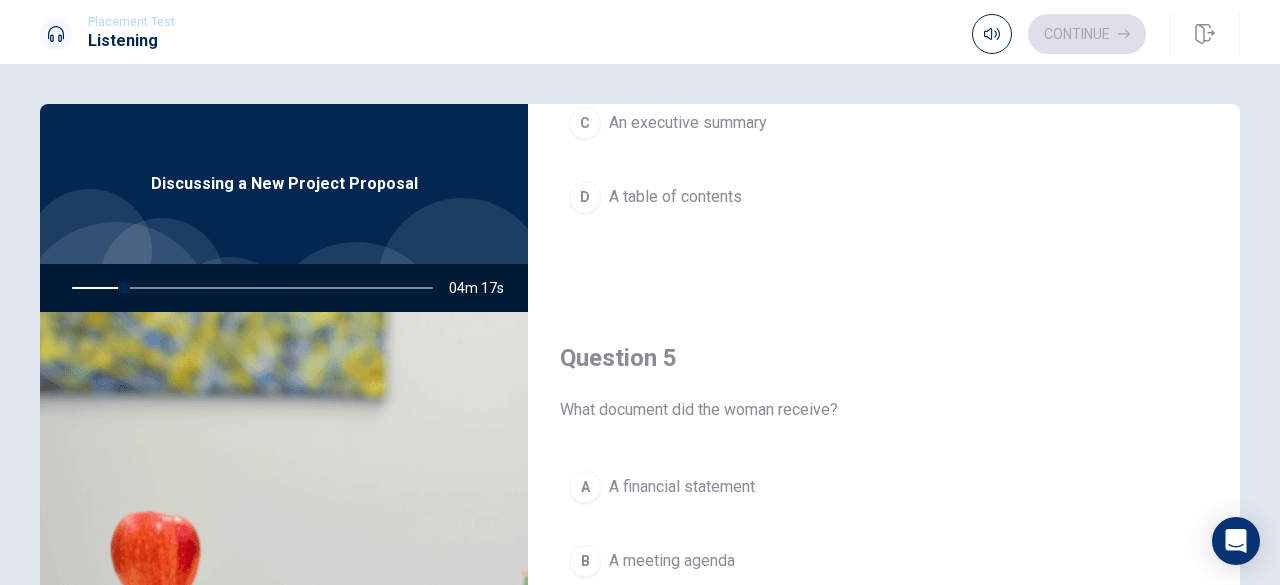 scroll, scrollTop: 1851, scrollLeft: 0, axis: vertical 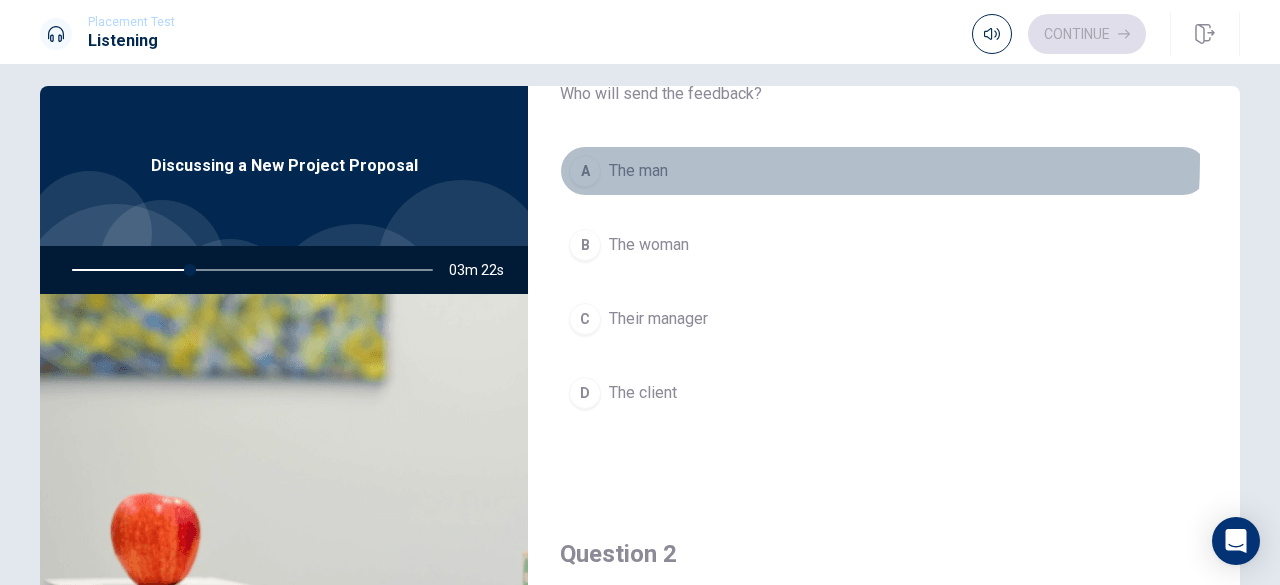 click on "The man" at bounding box center [638, 171] 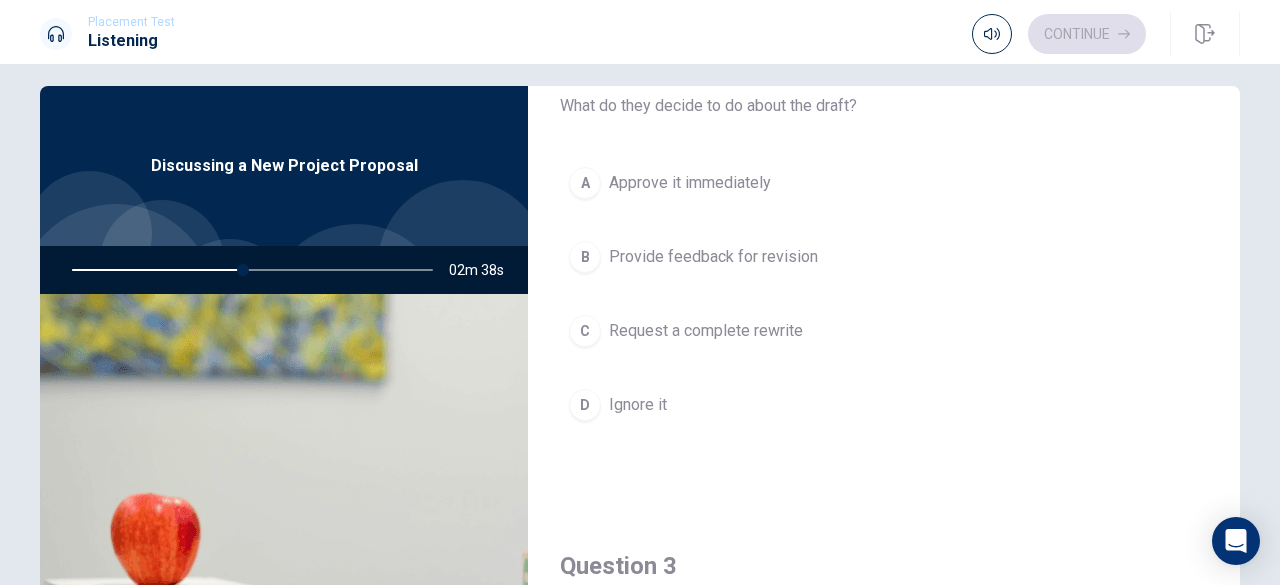scroll, scrollTop: 500, scrollLeft: 0, axis: vertical 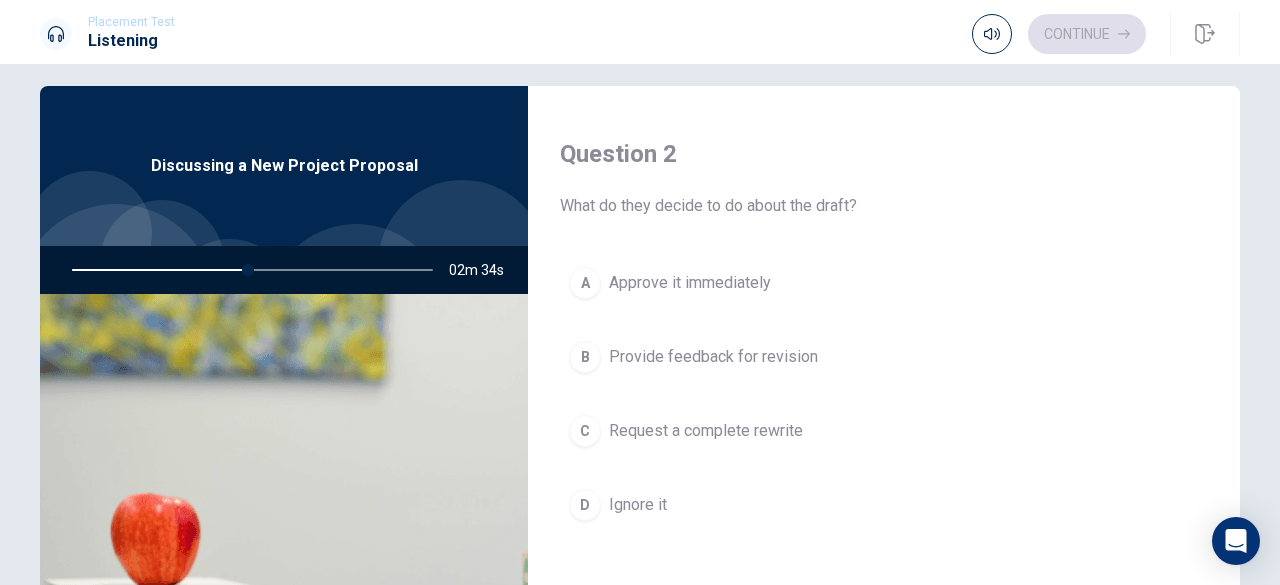 click on "B" at bounding box center (585, 357) 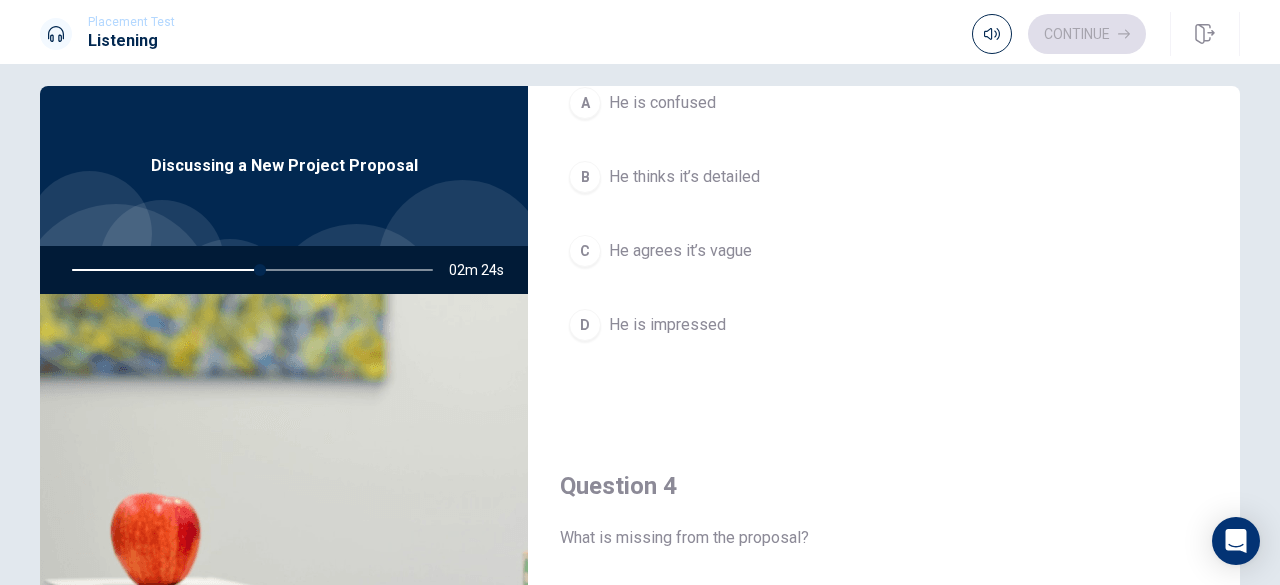 scroll, scrollTop: 1200, scrollLeft: 0, axis: vertical 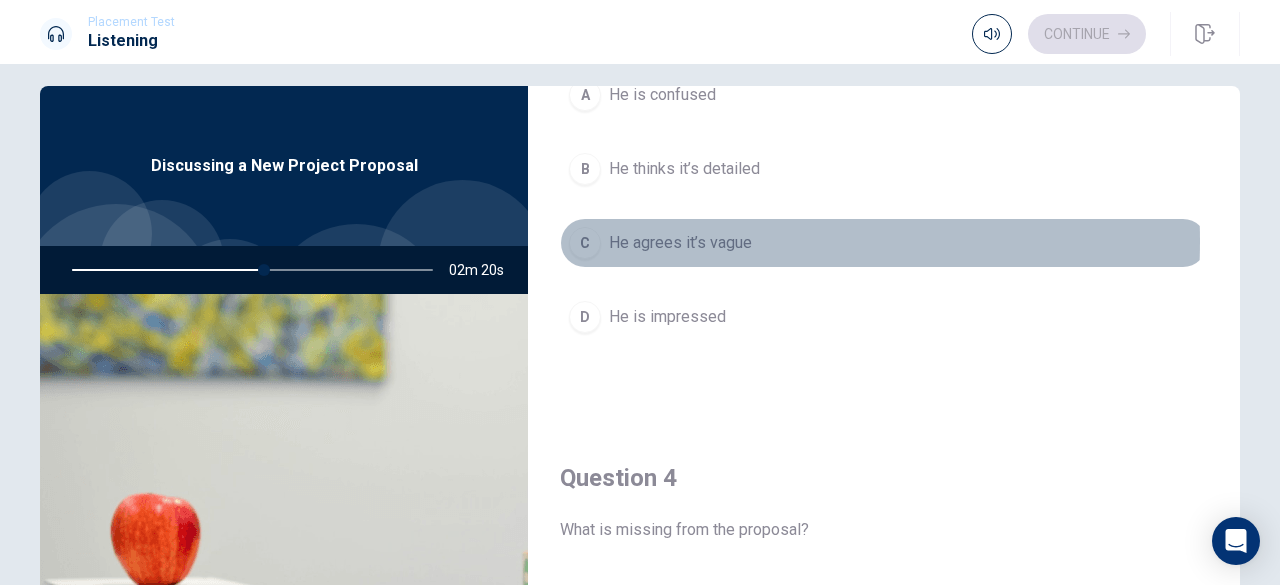 click on "He agrees it’s vague" at bounding box center (680, 243) 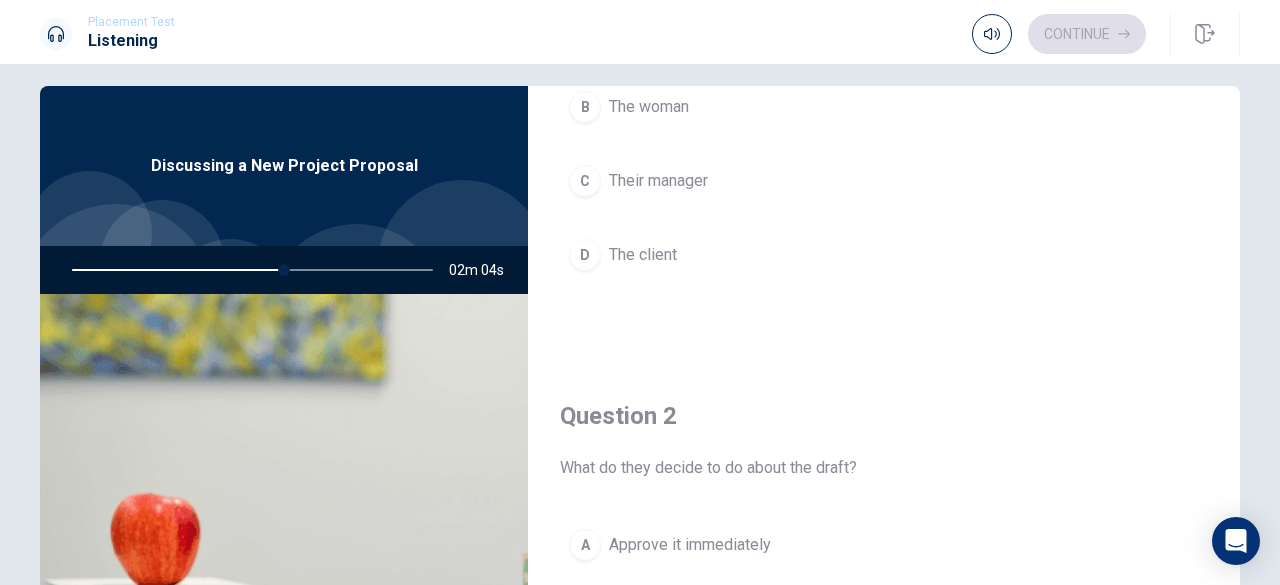 scroll, scrollTop: 100, scrollLeft: 0, axis: vertical 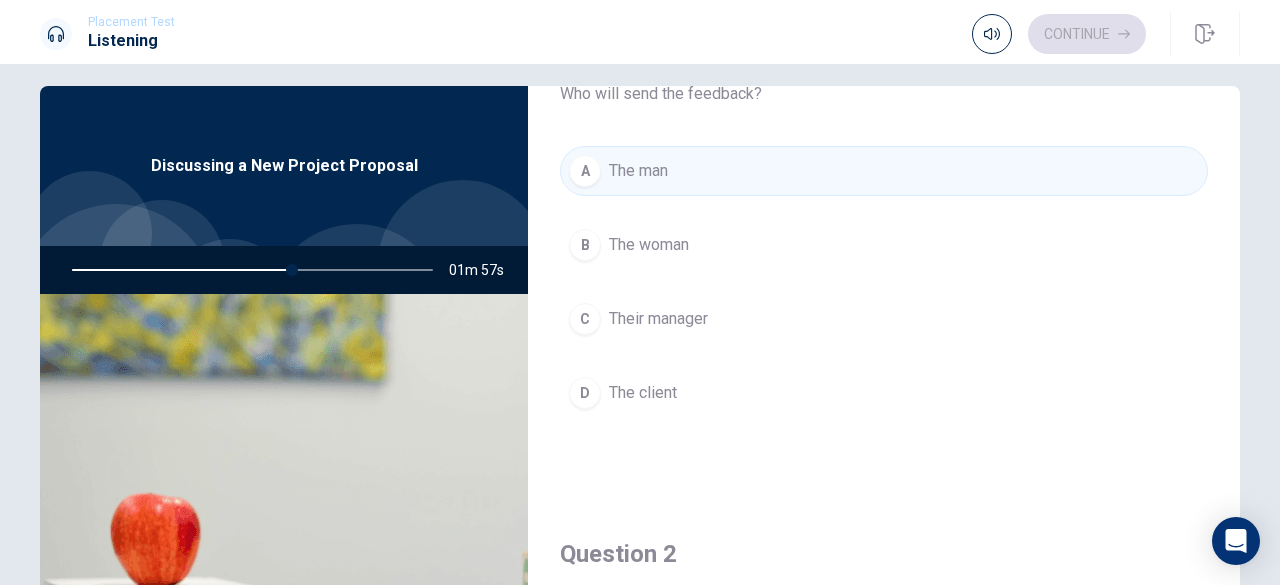 click on "Question 1 Who will send the feedback? A The man B The woman C Their manager D The client" at bounding box center [884, 242] 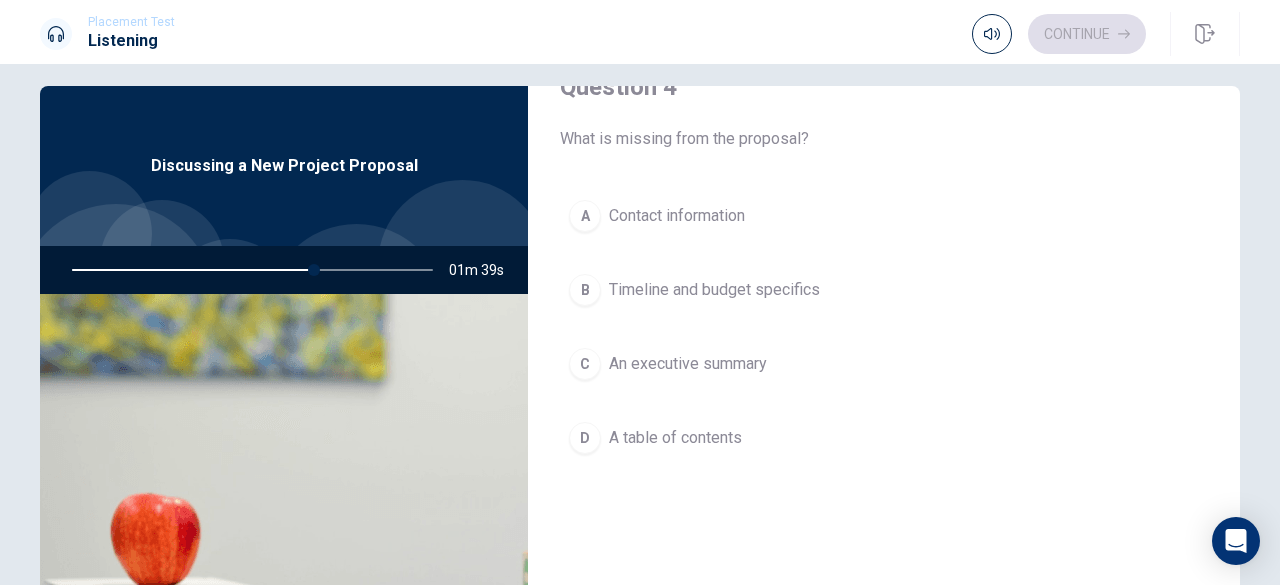 scroll, scrollTop: 1600, scrollLeft: 0, axis: vertical 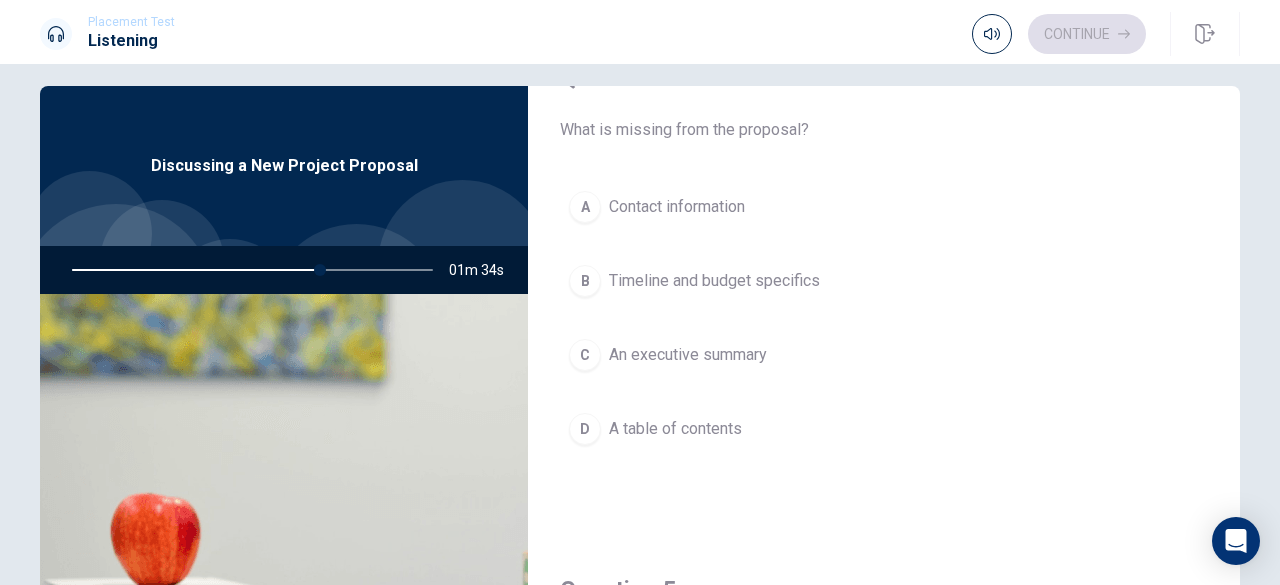click on "Timeline and budget specifics" at bounding box center (714, 281) 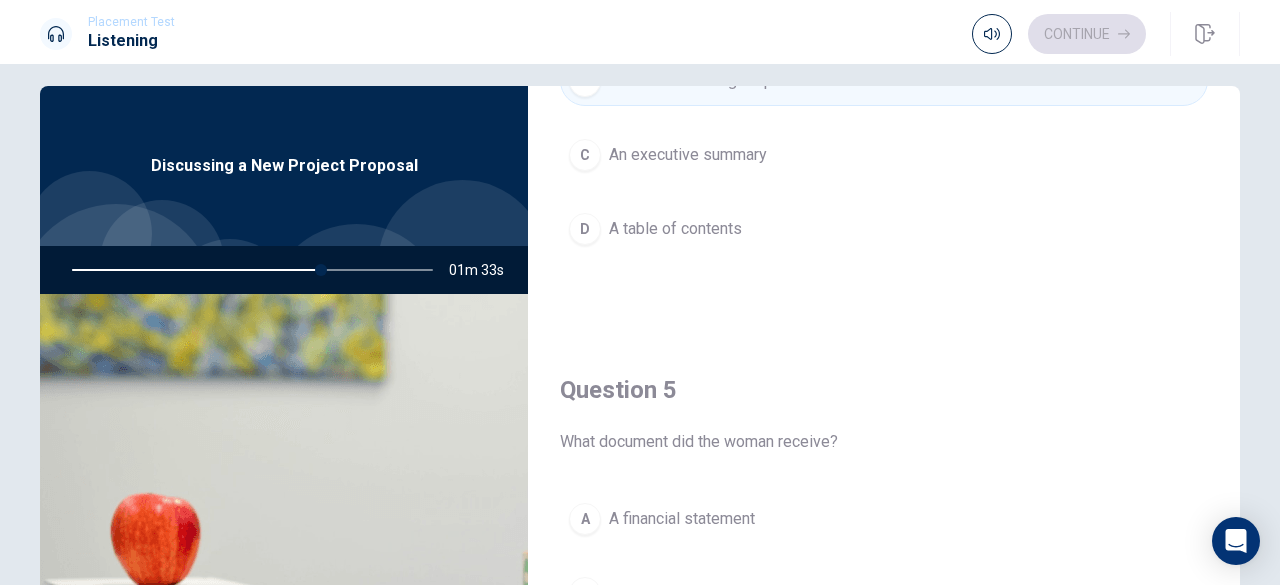 scroll, scrollTop: 1851, scrollLeft: 0, axis: vertical 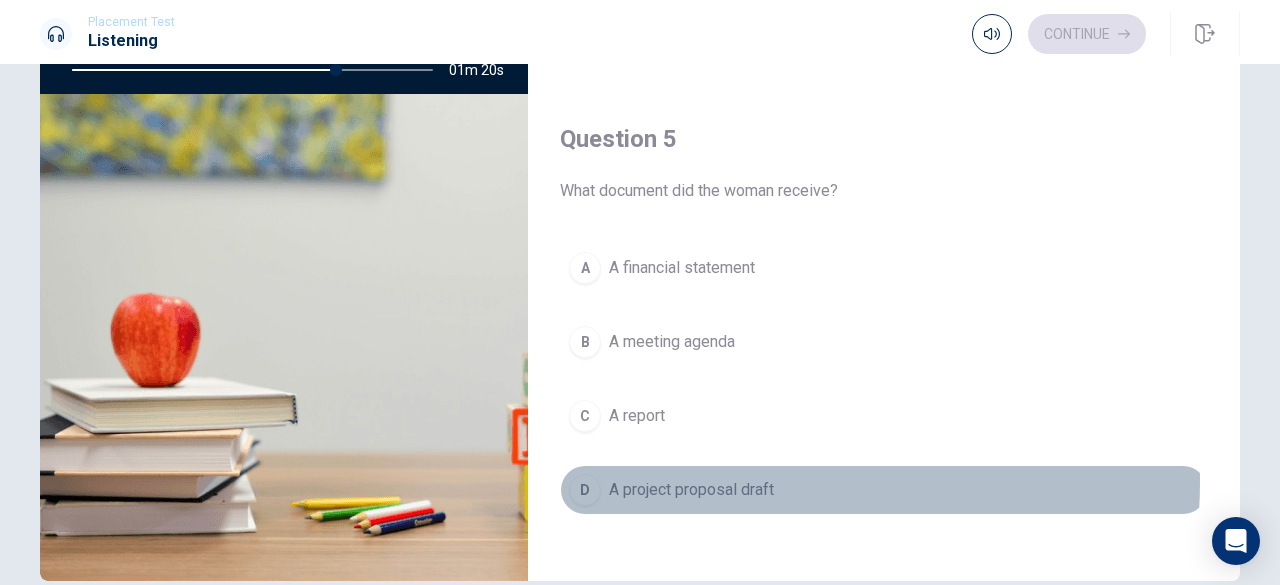 click on "A project proposal draft" at bounding box center [691, 490] 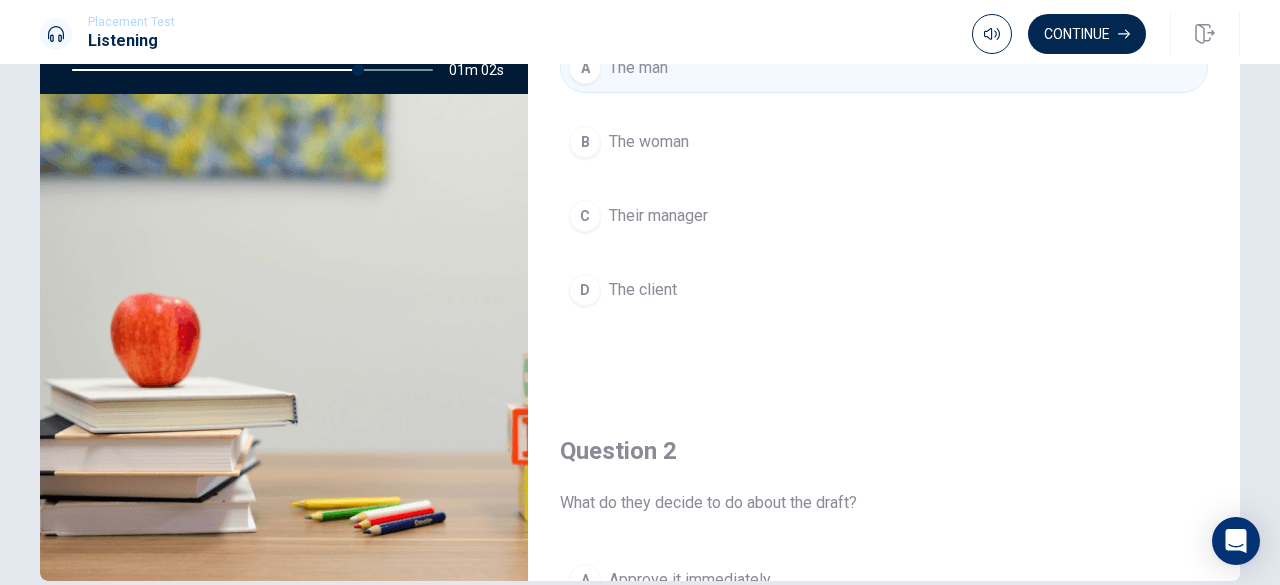 scroll, scrollTop: 0, scrollLeft: 0, axis: both 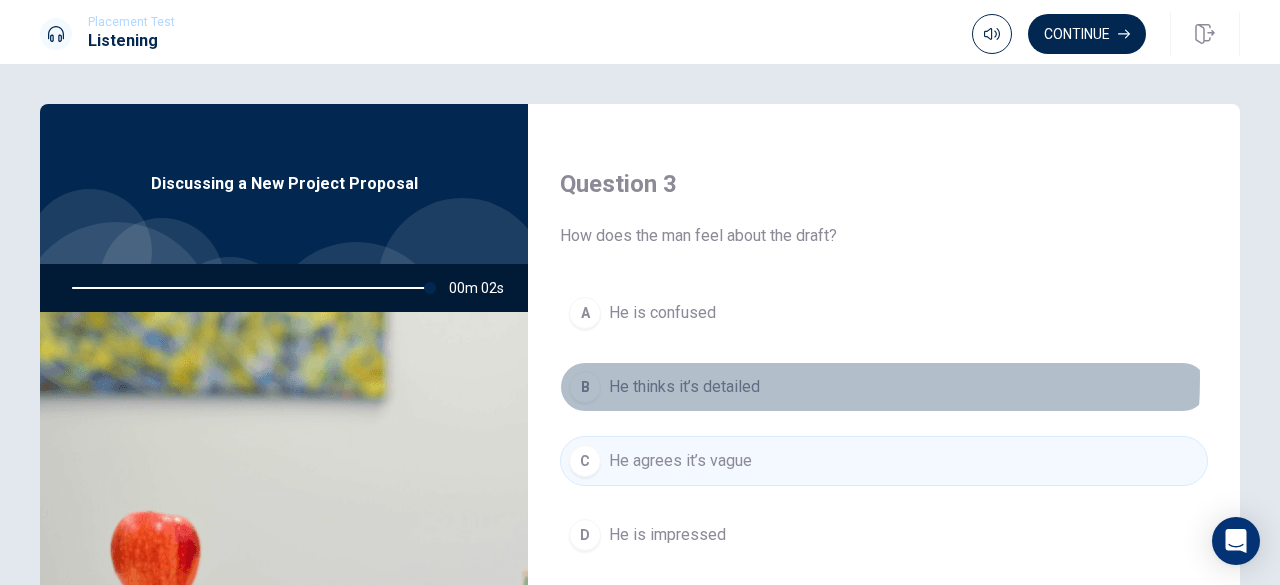 click on "He thinks it’s detailed" at bounding box center [684, 387] 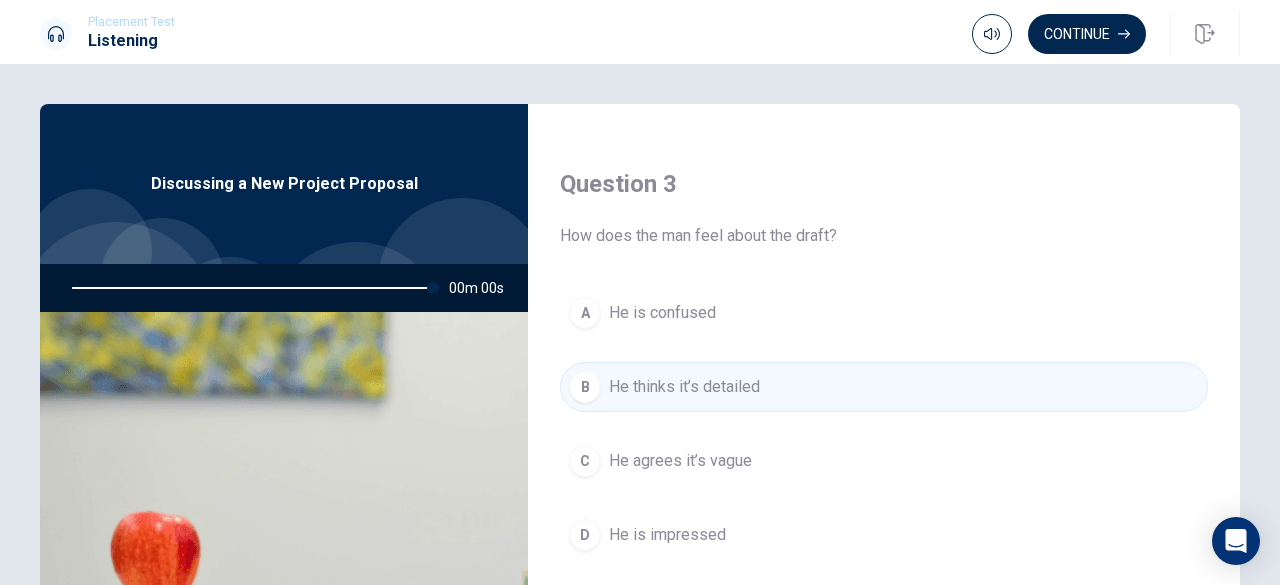type on "0" 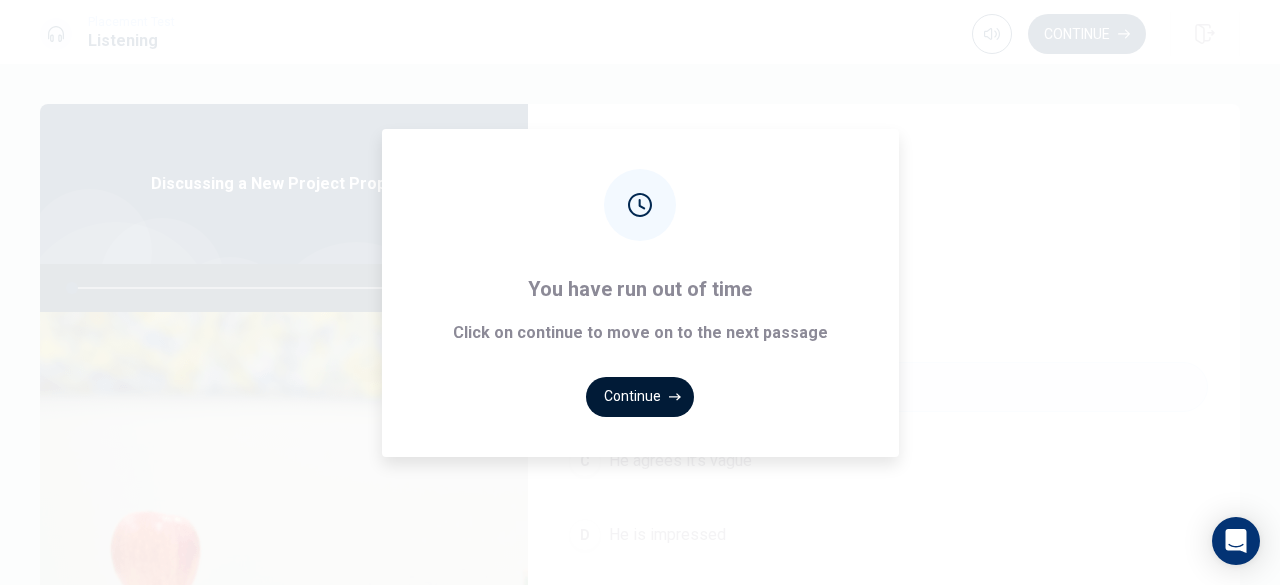 click on "Continue" at bounding box center [640, 397] 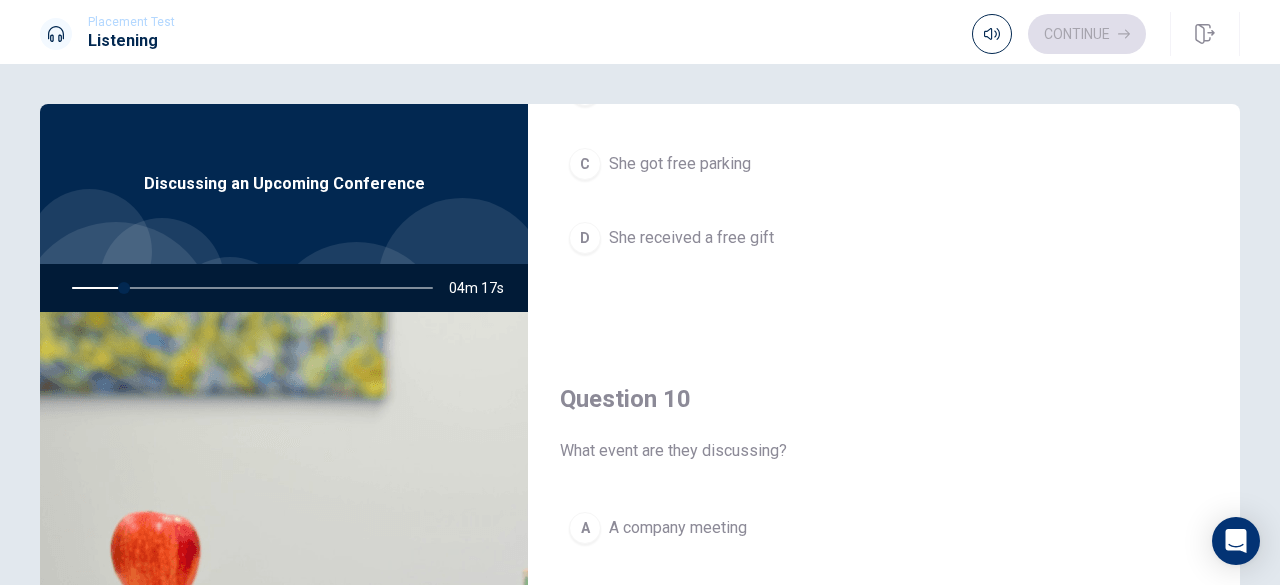 scroll, scrollTop: 1851, scrollLeft: 0, axis: vertical 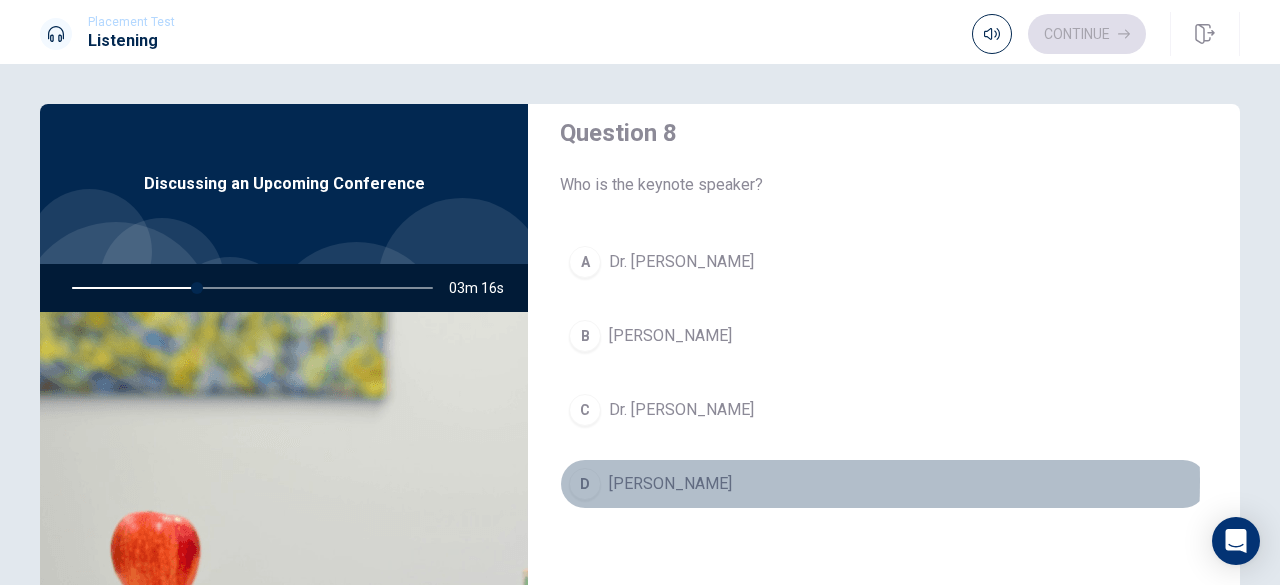 click on "[PERSON_NAME]" at bounding box center (670, 484) 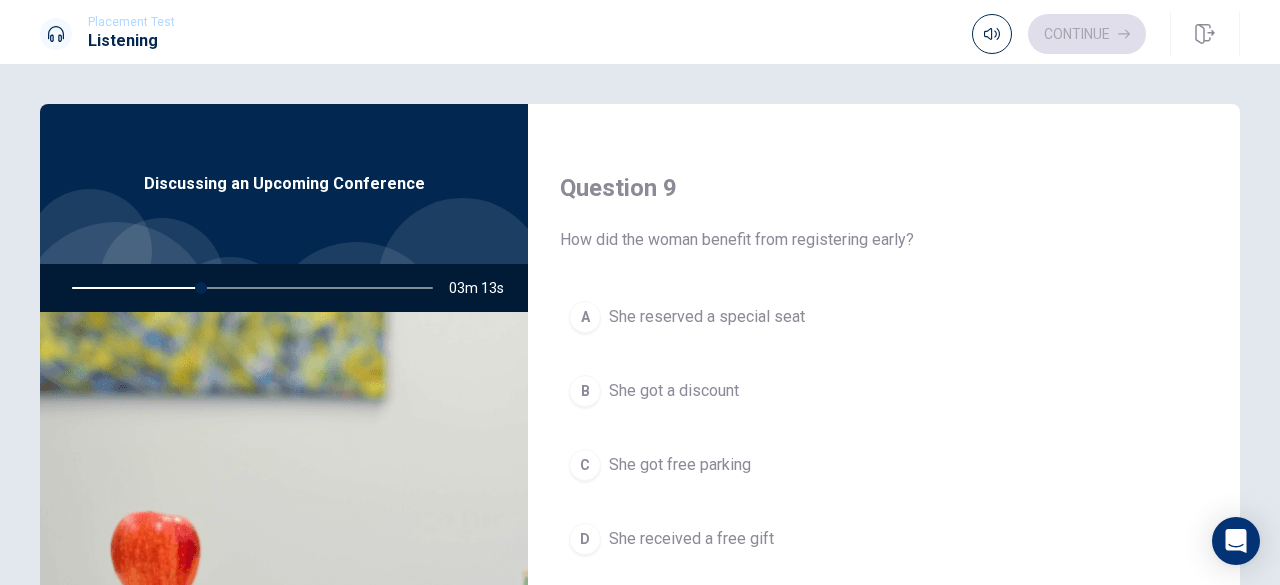 scroll, scrollTop: 1551, scrollLeft: 0, axis: vertical 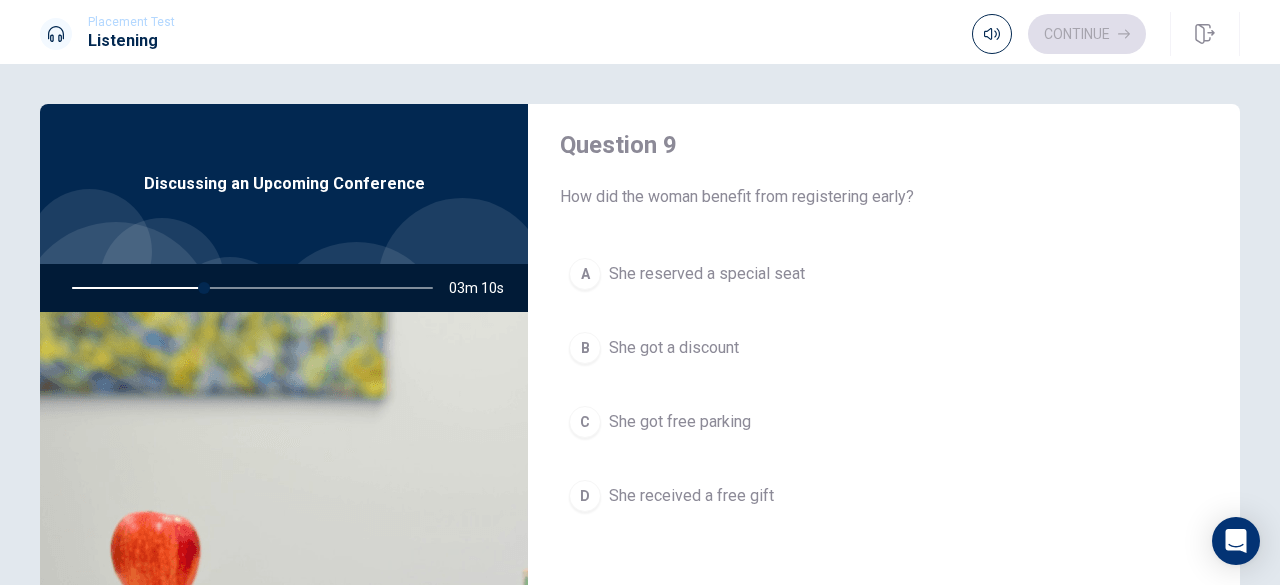 click on "She got a discount" at bounding box center (674, 348) 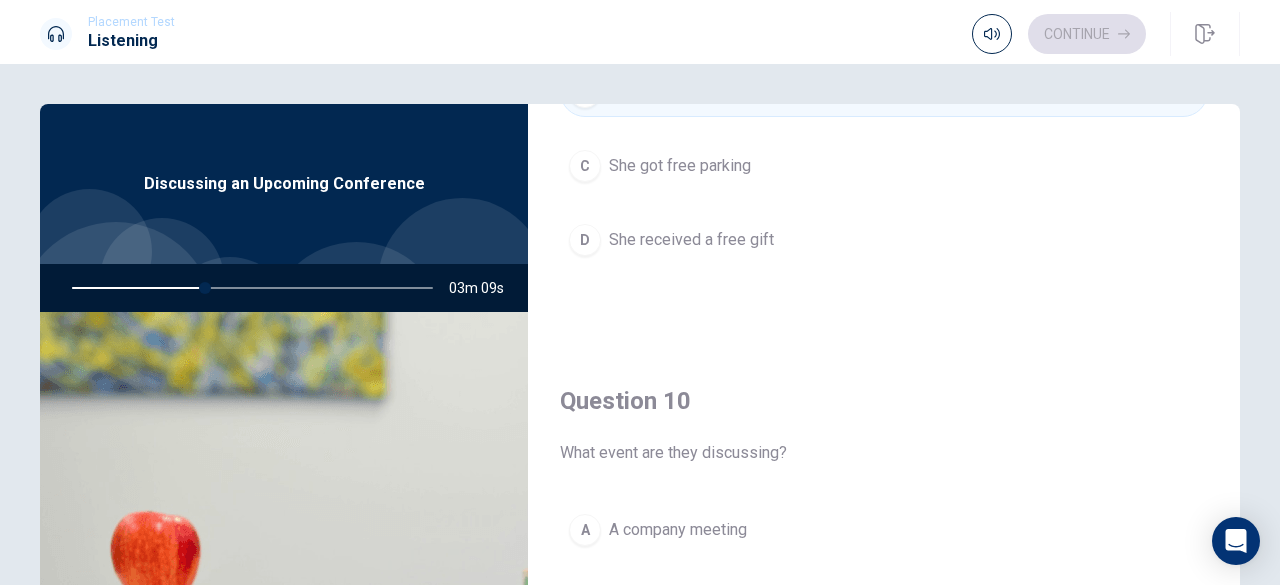 scroll, scrollTop: 1851, scrollLeft: 0, axis: vertical 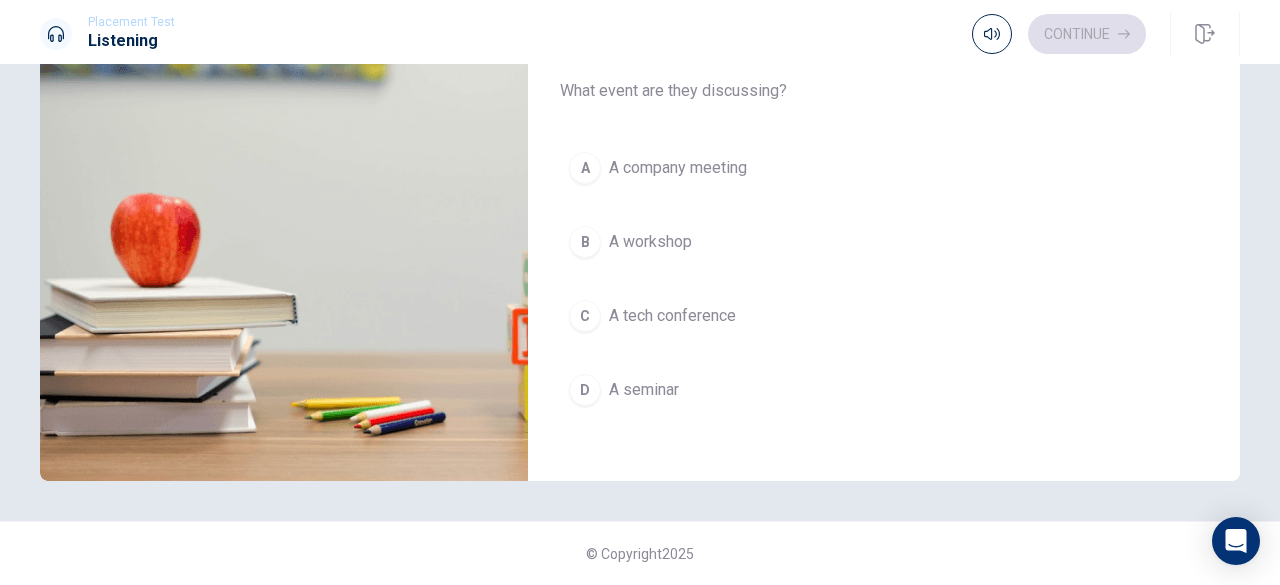 click on "A tech conference" at bounding box center [672, 316] 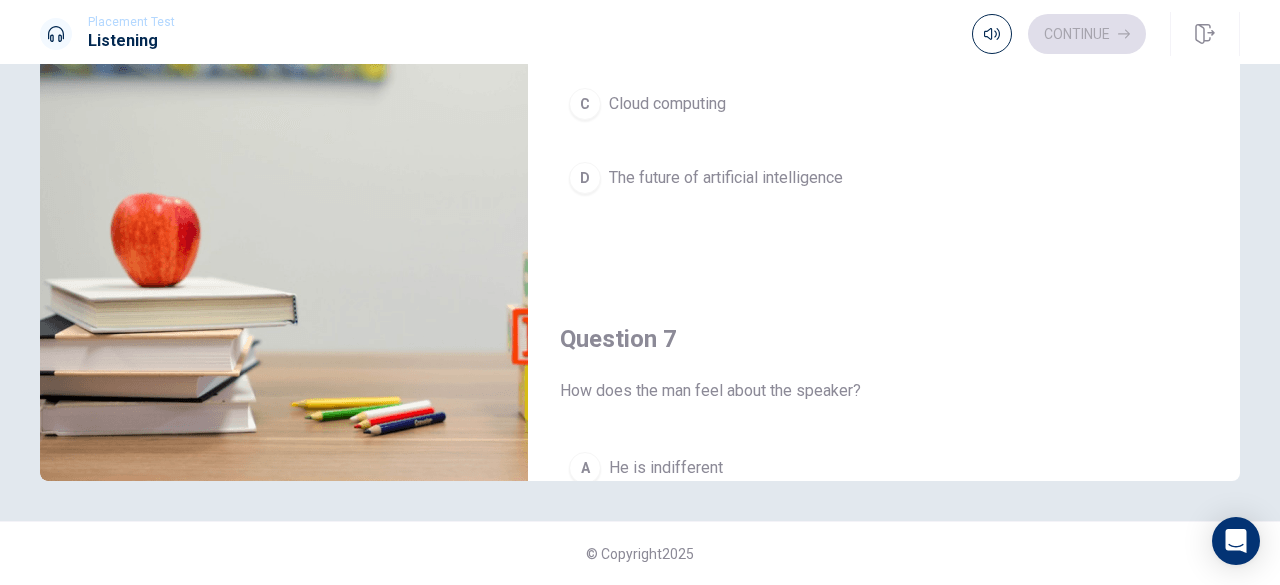 scroll, scrollTop: 0, scrollLeft: 0, axis: both 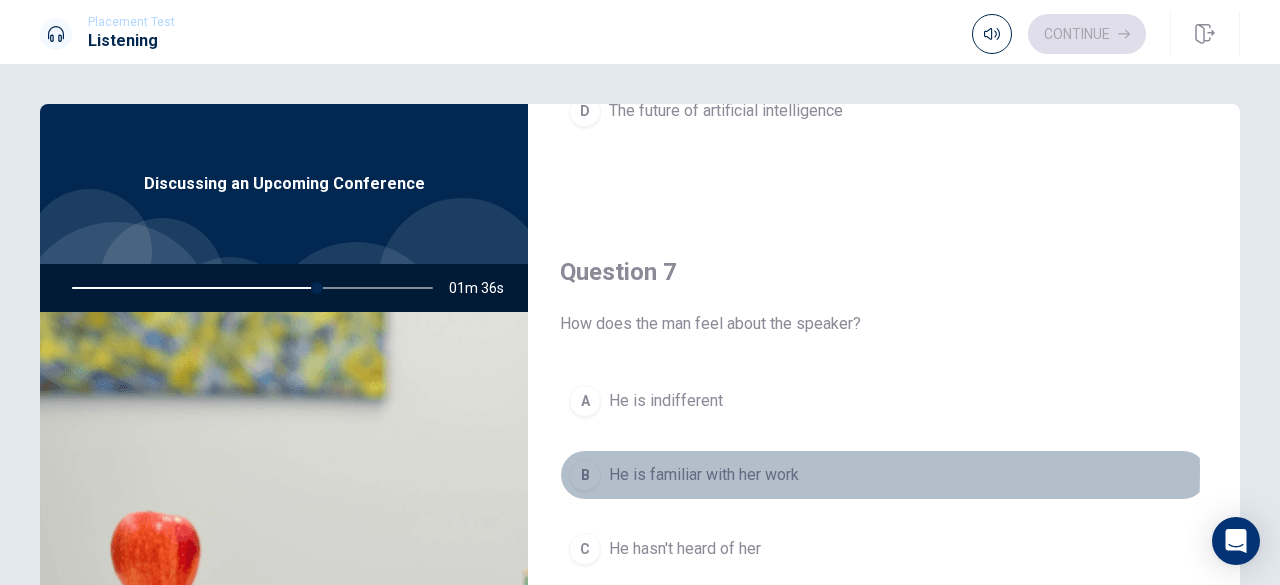 click on "He is familiar with her work" at bounding box center (704, 475) 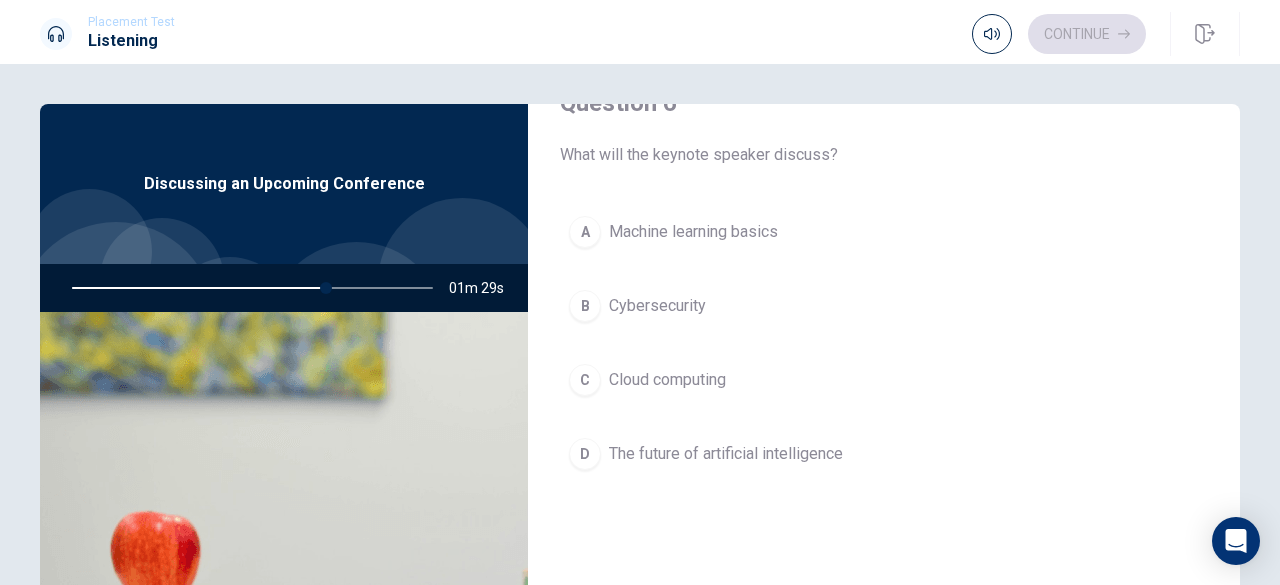 scroll, scrollTop: 0, scrollLeft: 0, axis: both 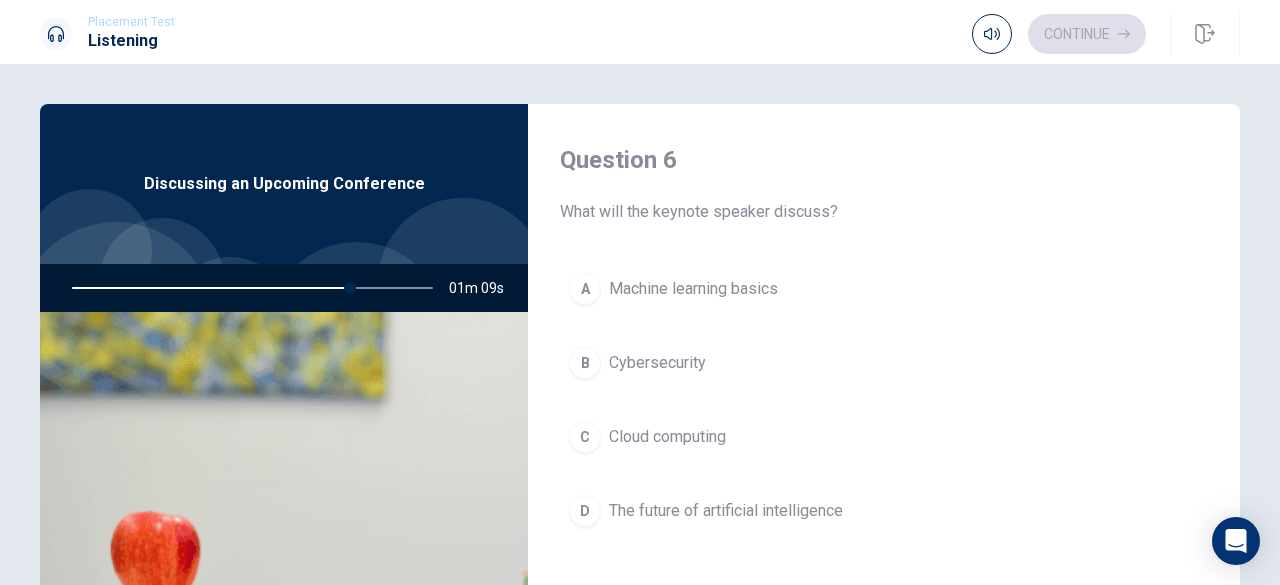 click on "Machine learning basics" at bounding box center [693, 289] 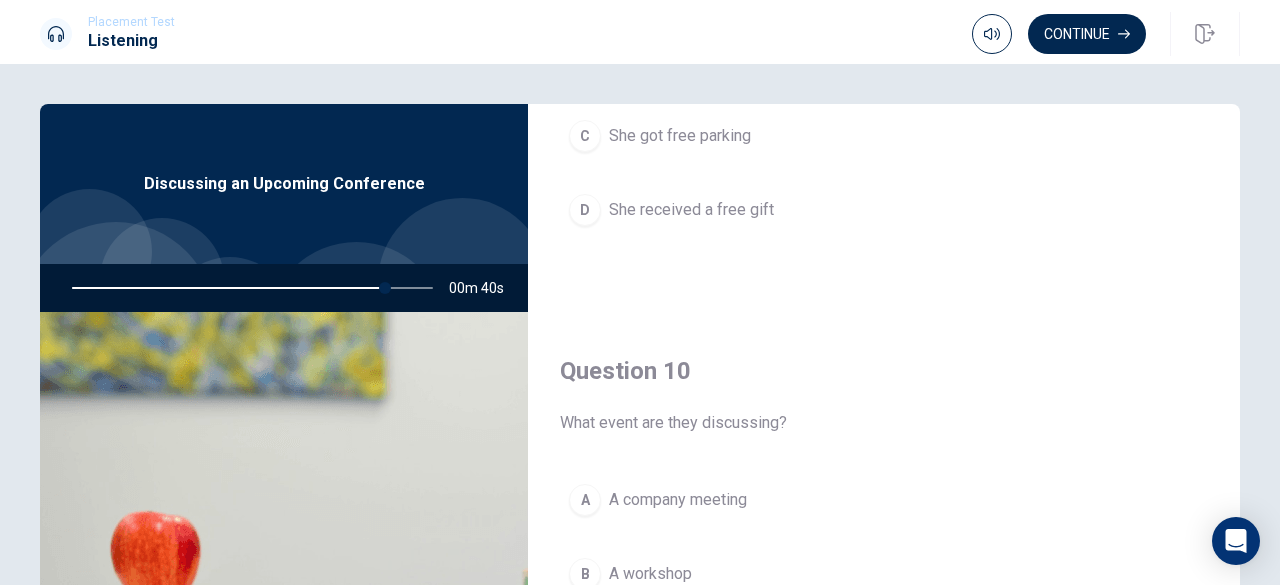 scroll, scrollTop: 1851, scrollLeft: 0, axis: vertical 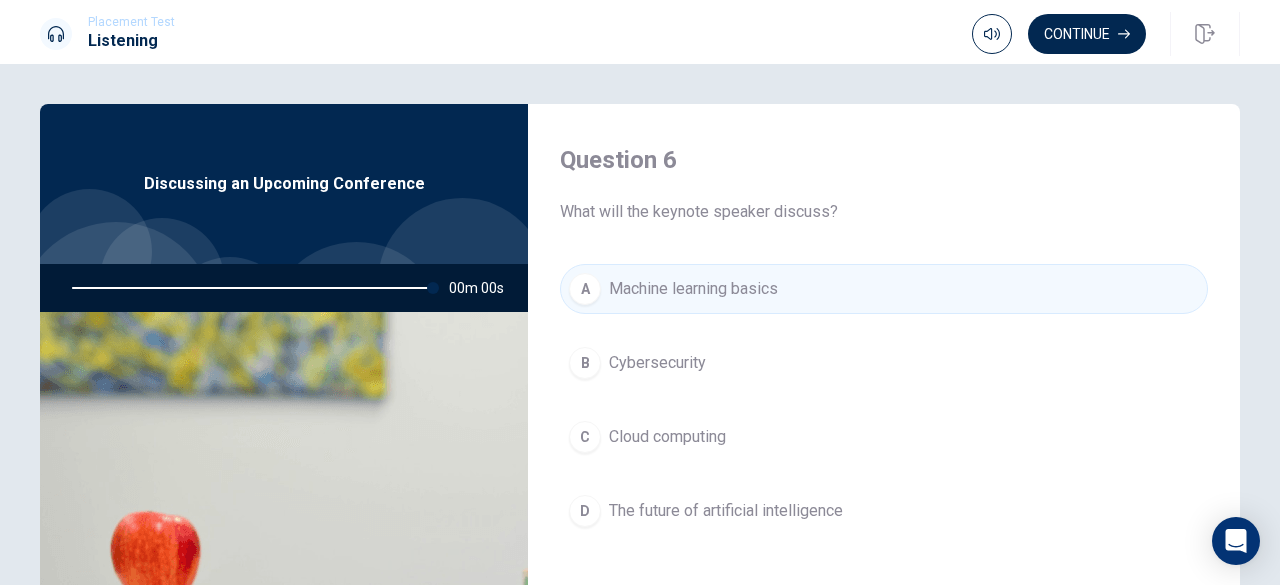 type on "0" 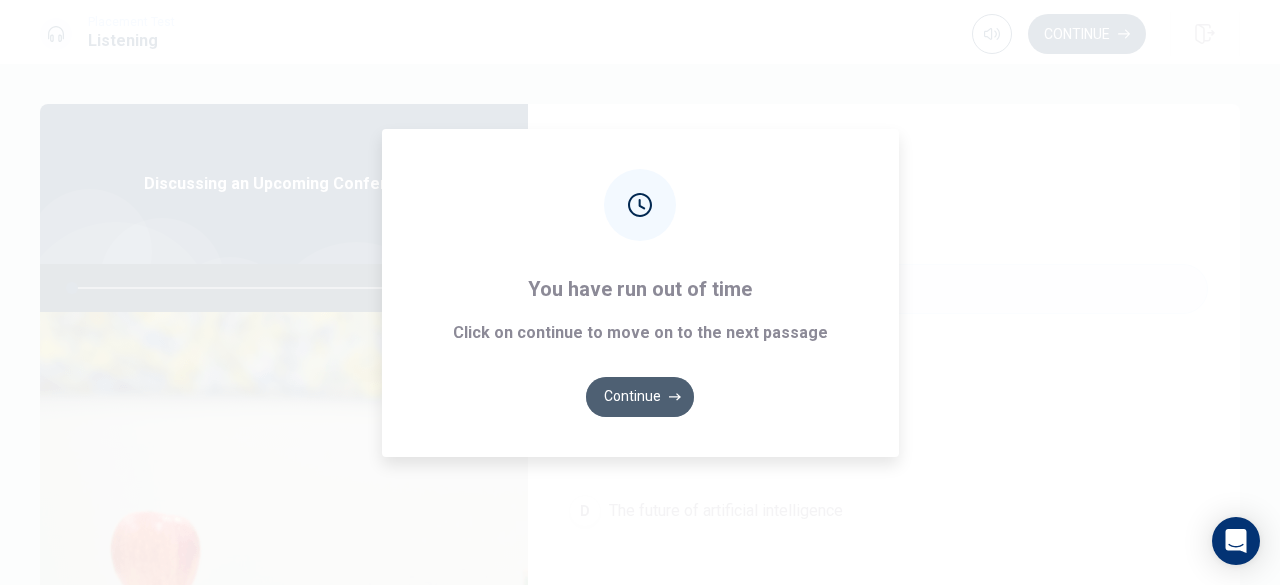 click on "Continue" at bounding box center [640, 397] 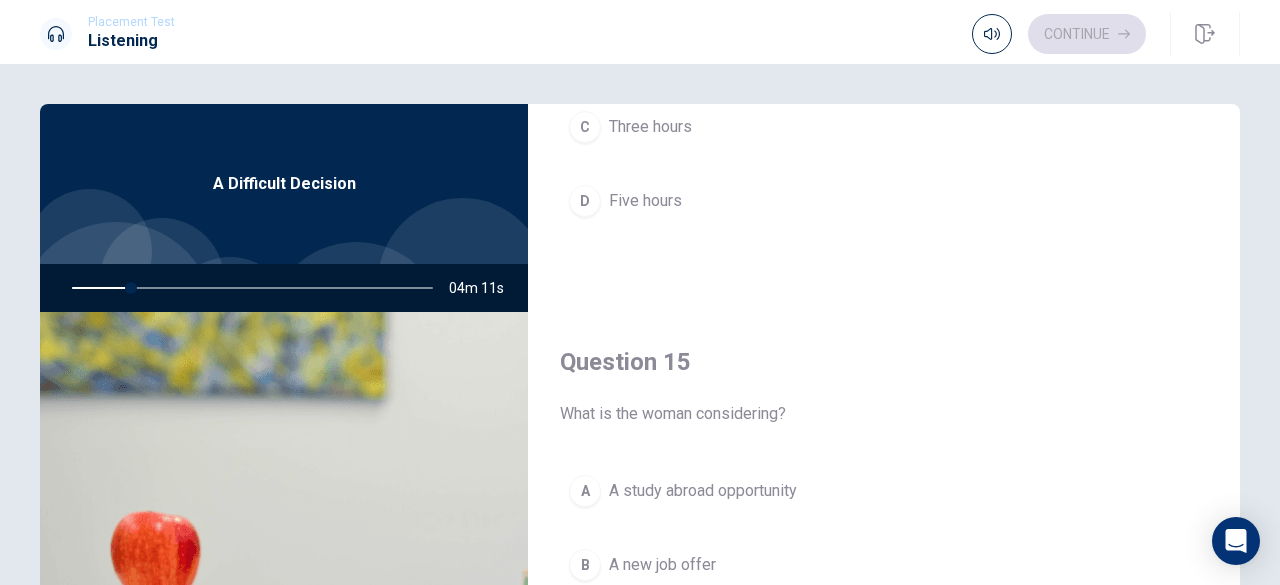 scroll, scrollTop: 1851, scrollLeft: 0, axis: vertical 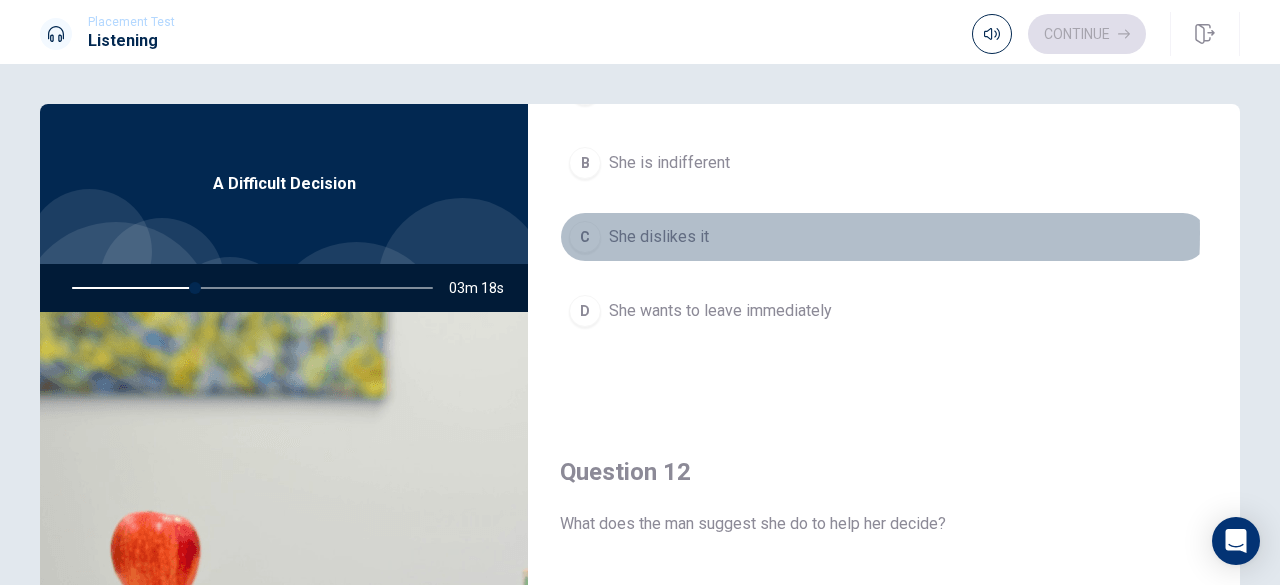 click on "She dislikes it" at bounding box center (659, 237) 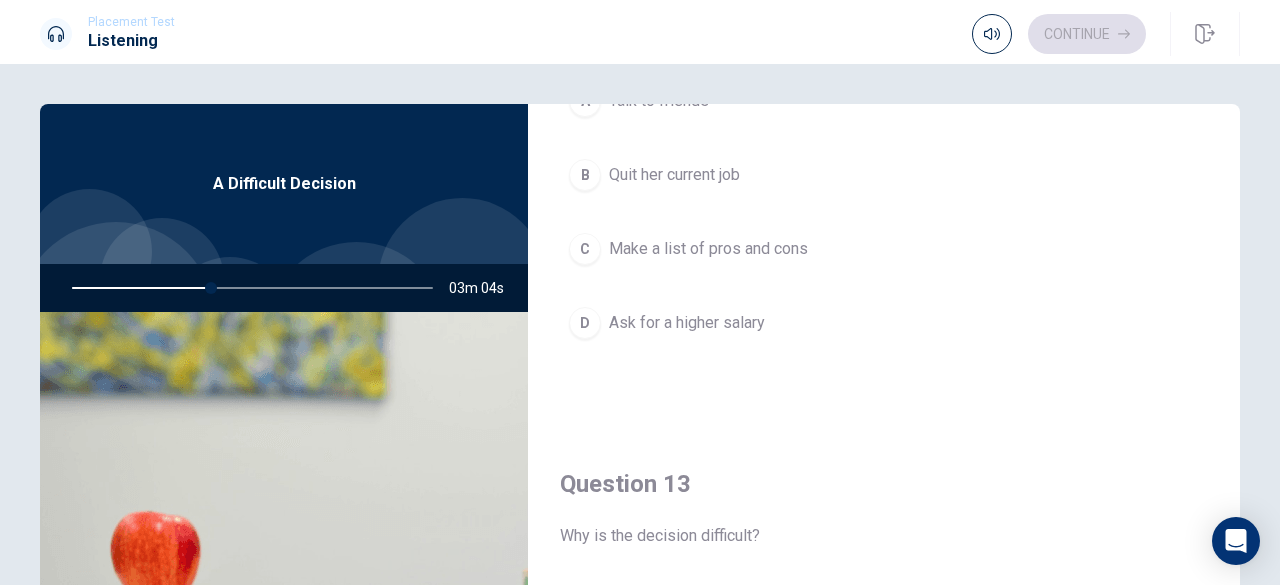 scroll, scrollTop: 600, scrollLeft: 0, axis: vertical 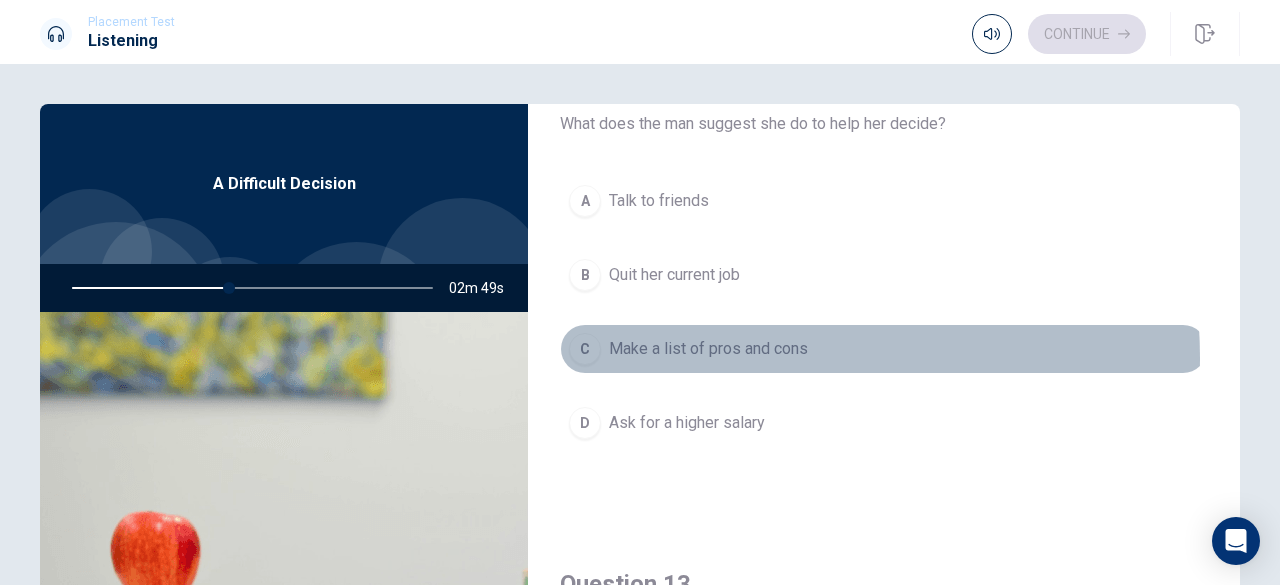 click on "Make a list of pros and cons" at bounding box center [708, 349] 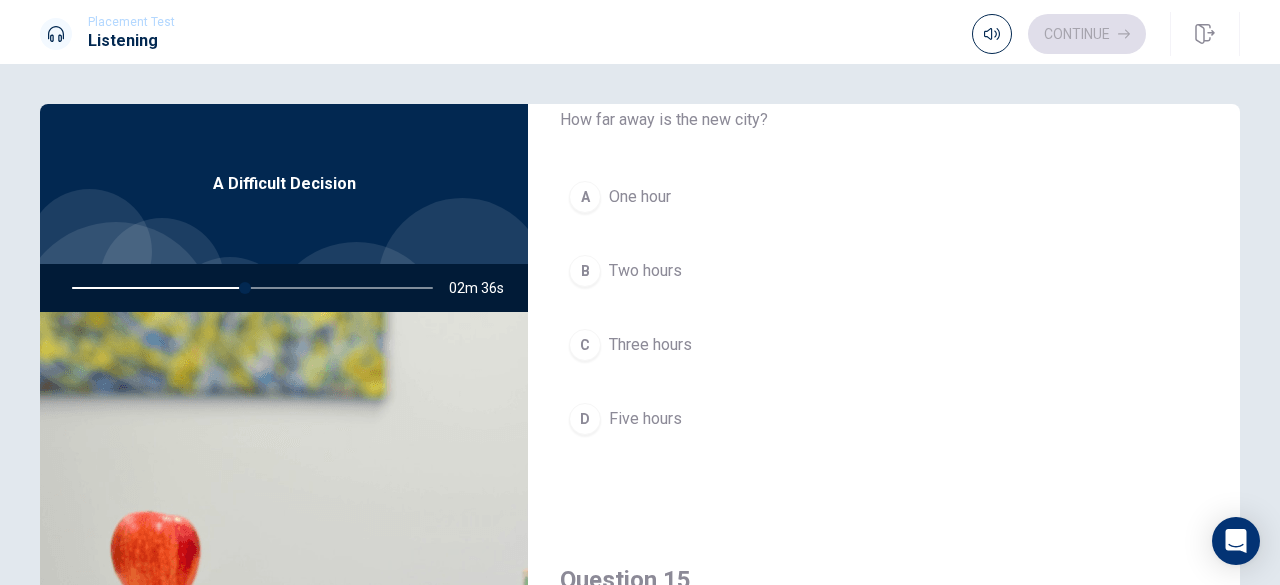 scroll, scrollTop: 1700, scrollLeft: 0, axis: vertical 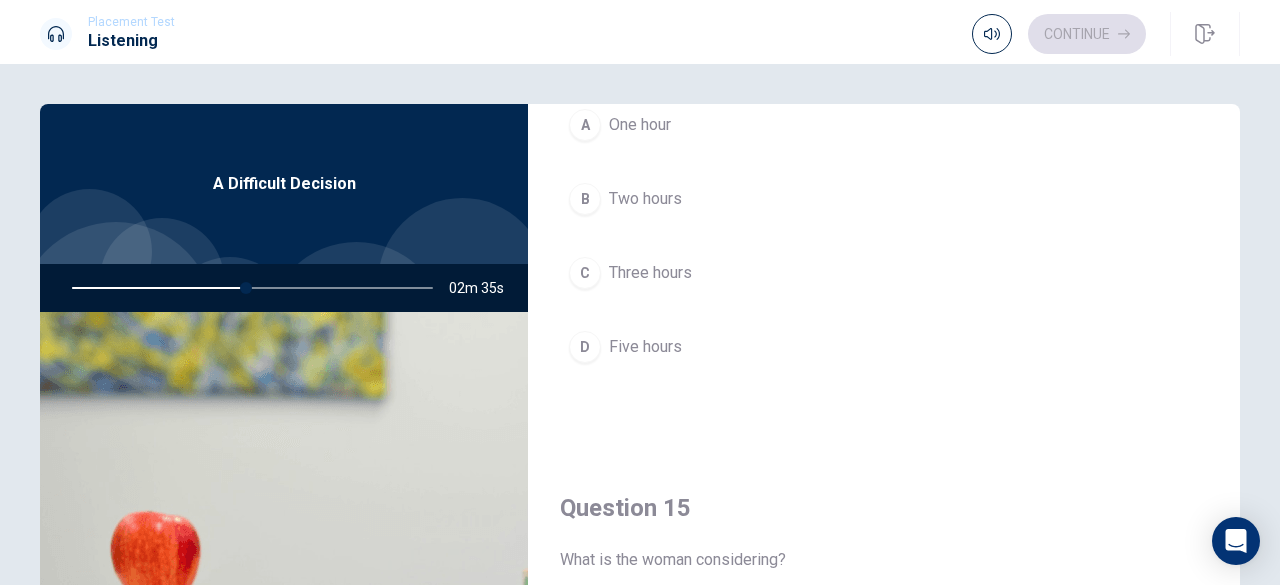 click on "Three hours" at bounding box center (650, 273) 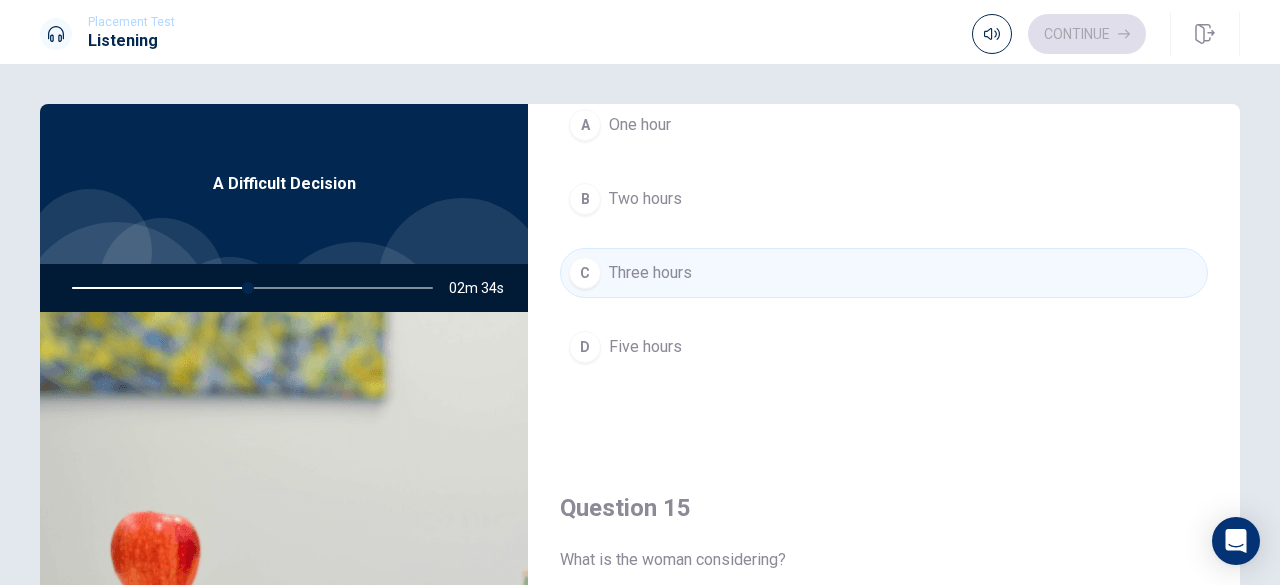 scroll, scrollTop: 1851, scrollLeft: 0, axis: vertical 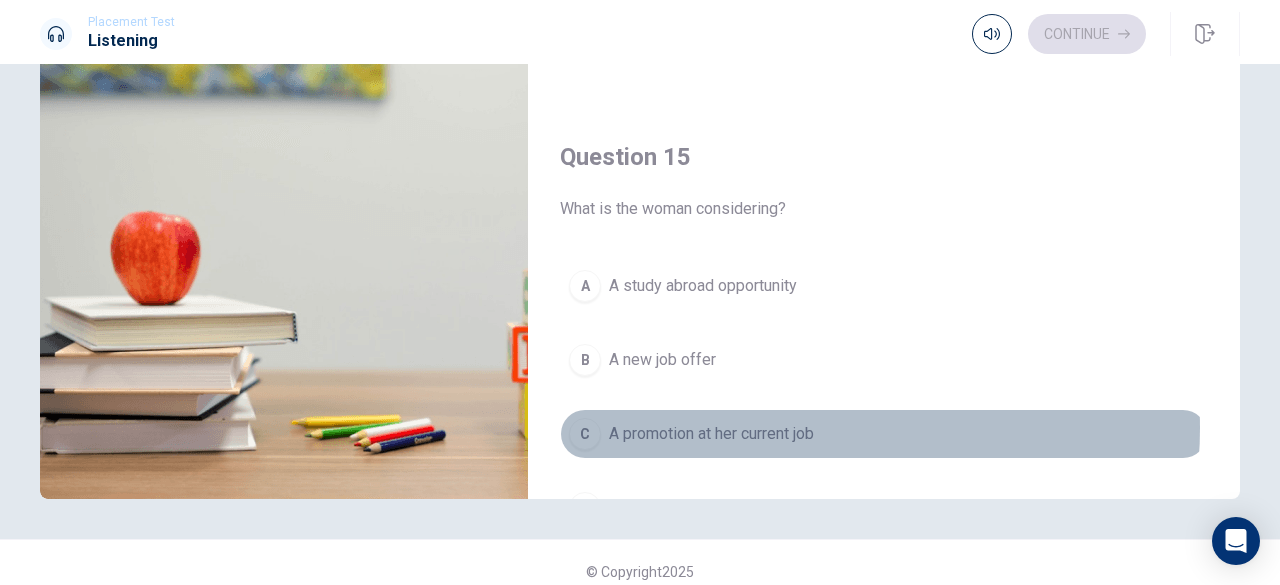 click on "A promotion at her current job" at bounding box center [711, 434] 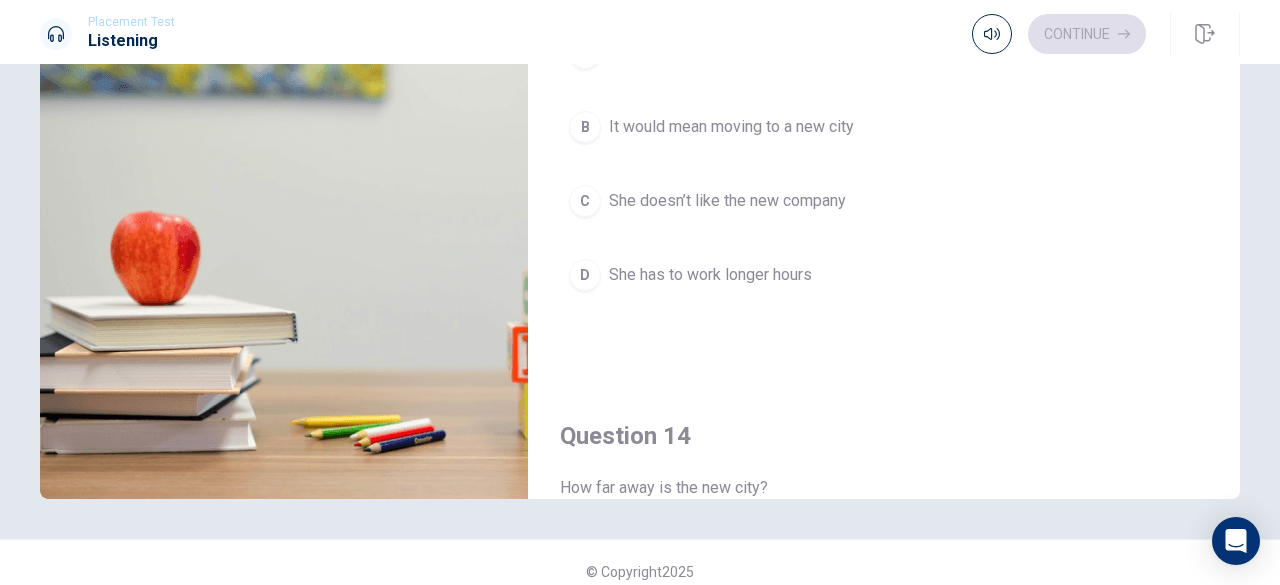 scroll, scrollTop: 851, scrollLeft: 0, axis: vertical 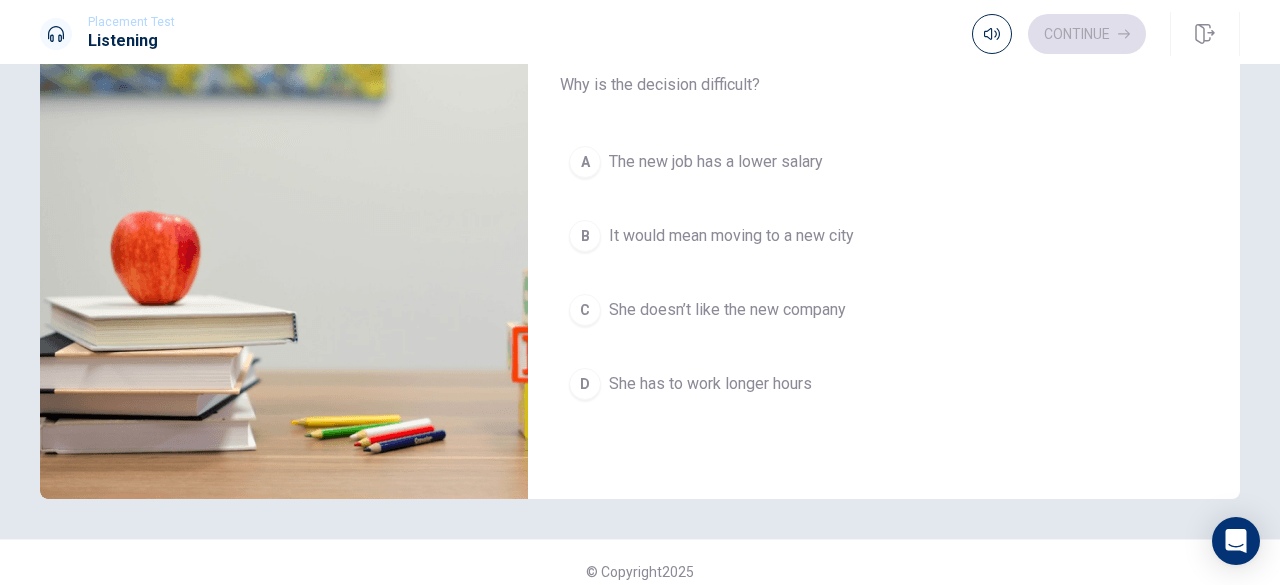 click on "She has to work longer hours" at bounding box center (710, 384) 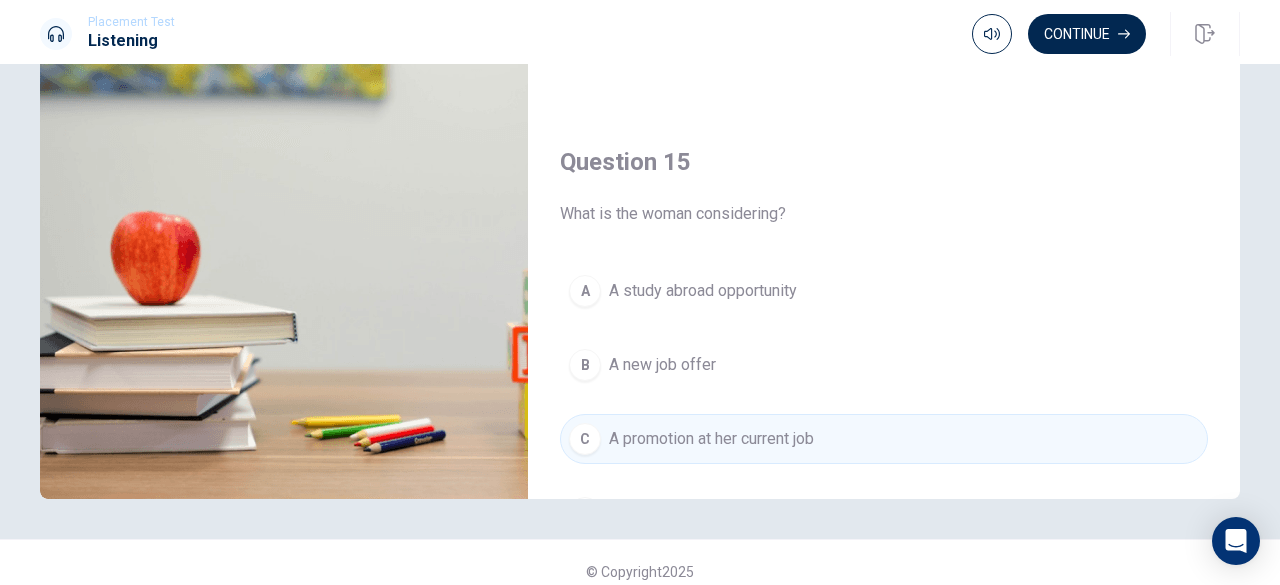 scroll, scrollTop: 1851, scrollLeft: 0, axis: vertical 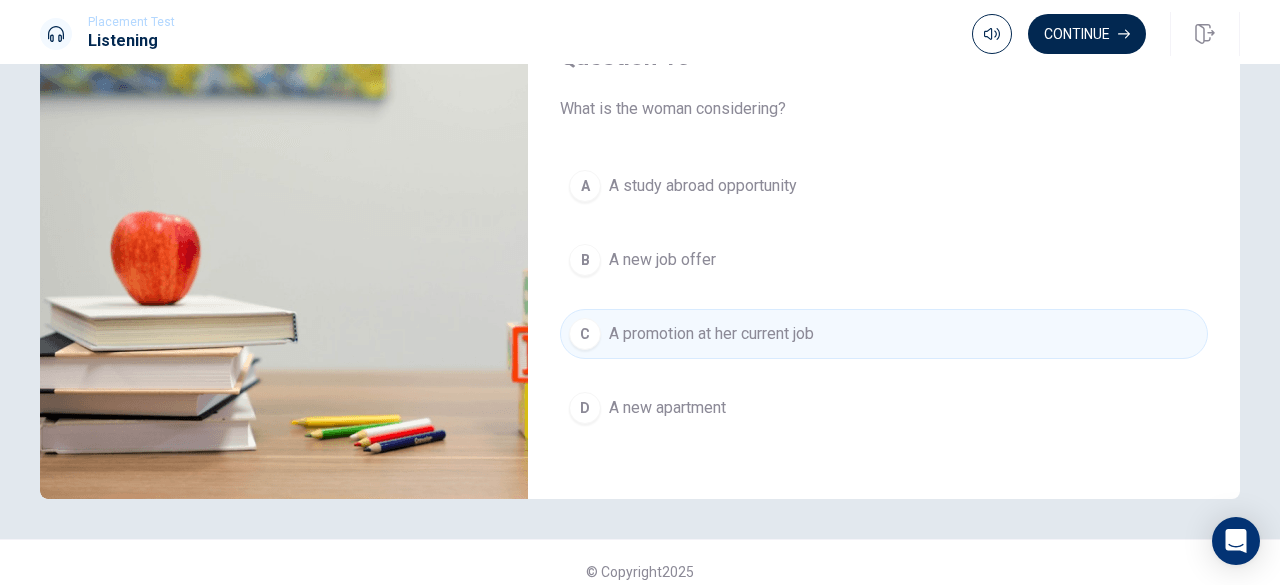 click on "B A new job offer" at bounding box center [884, 260] 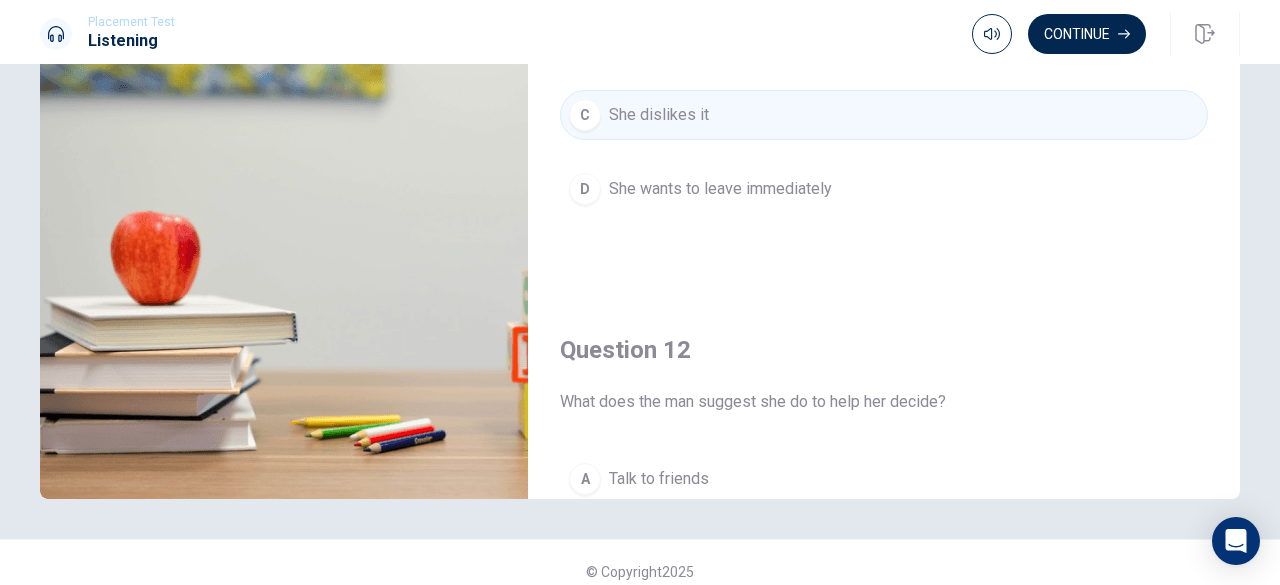 scroll, scrollTop: 0, scrollLeft: 0, axis: both 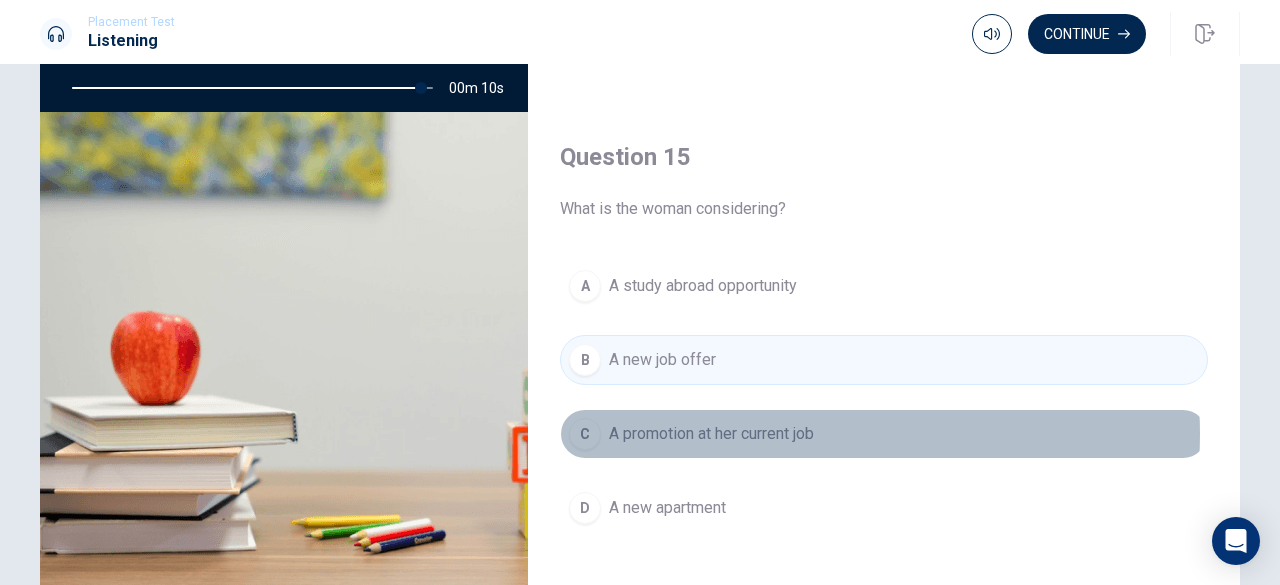 click on "A promotion at her current job" at bounding box center (711, 434) 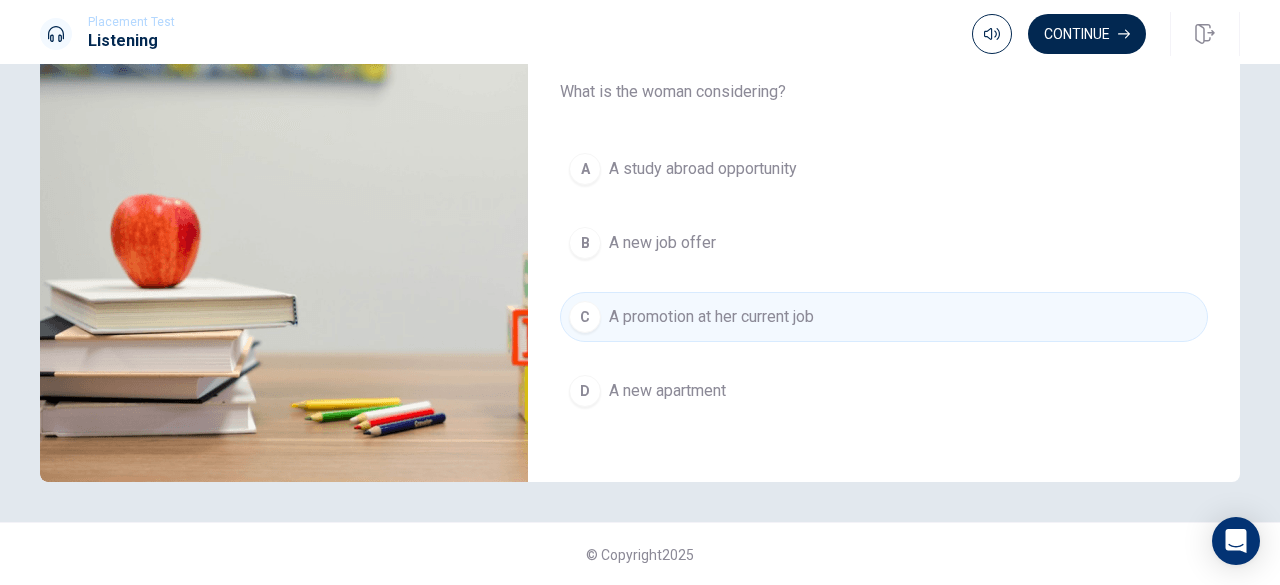 scroll, scrollTop: 318, scrollLeft: 0, axis: vertical 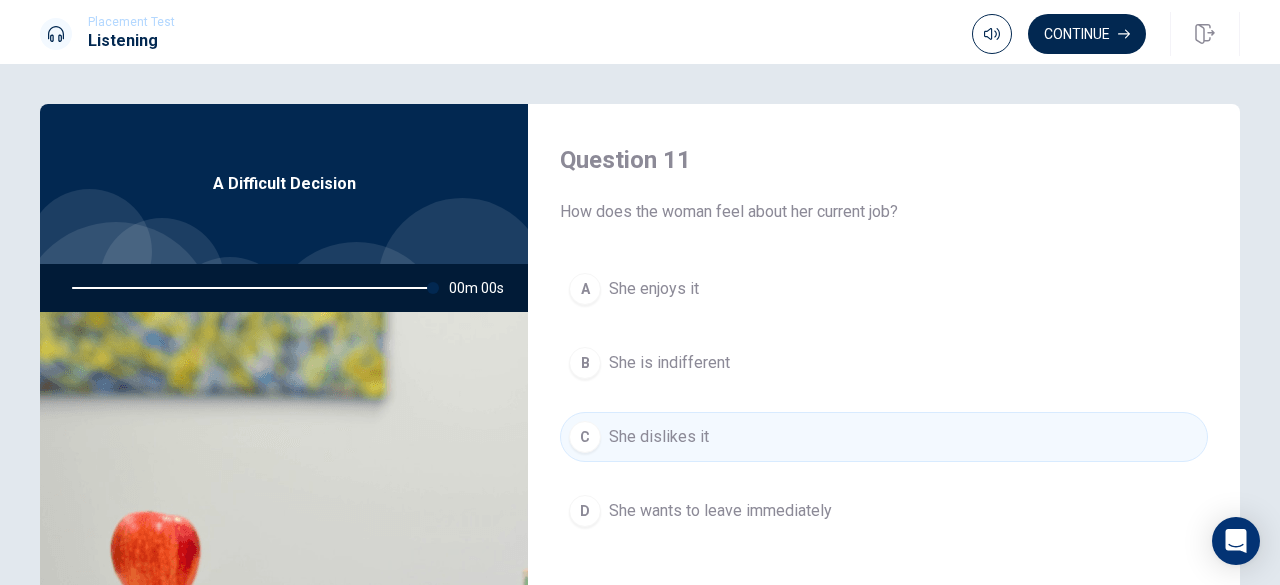 type on "0" 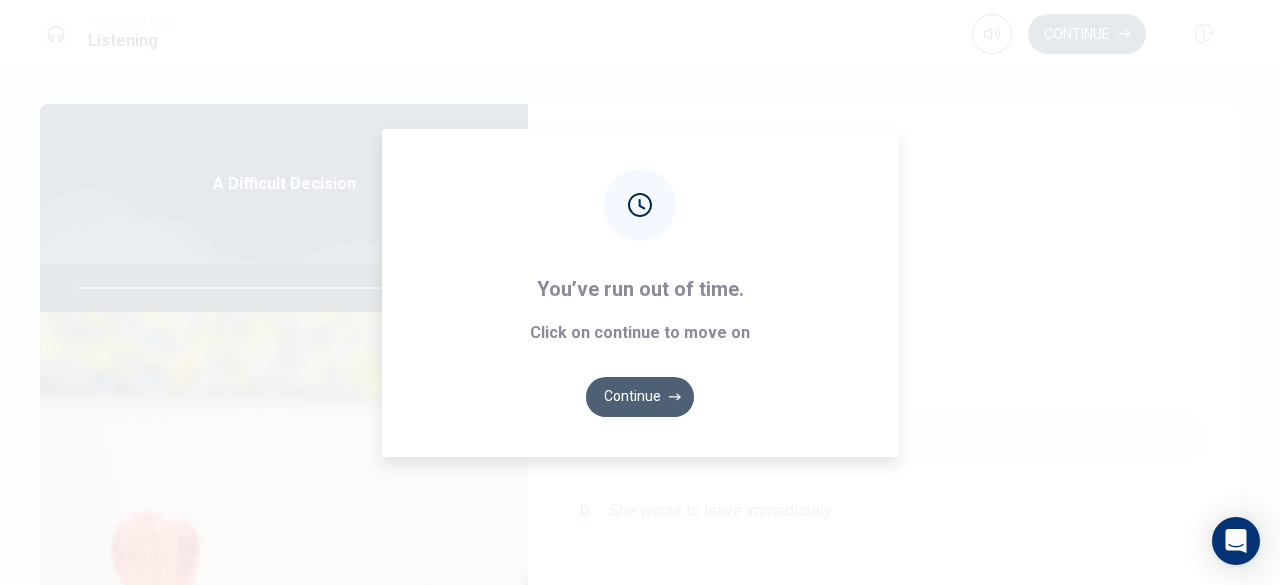 click on "Continue" at bounding box center [640, 397] 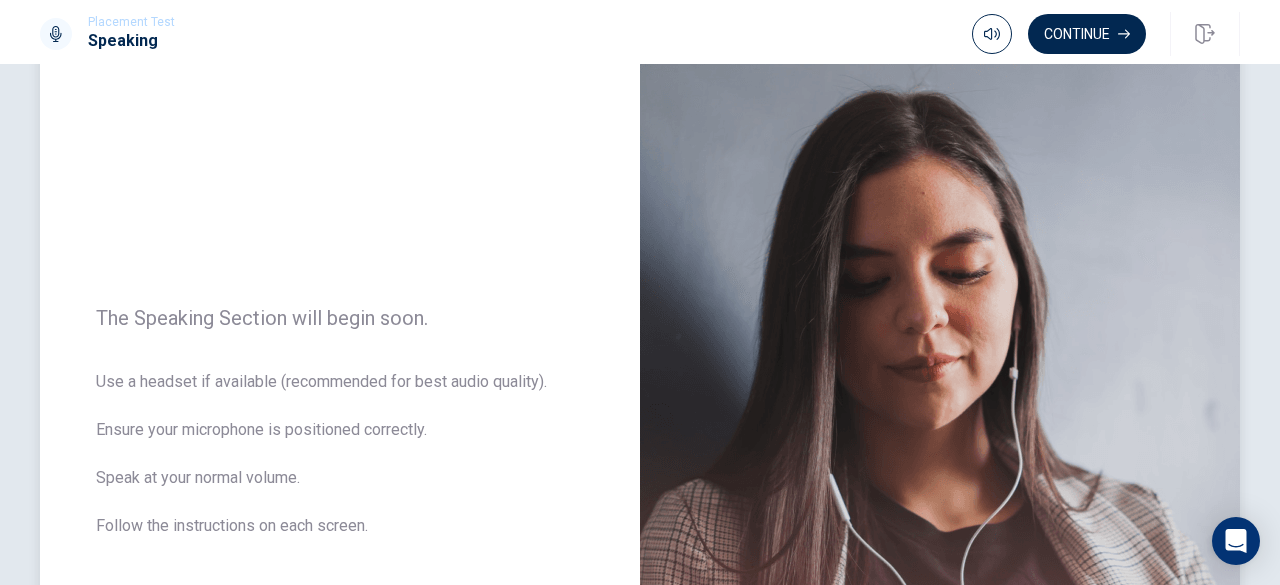 scroll, scrollTop: 94, scrollLeft: 0, axis: vertical 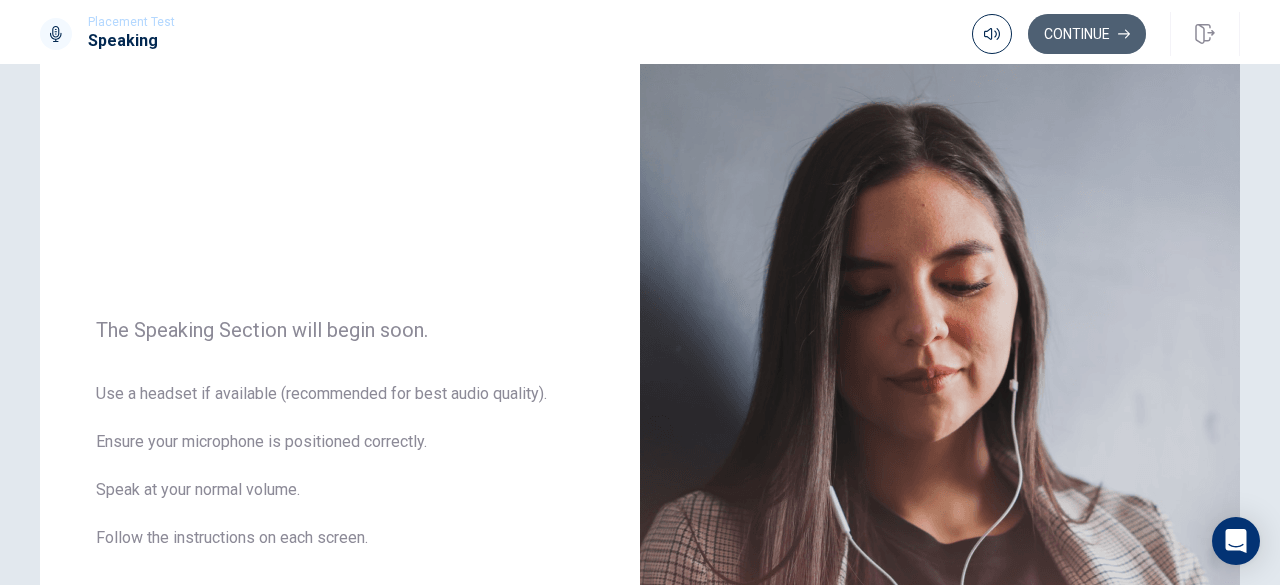 click on "Continue" at bounding box center [1087, 34] 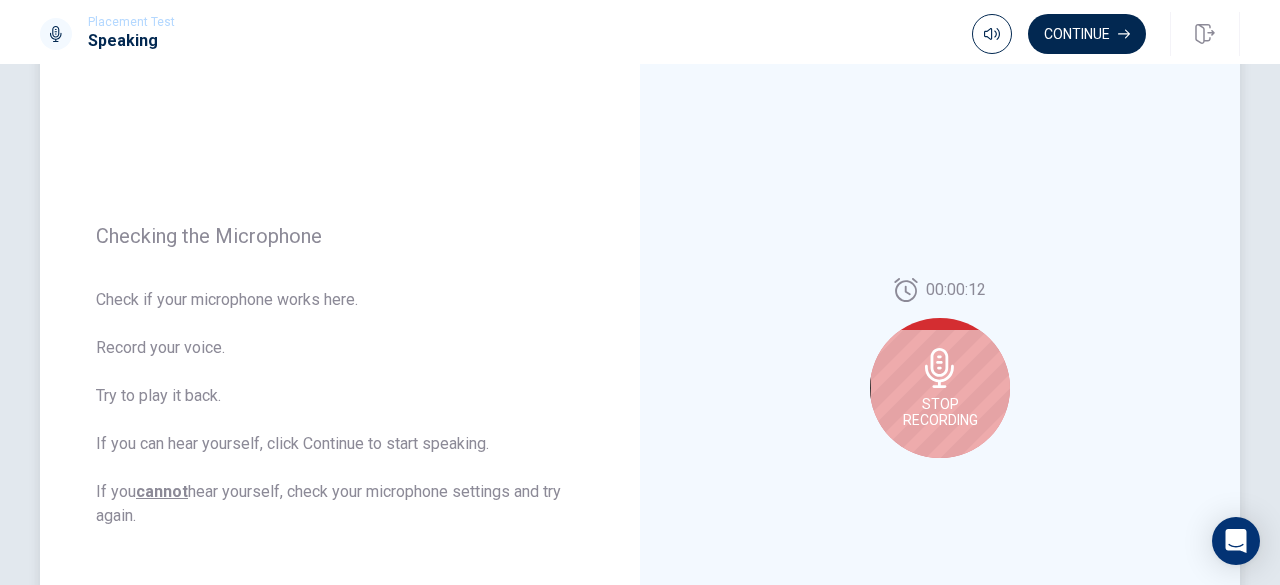 scroll, scrollTop: 294, scrollLeft: 0, axis: vertical 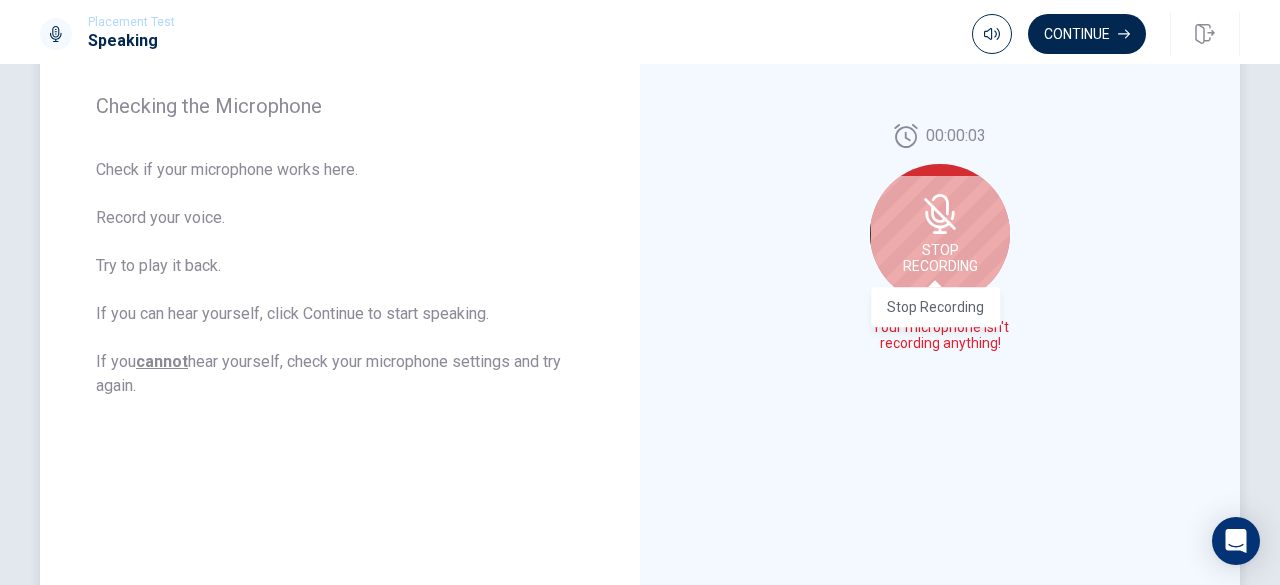 click on "Stop   Recording" at bounding box center (940, 258) 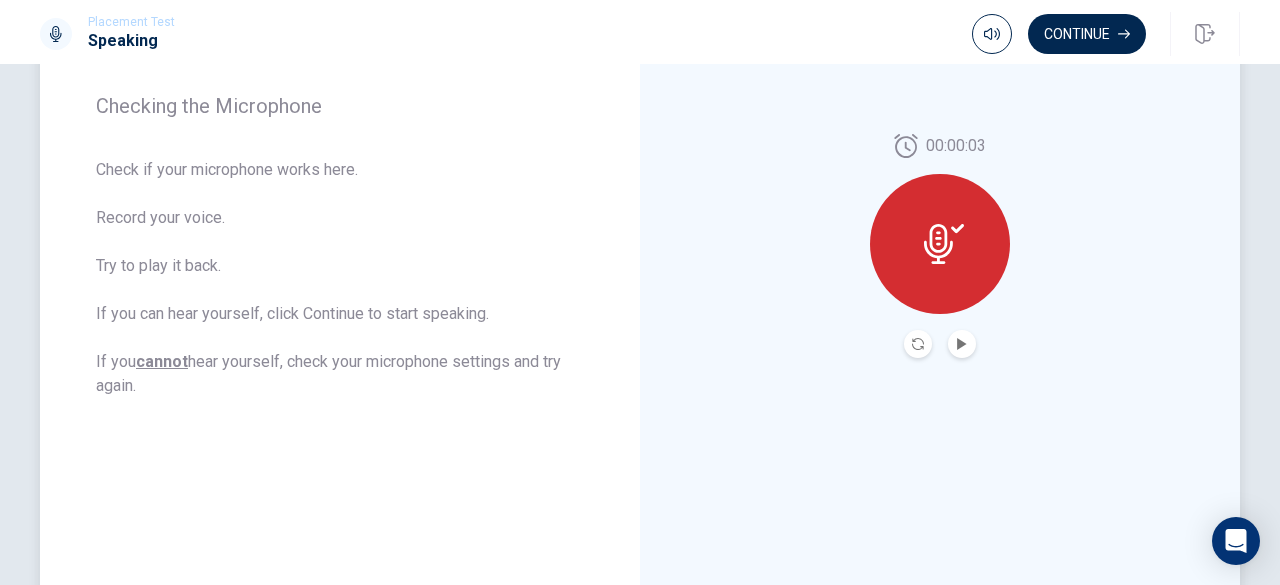 click at bounding box center (940, 244) 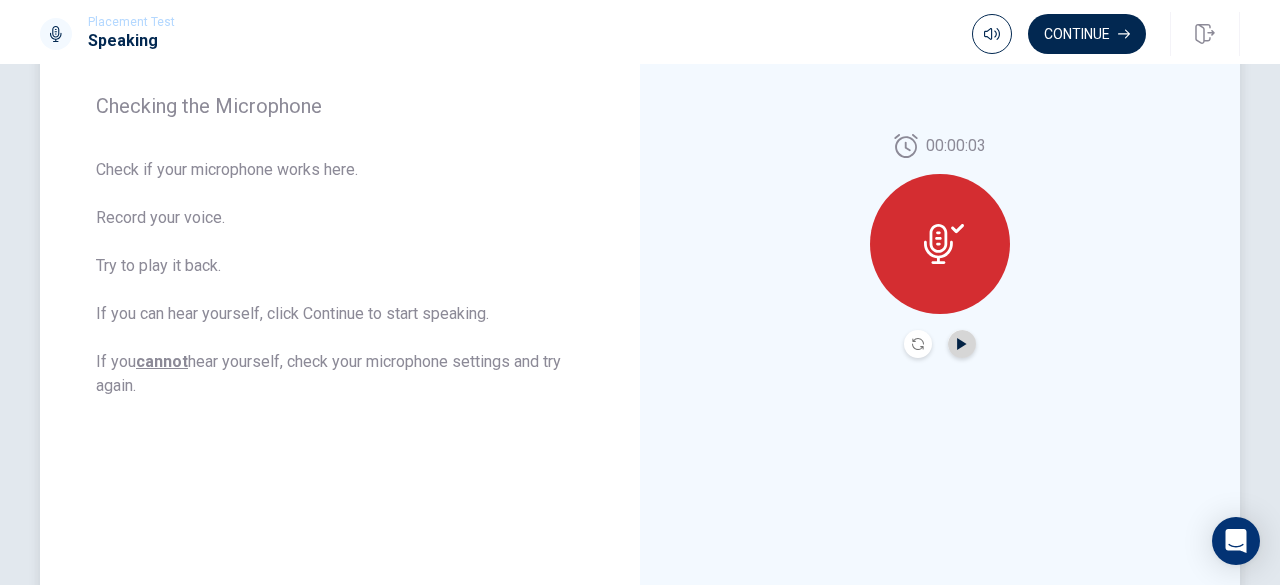 click 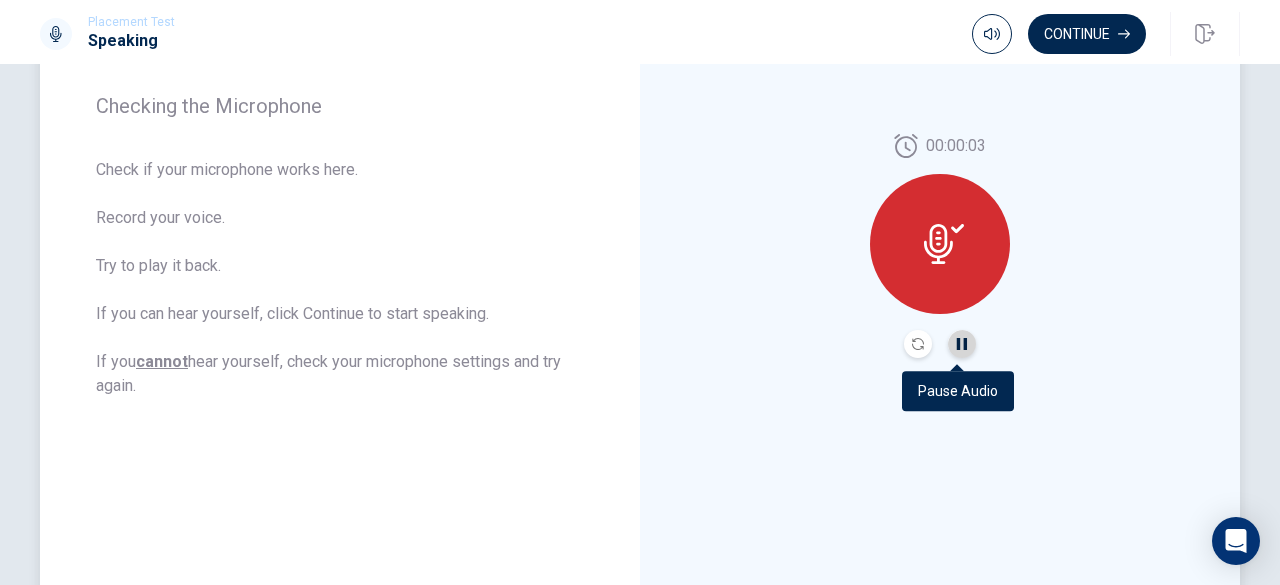 click 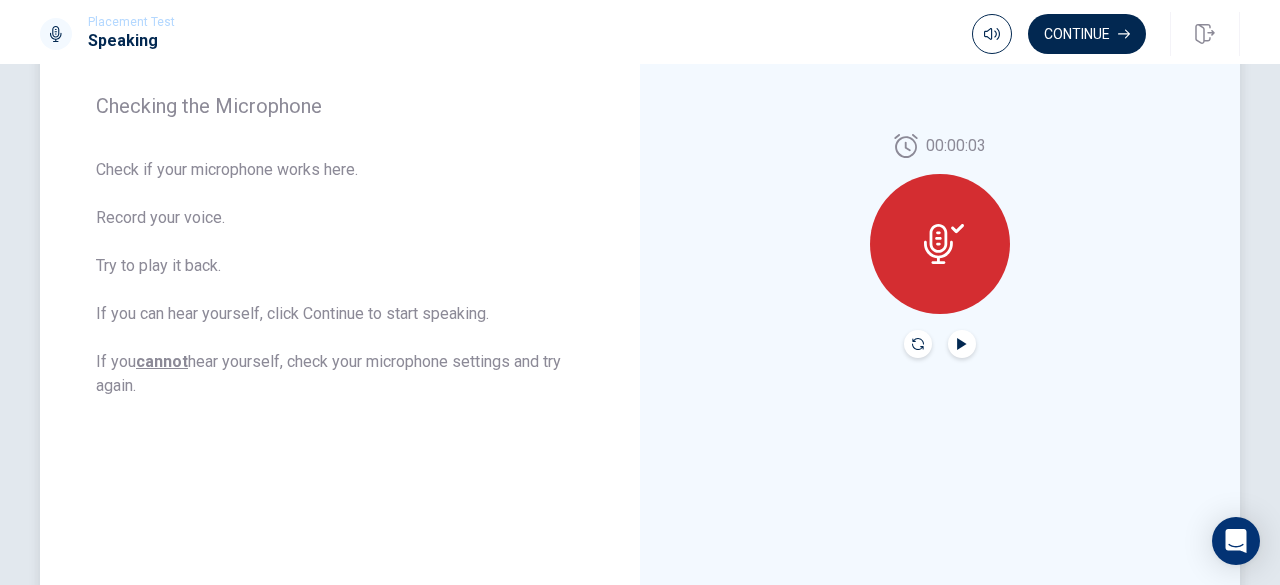 click 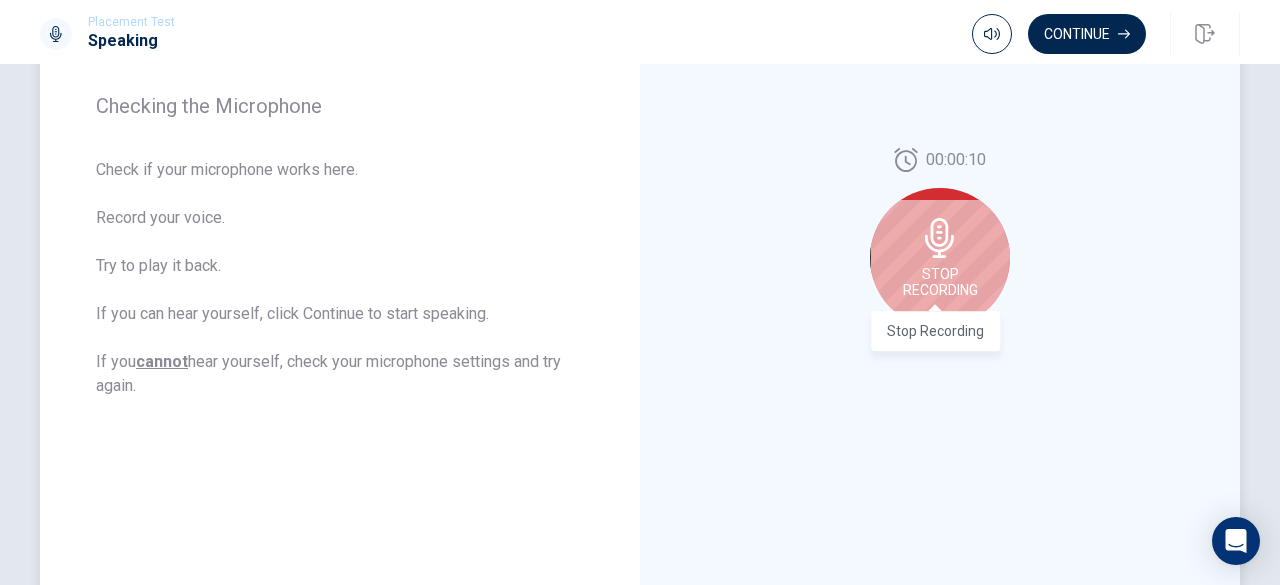 click on "Stop   Recording" at bounding box center [940, 282] 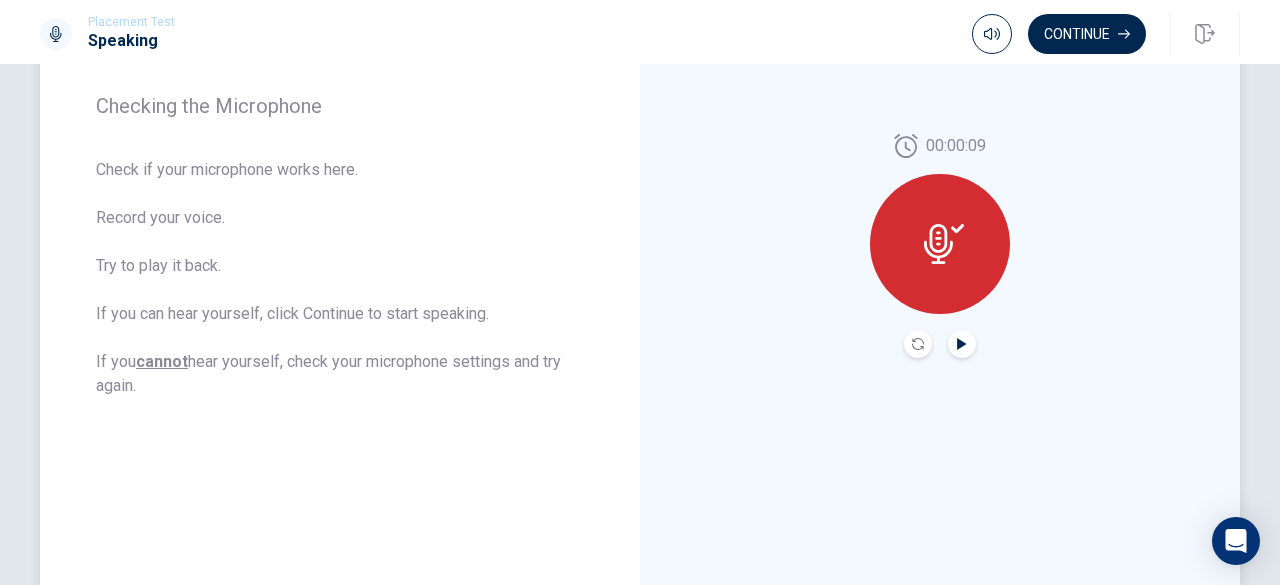 click 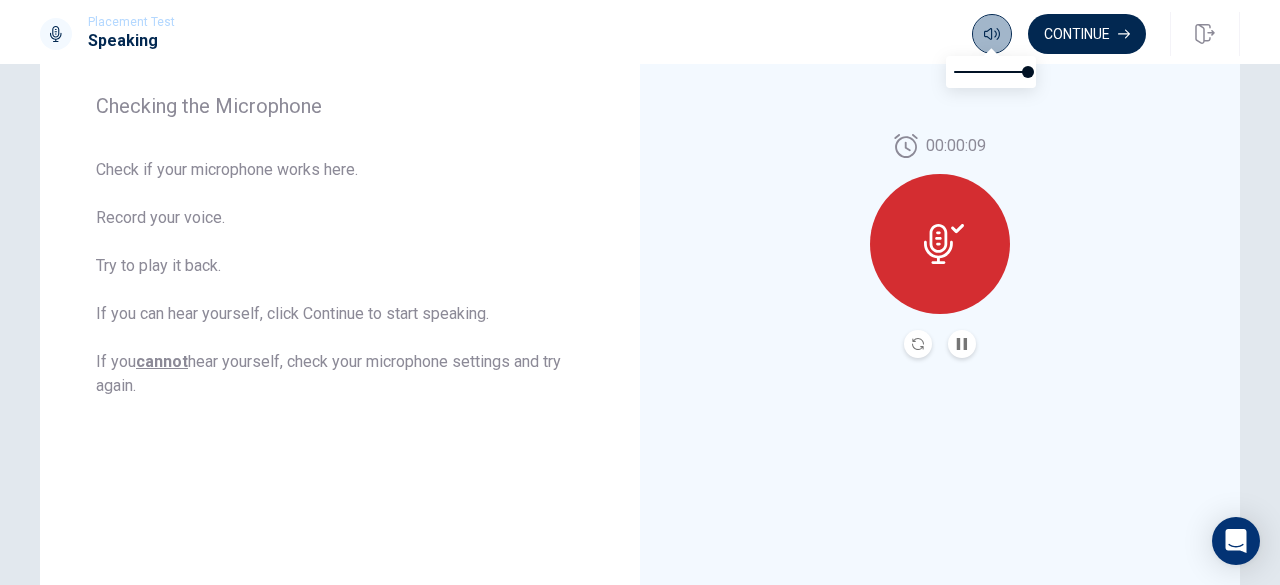 click 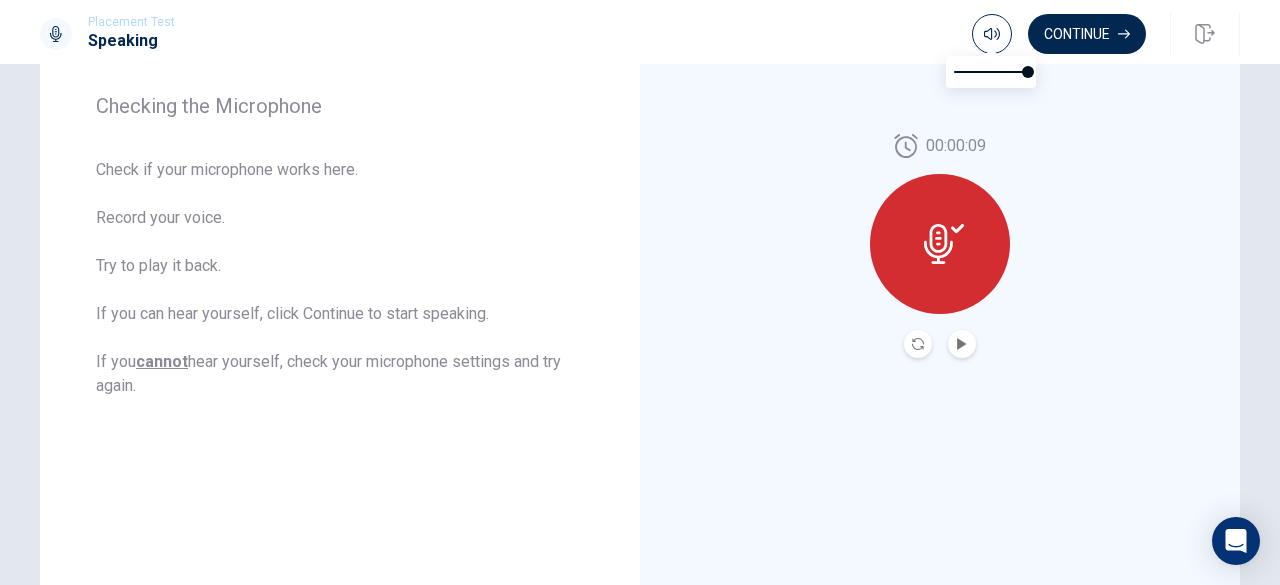 type on "0.5" 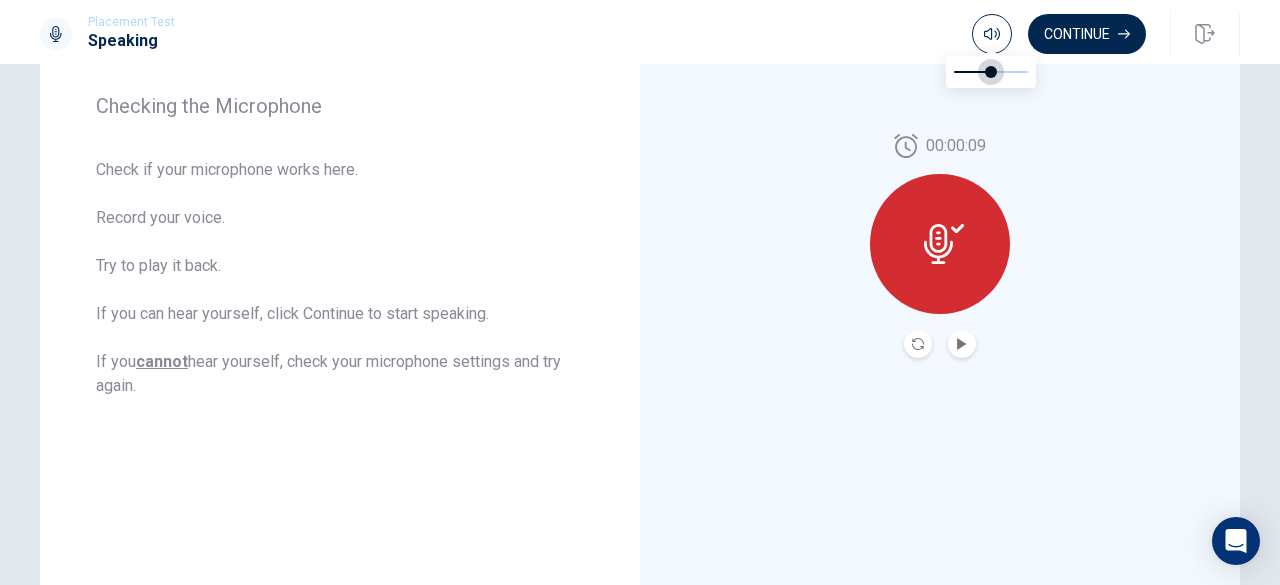 click at bounding box center (991, 72) 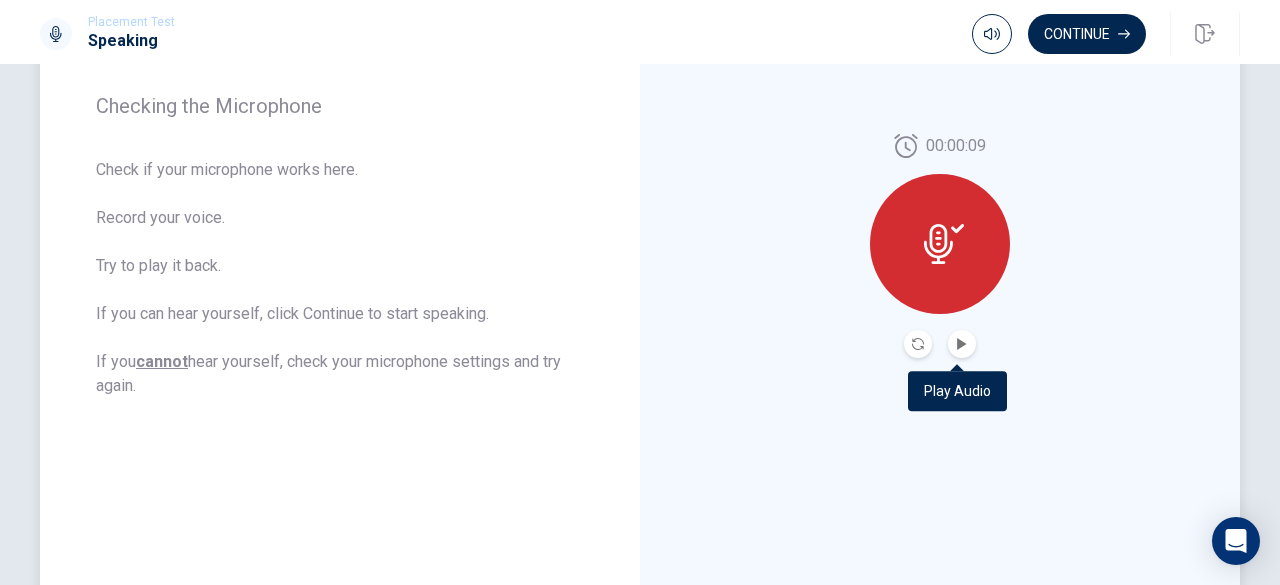 click at bounding box center [962, 344] 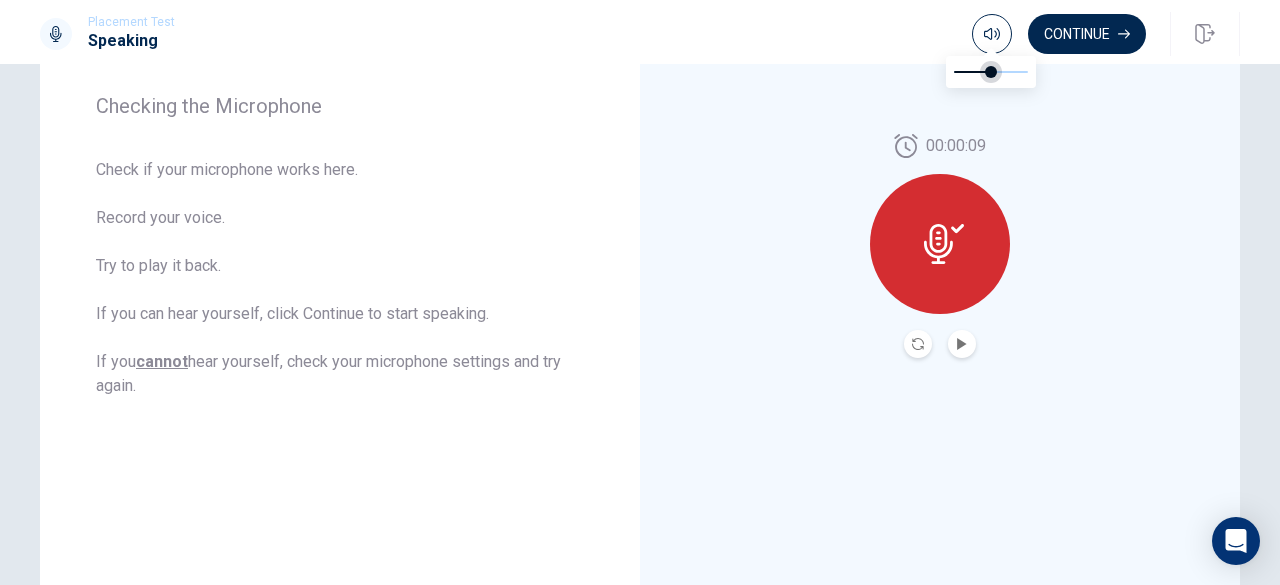 type on "0.3" 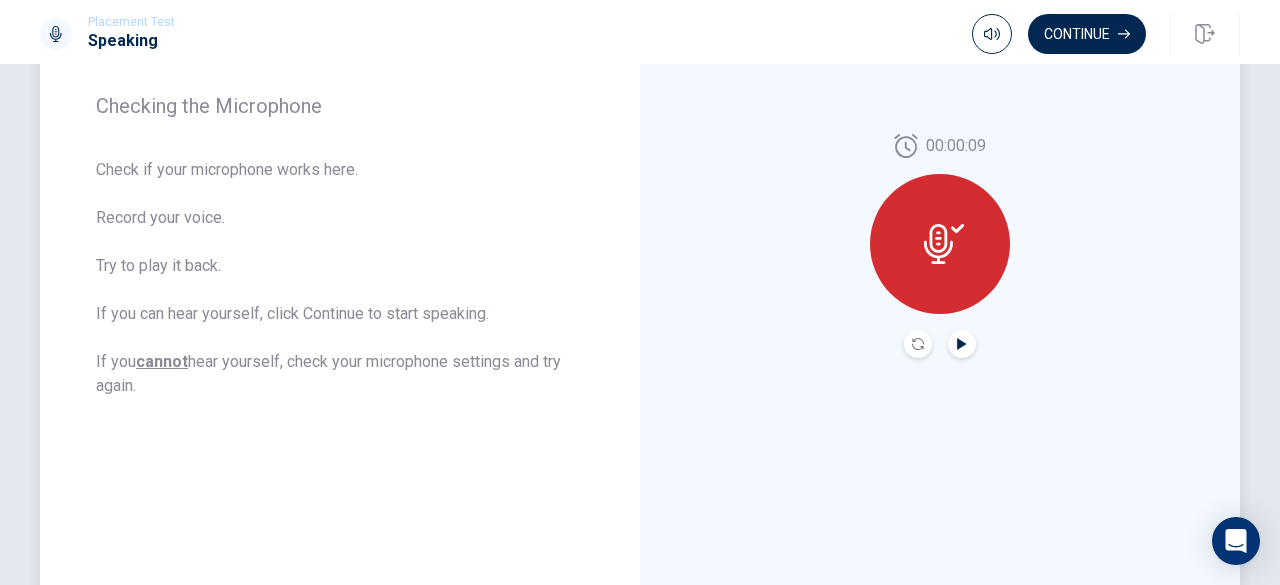 click 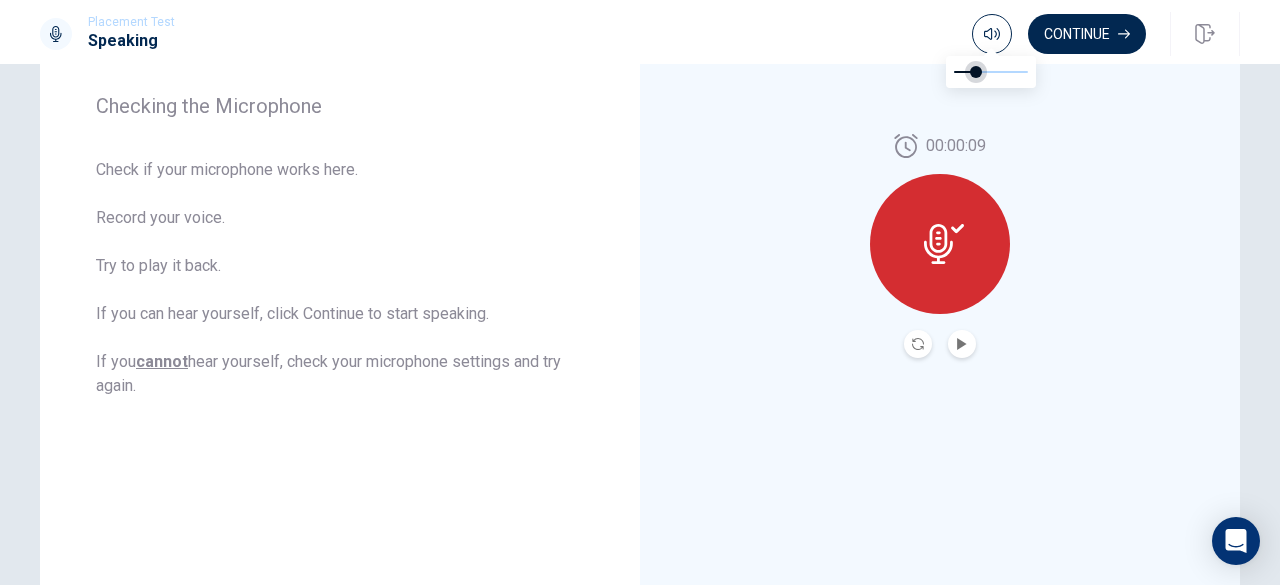 type on "0.1" 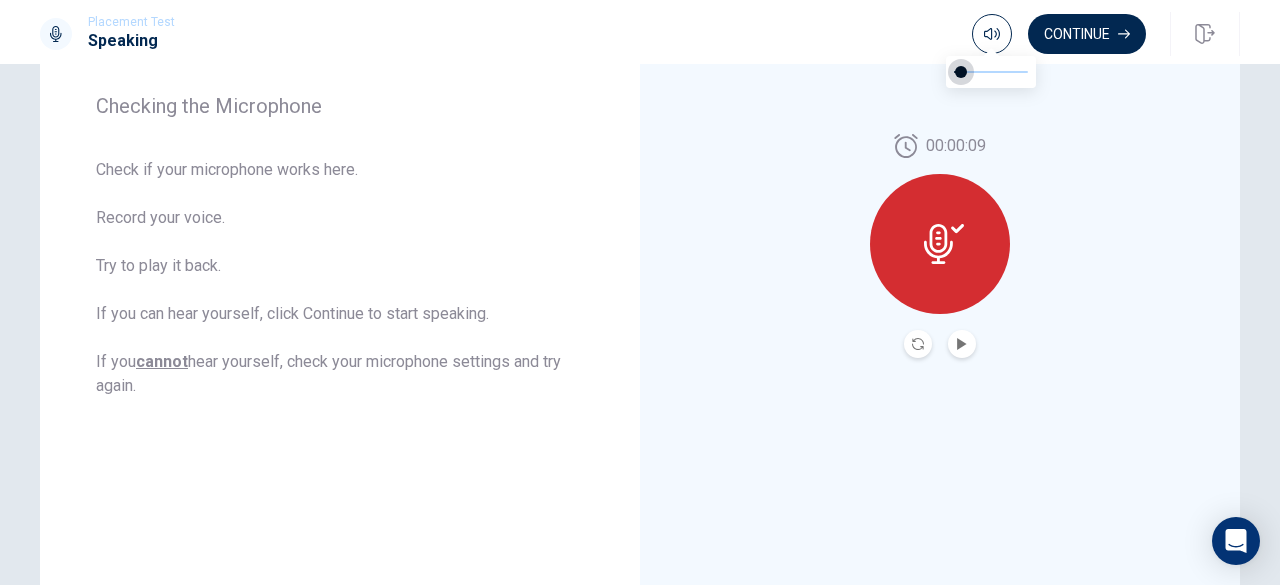 click at bounding box center (961, 72) 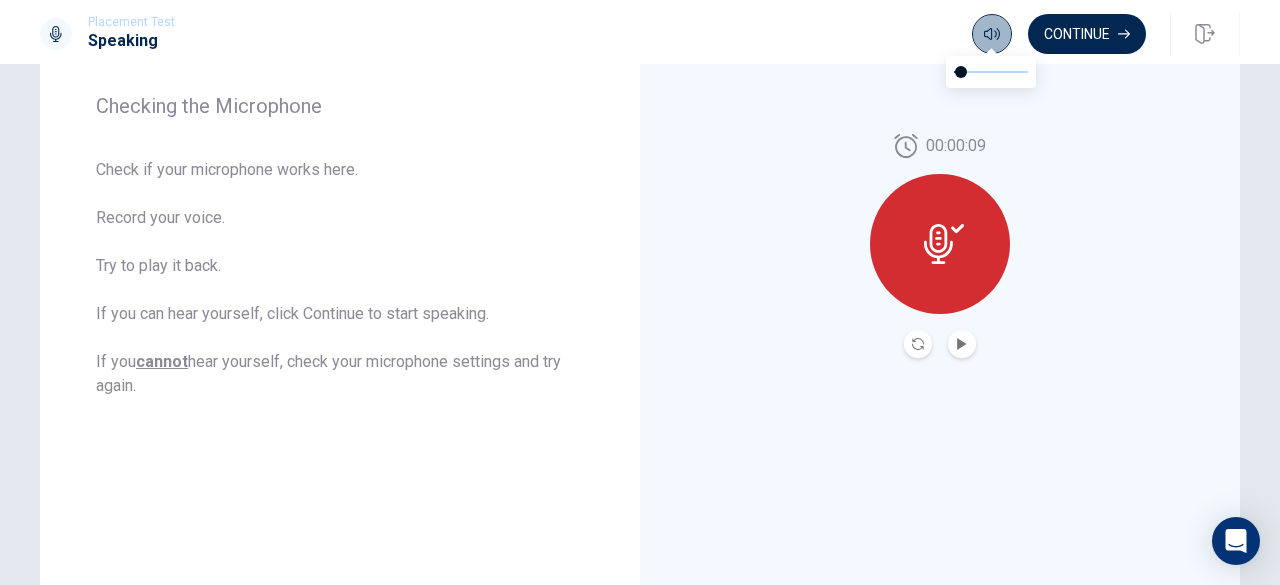 click at bounding box center [992, 34] 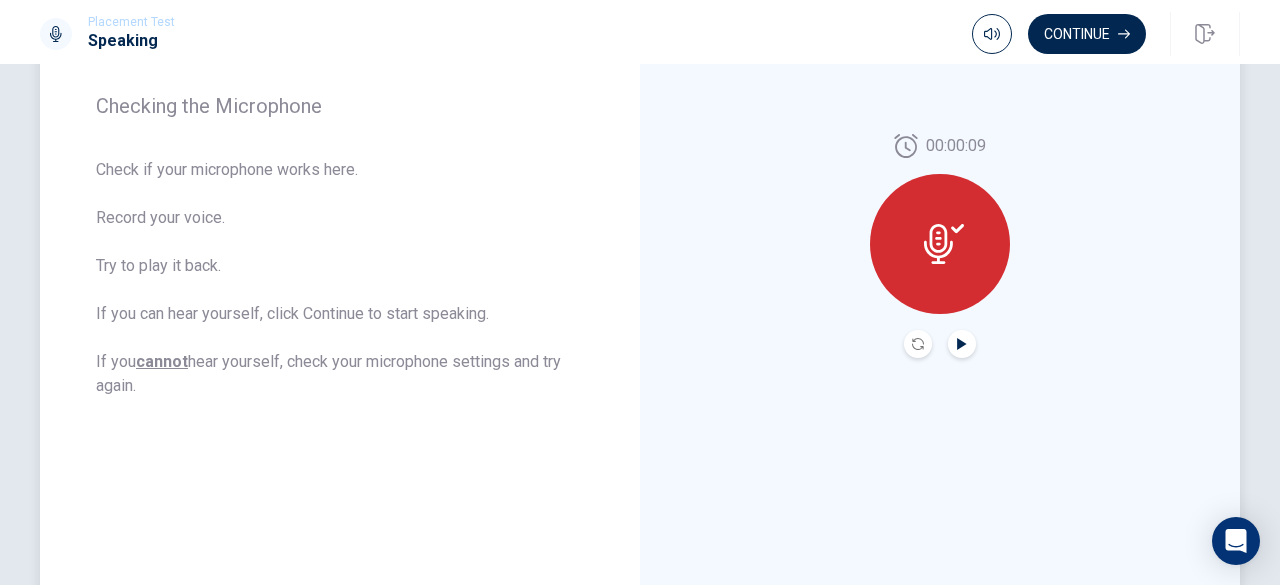 click 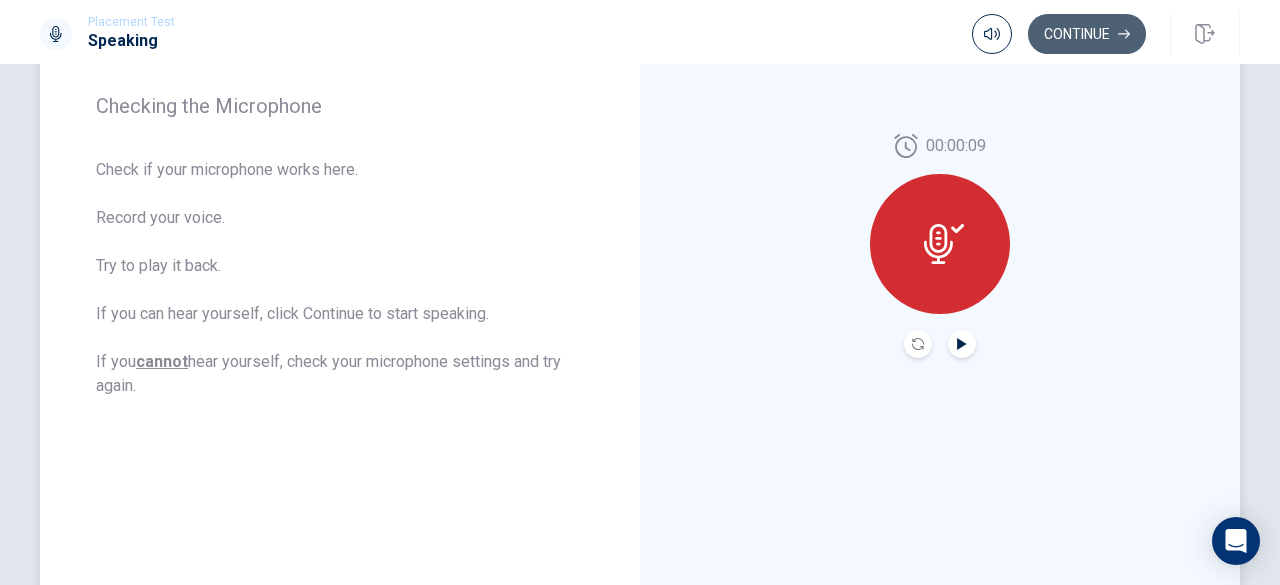 click on "Continue" at bounding box center [1087, 34] 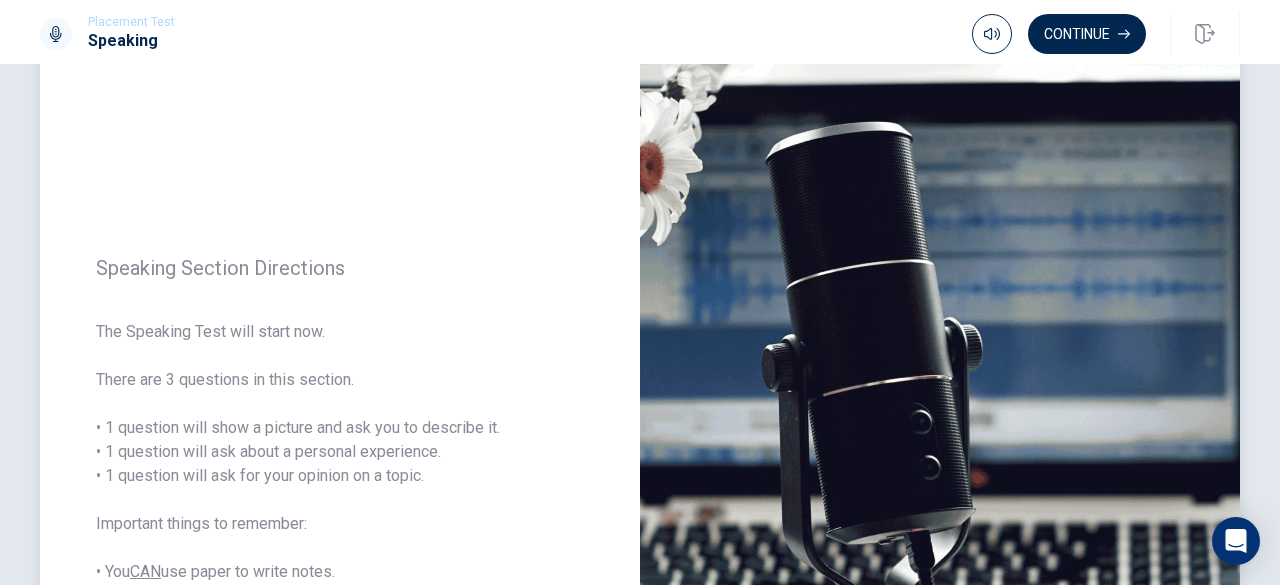 scroll, scrollTop: 94, scrollLeft: 0, axis: vertical 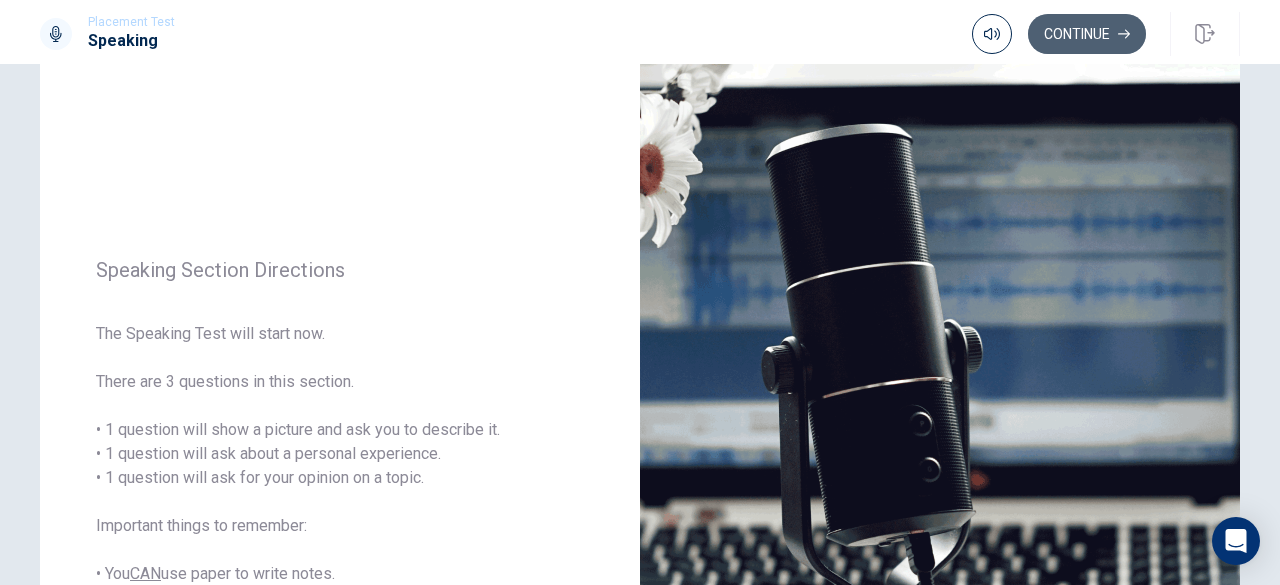 click on "Continue" at bounding box center [1087, 34] 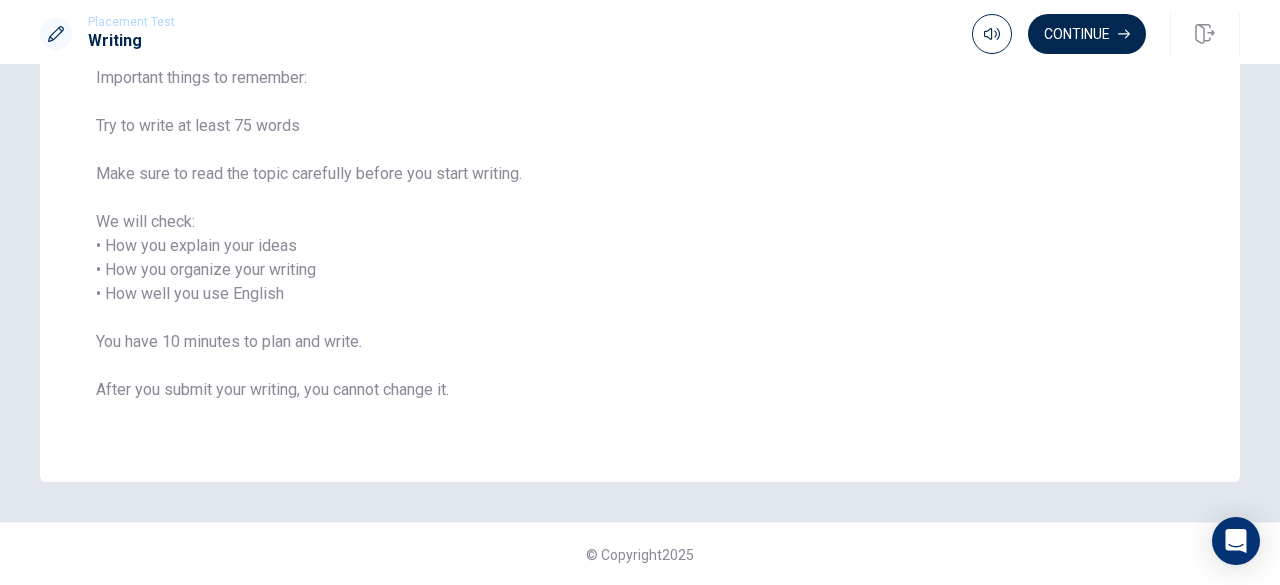scroll, scrollTop: 22, scrollLeft: 0, axis: vertical 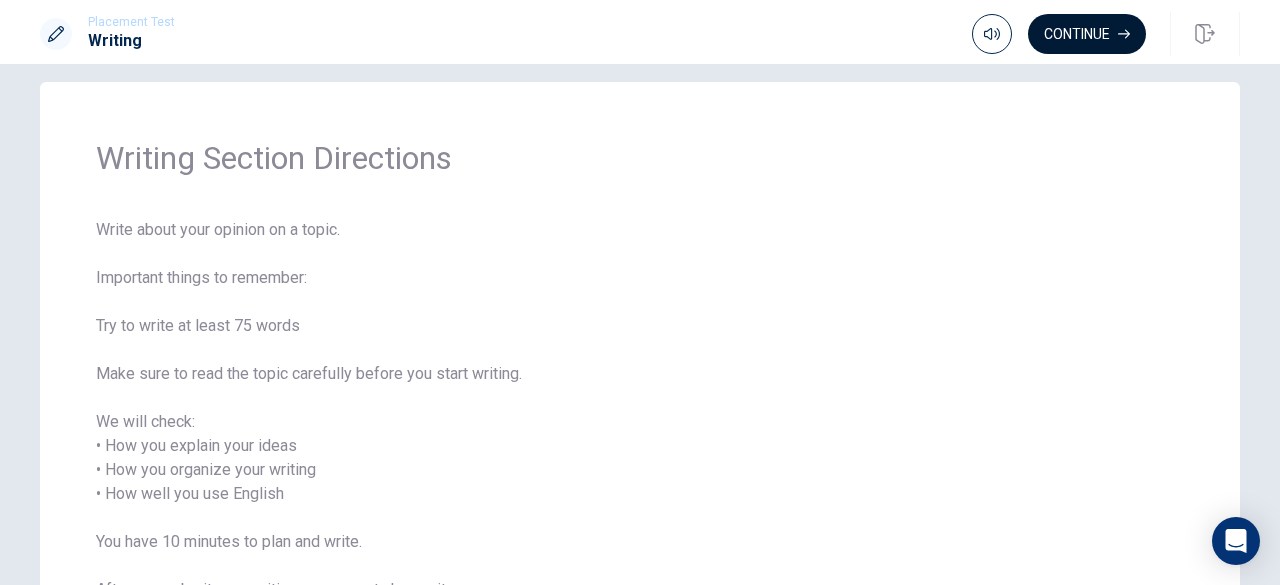 click on "Continue" at bounding box center [1087, 34] 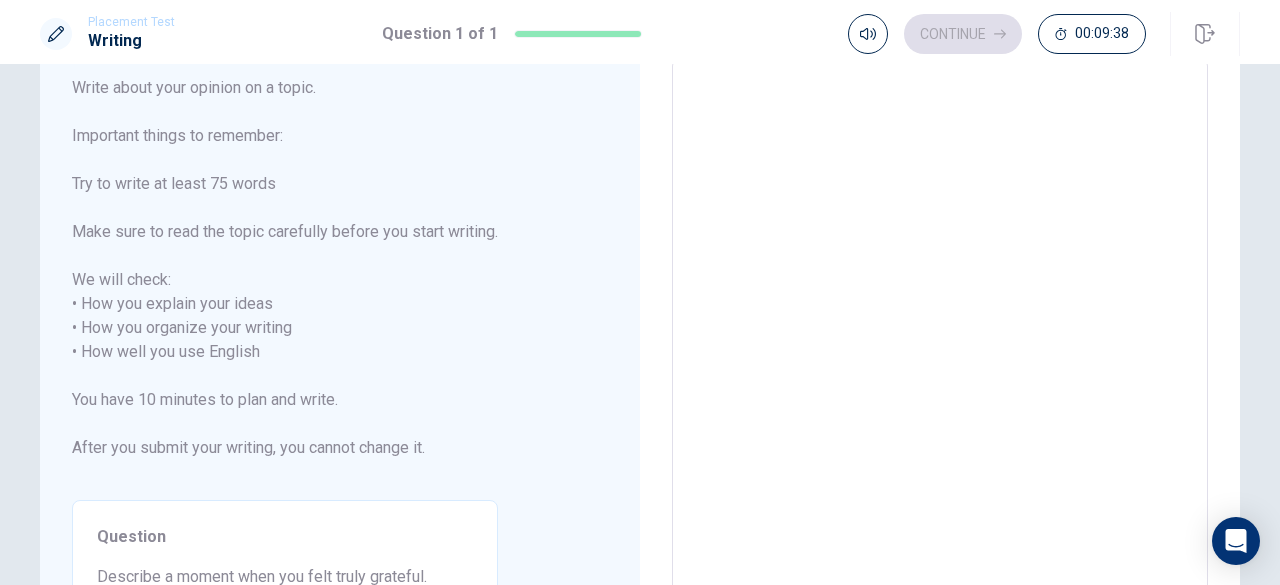 scroll, scrollTop: 0, scrollLeft: 0, axis: both 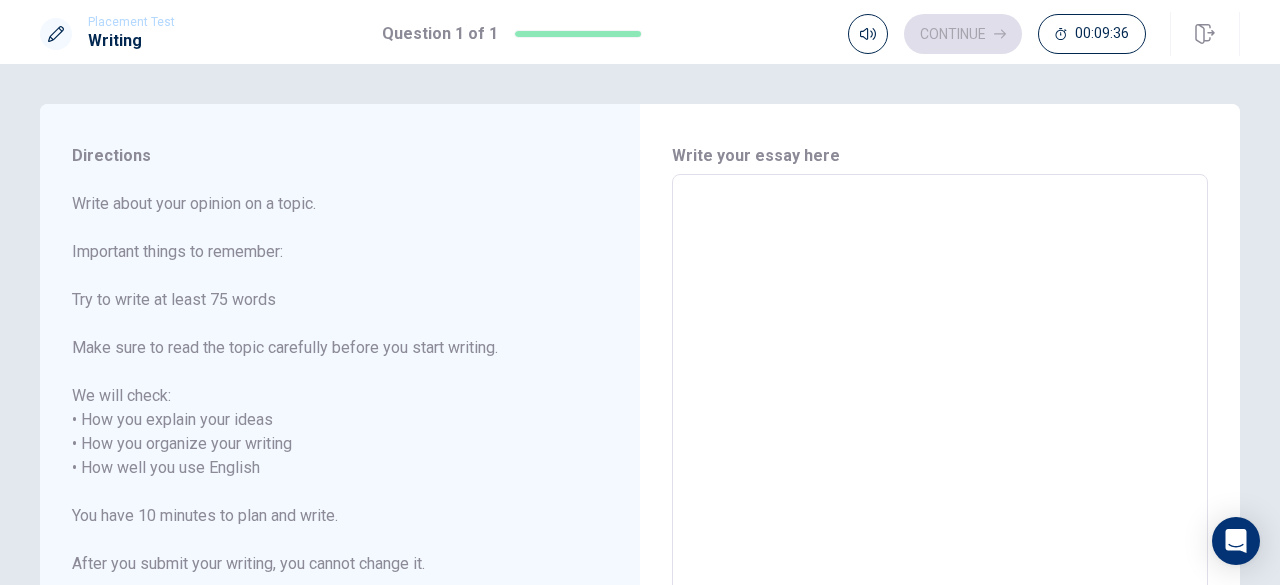 click at bounding box center (940, 456) 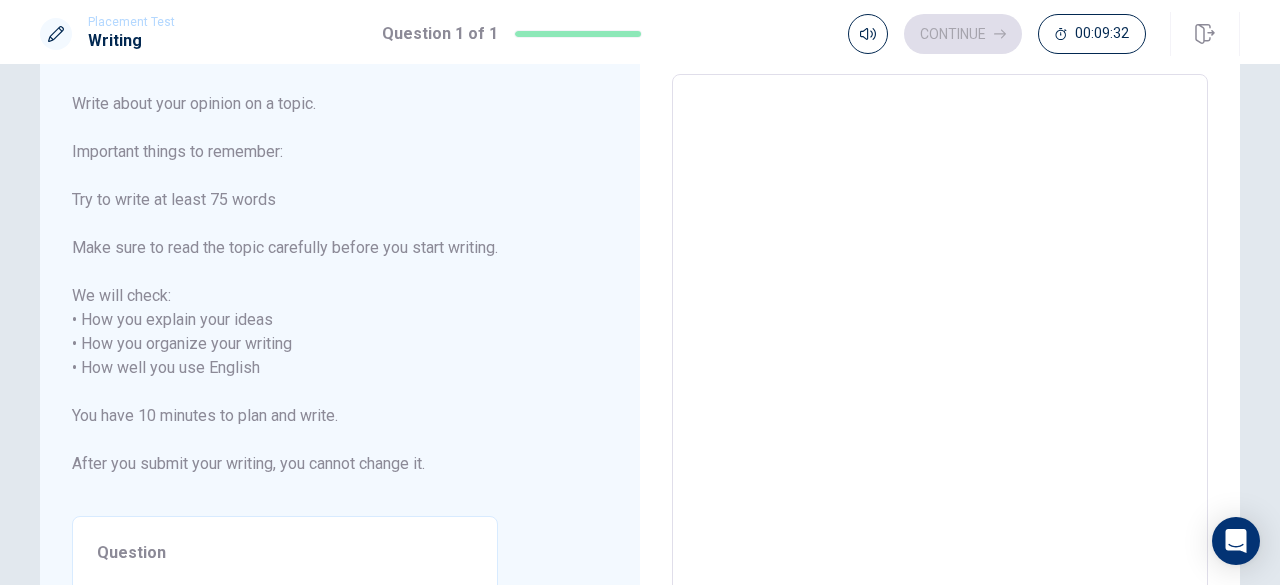 scroll, scrollTop: 0, scrollLeft: 0, axis: both 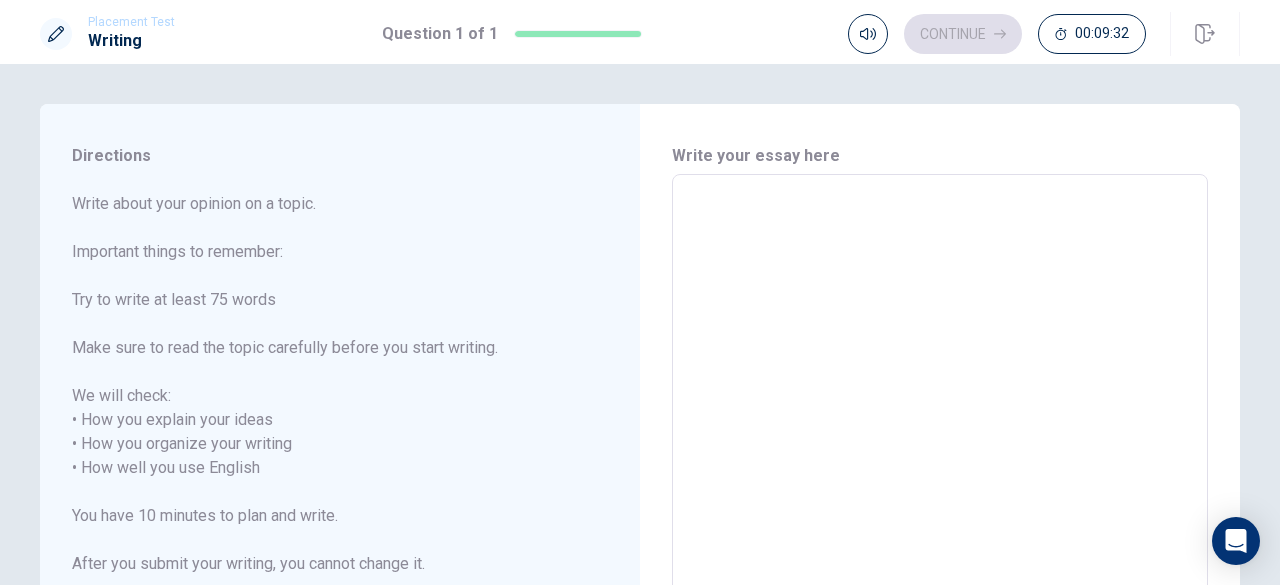 type 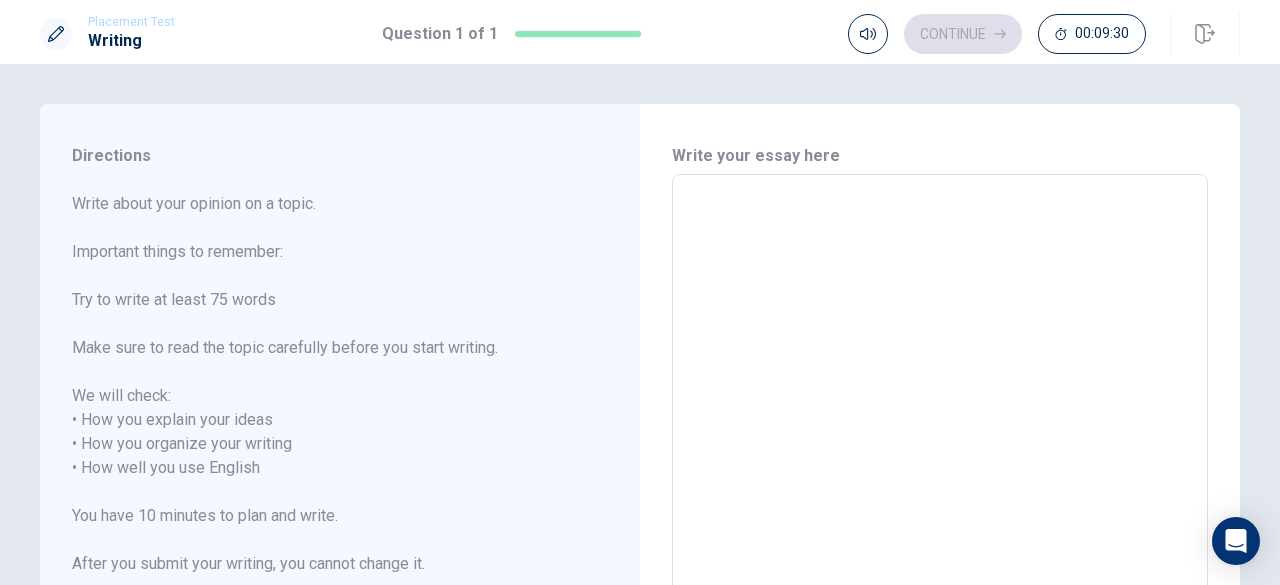 click at bounding box center [940, 456] 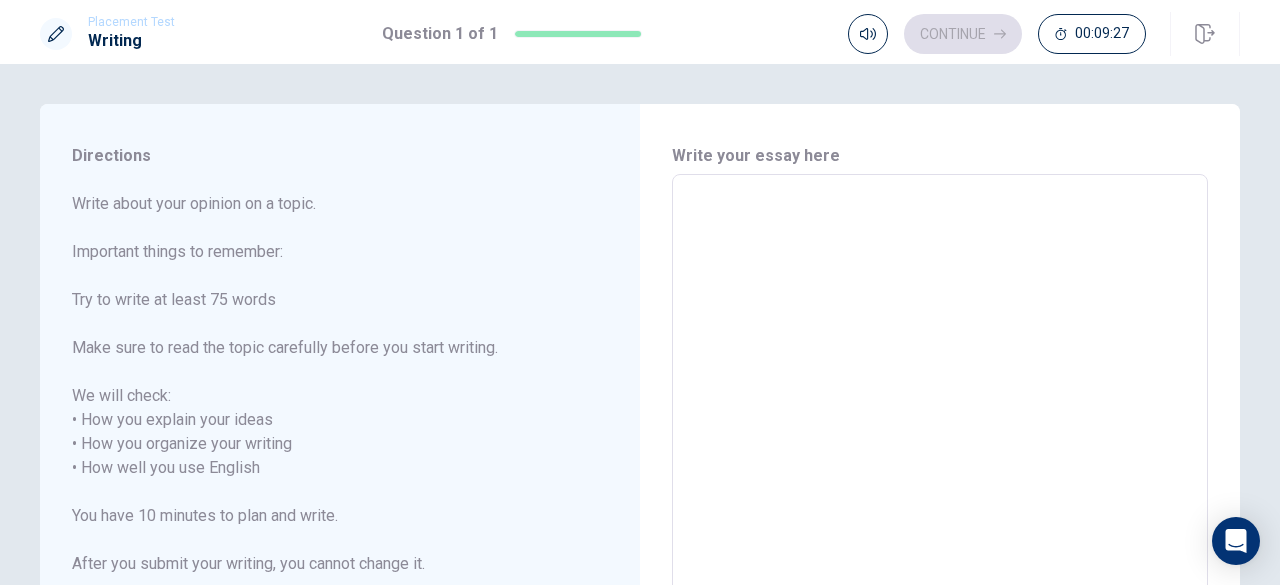 click at bounding box center (940, 456) 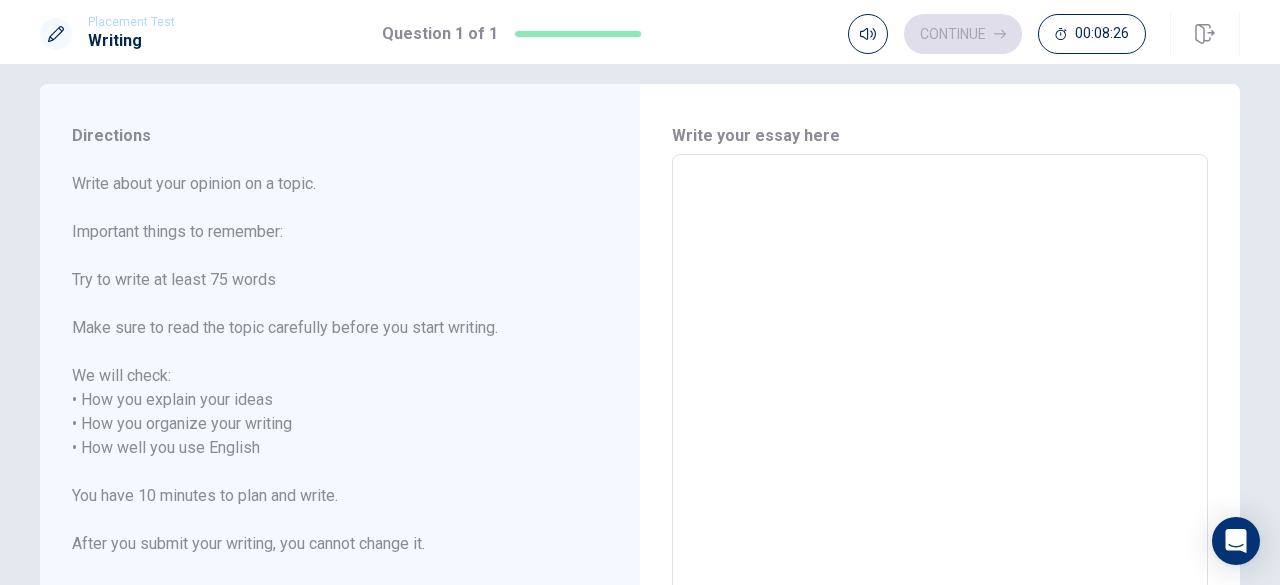 scroll, scrollTop: 19, scrollLeft: 0, axis: vertical 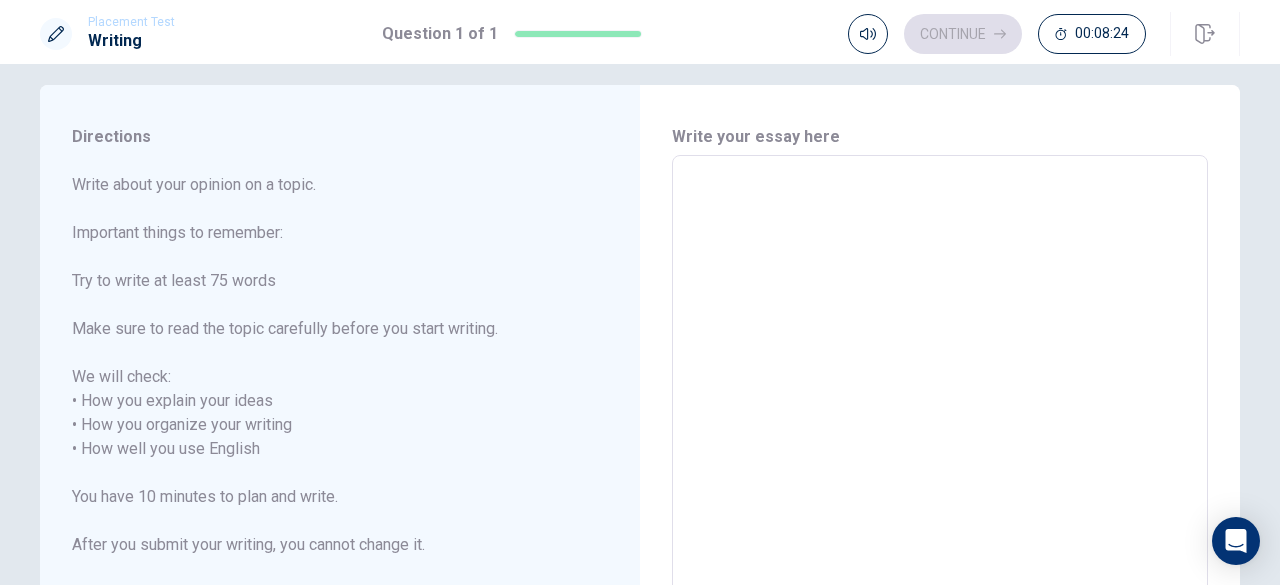 type on "I" 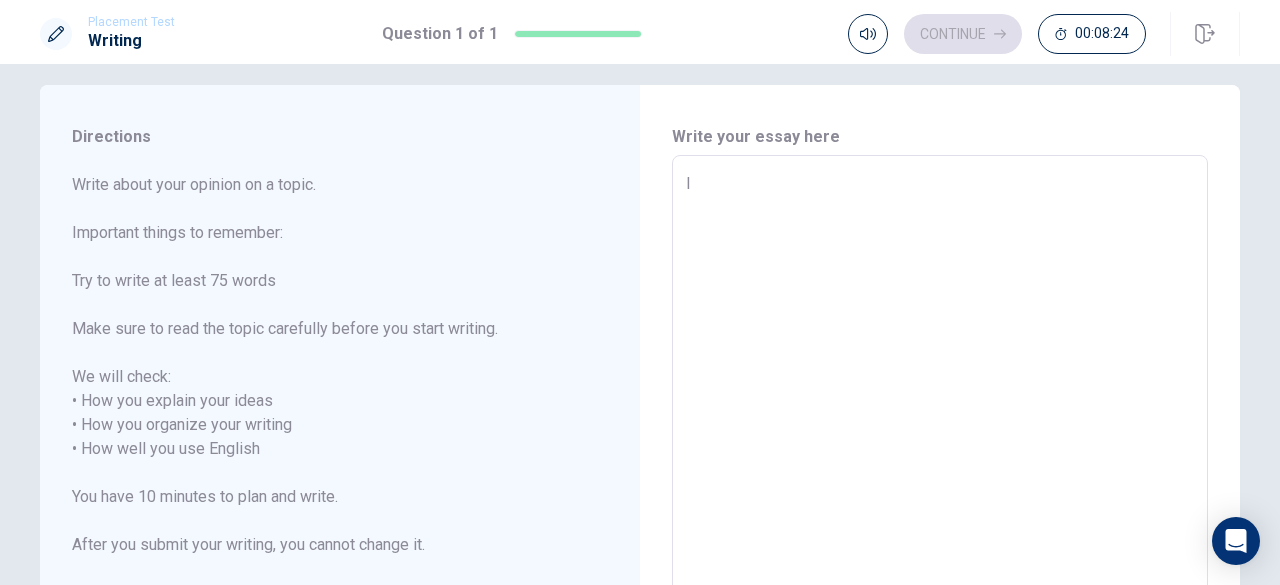 type on "x" 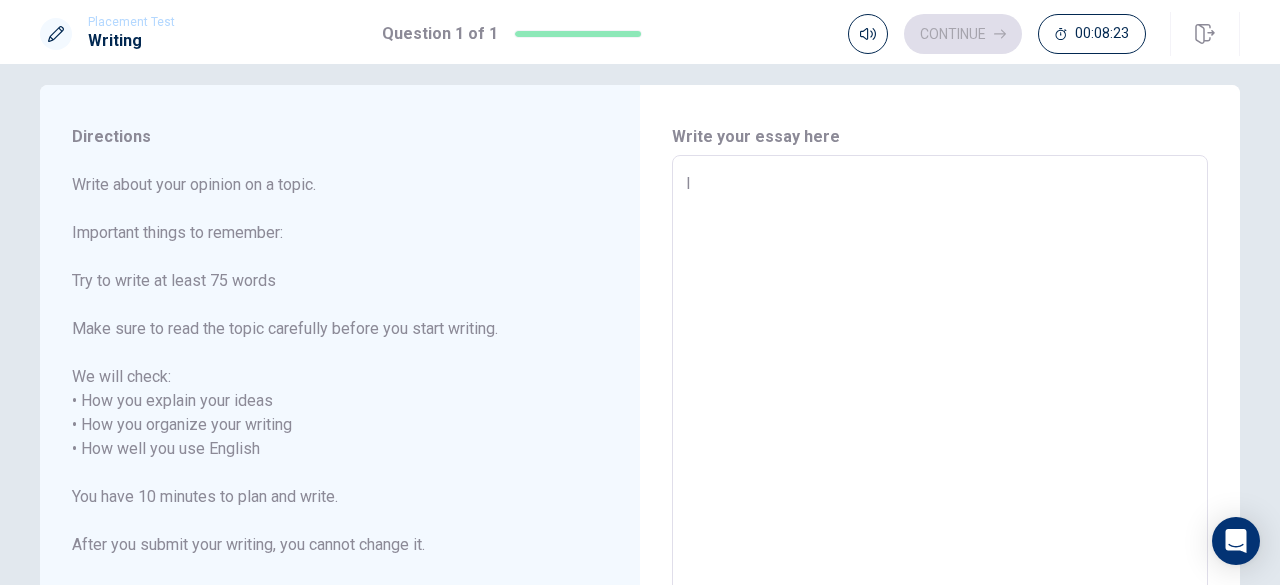 type on "I" 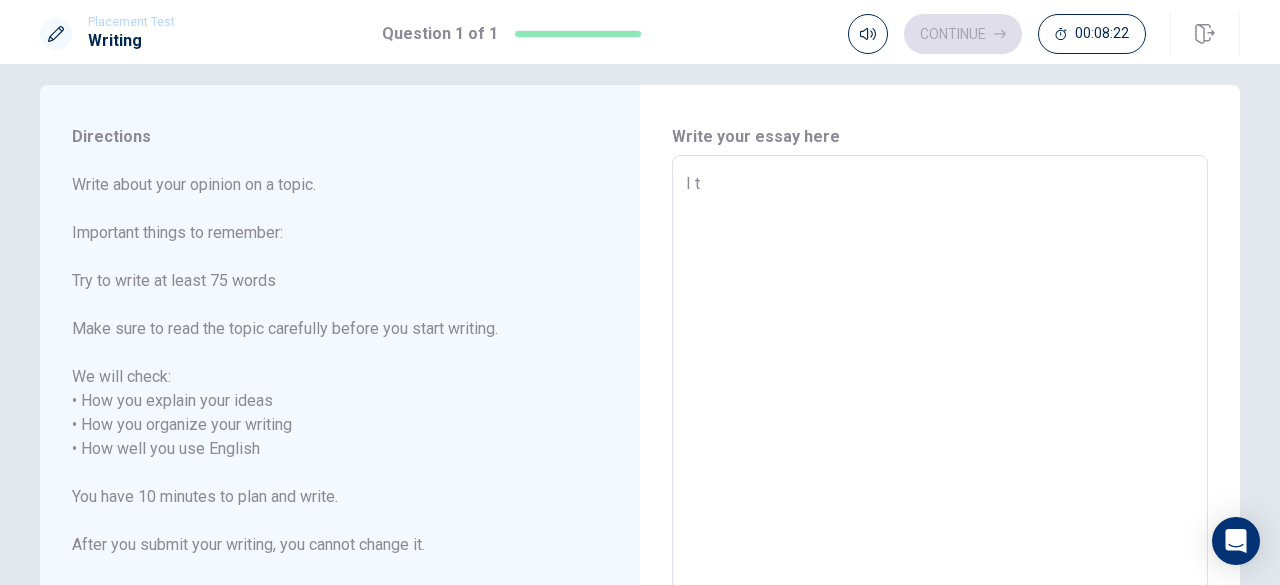 type on "x" 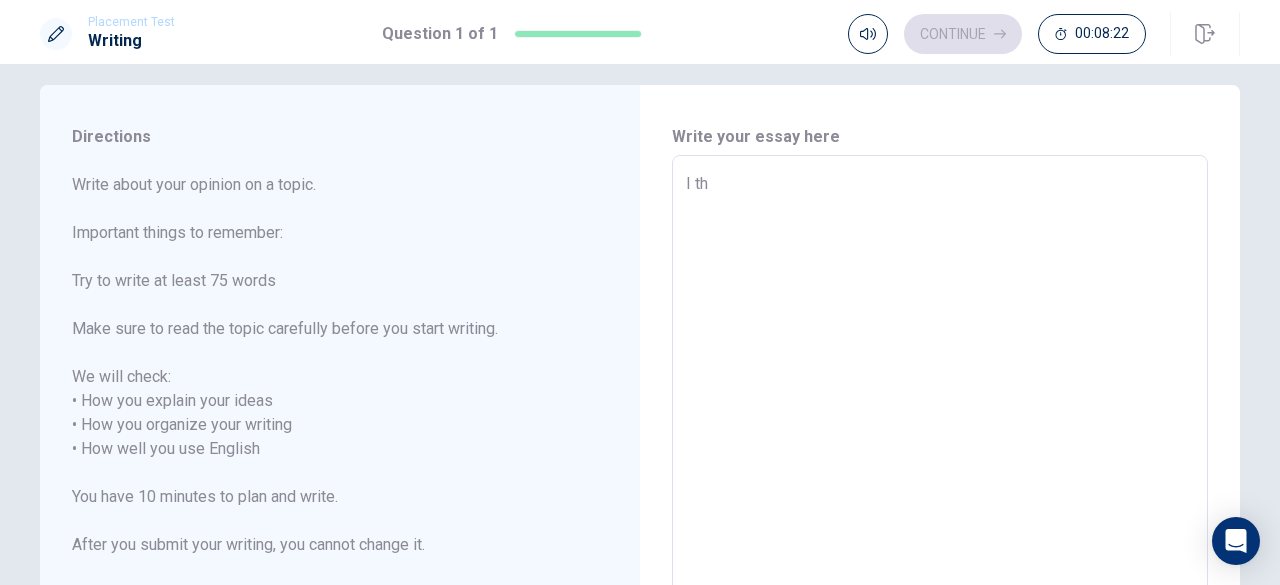 type on "x" 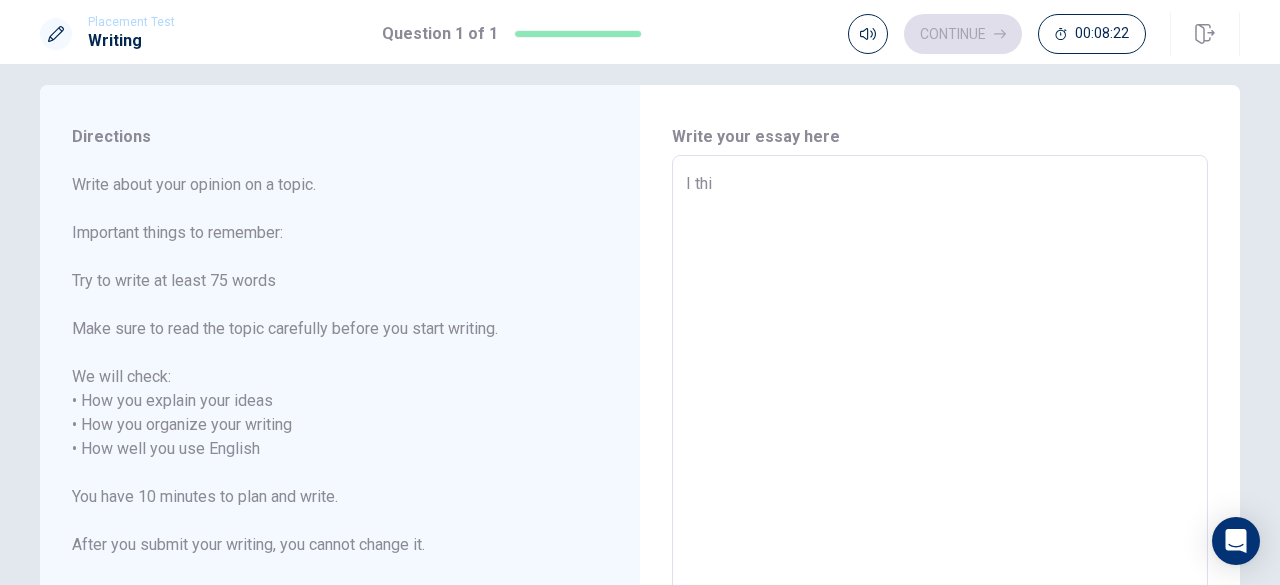 type on "x" 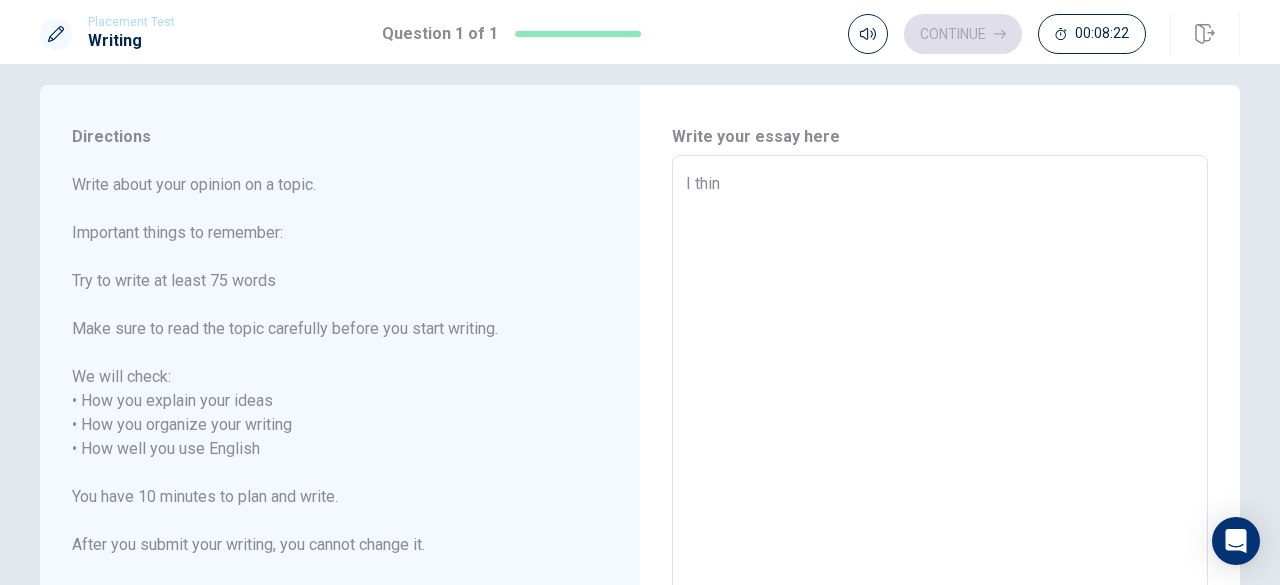 type on "x" 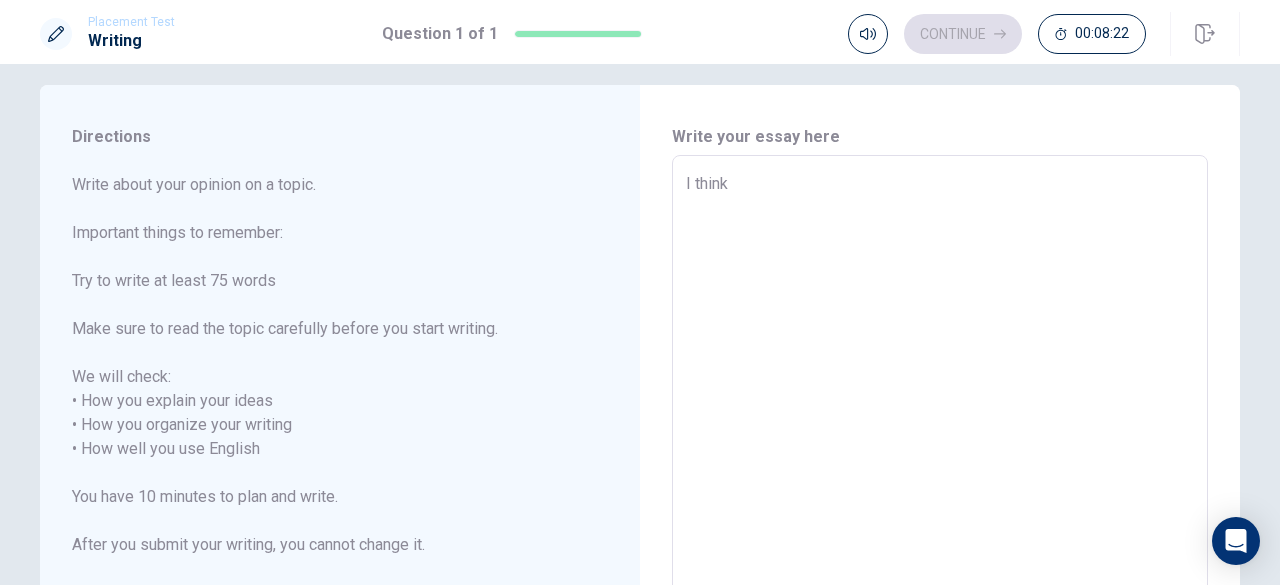 type on "x" 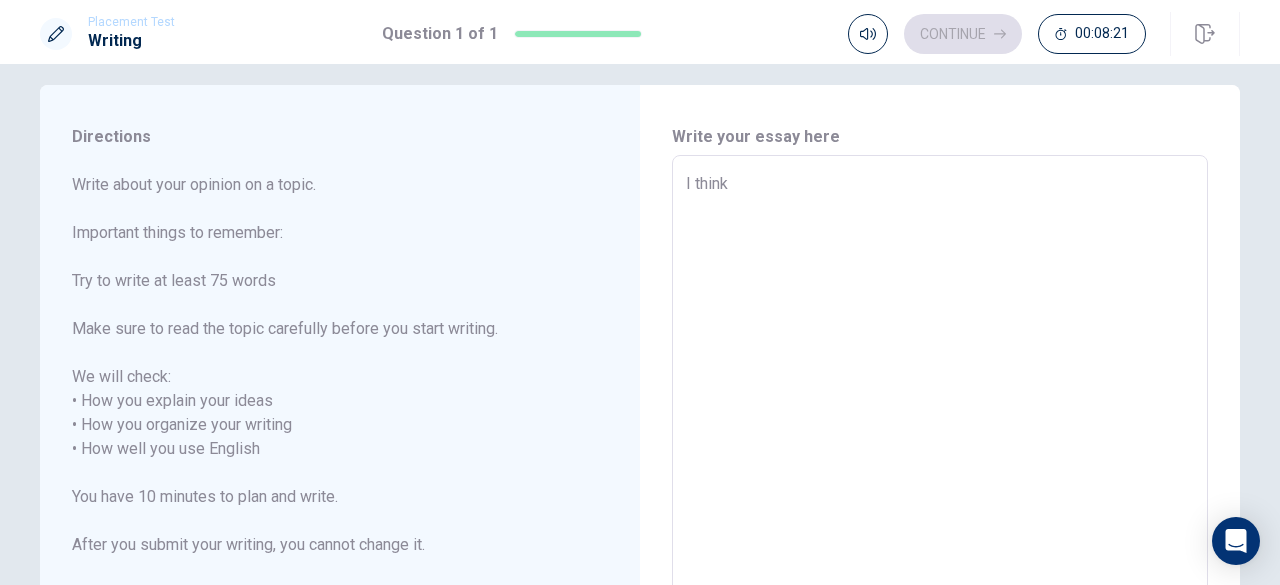 type on "I think" 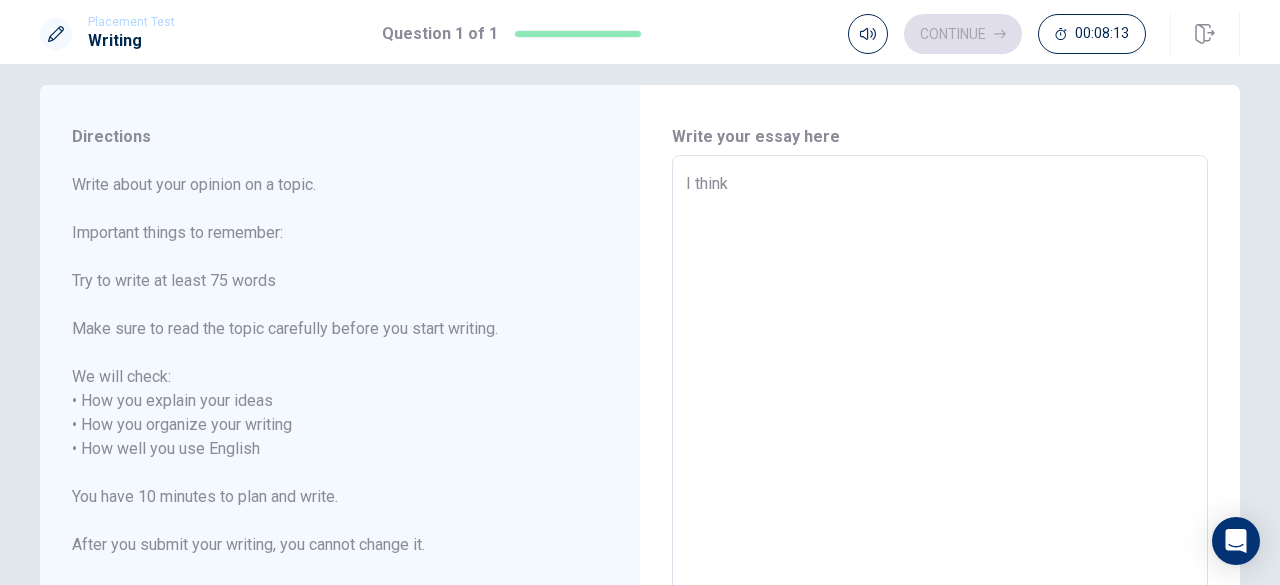type on "x" 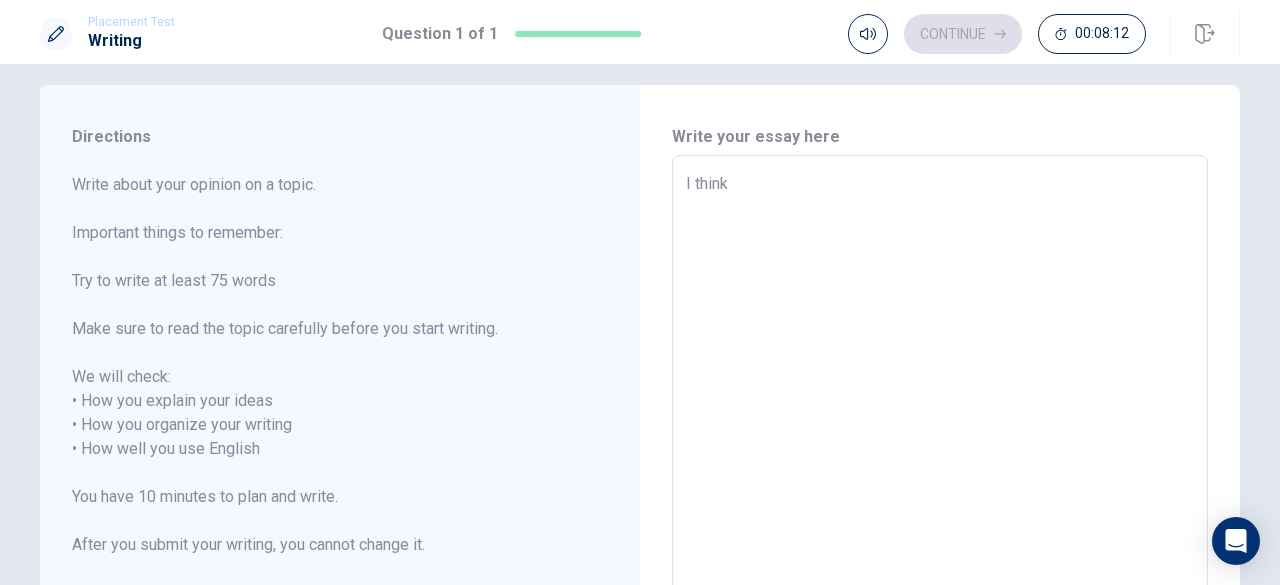 type on "I think b" 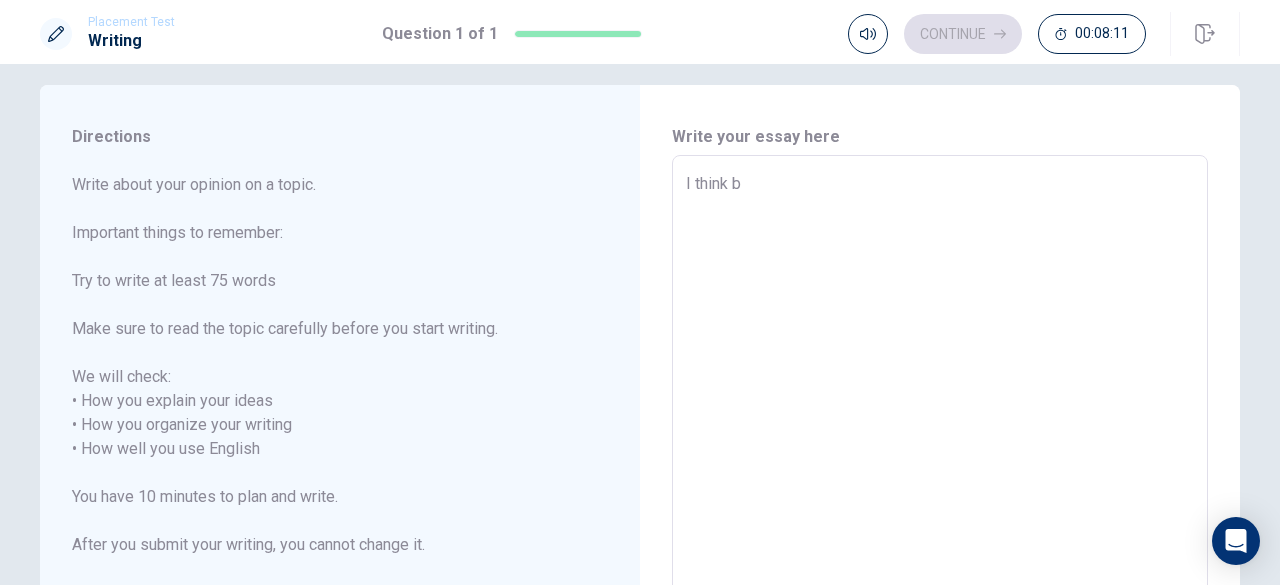 type on "x" 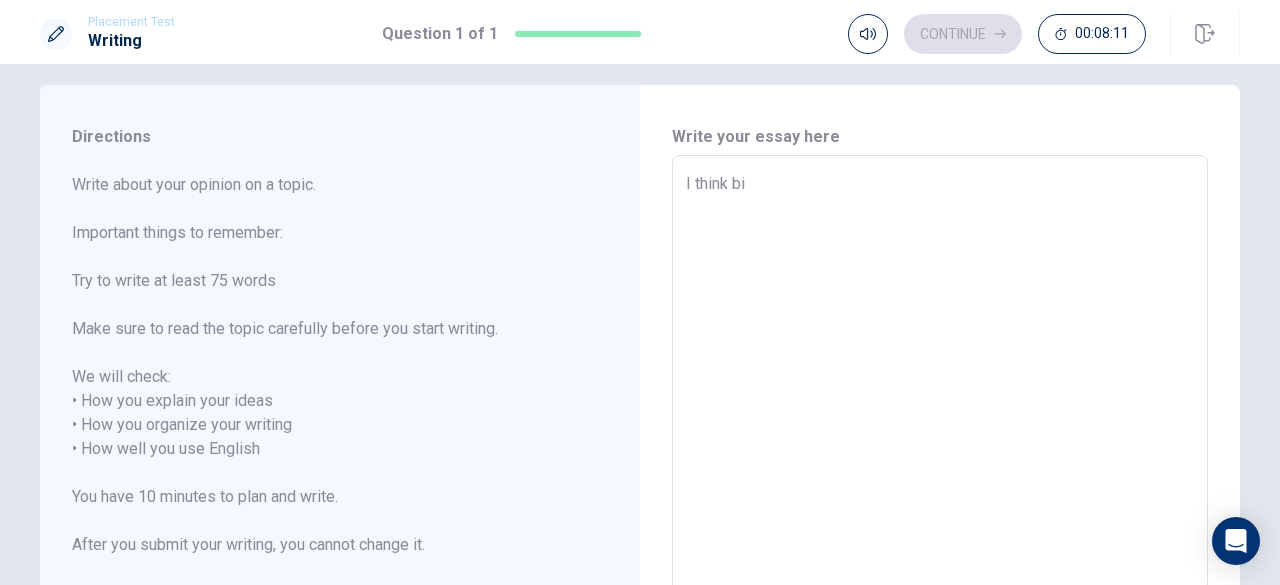 type on "I think bir" 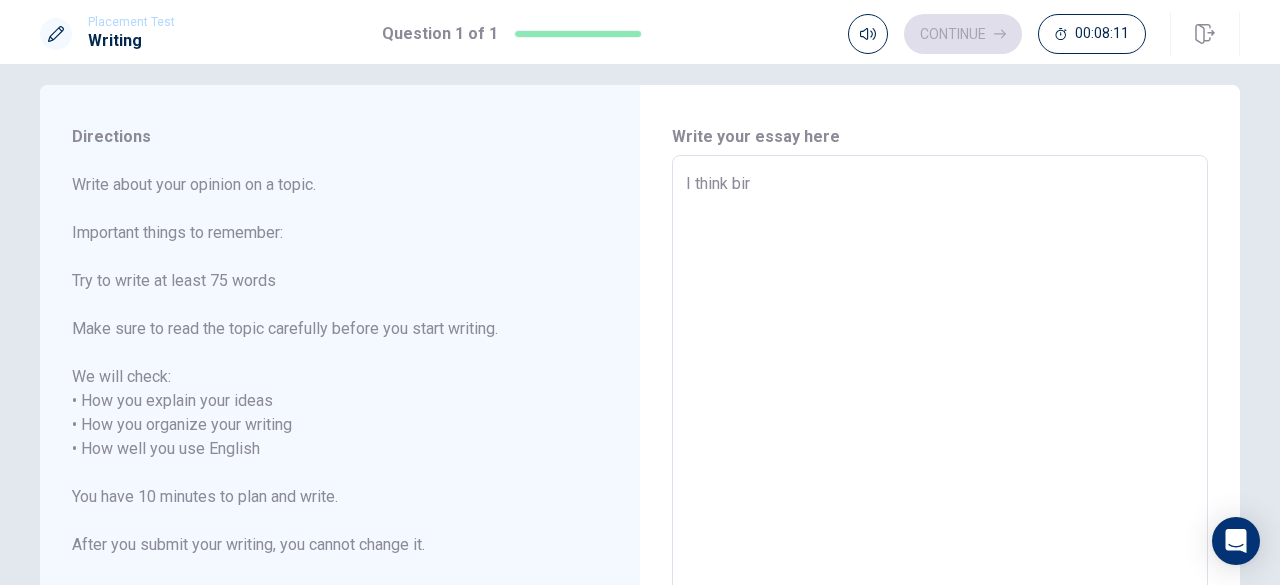 type on "x" 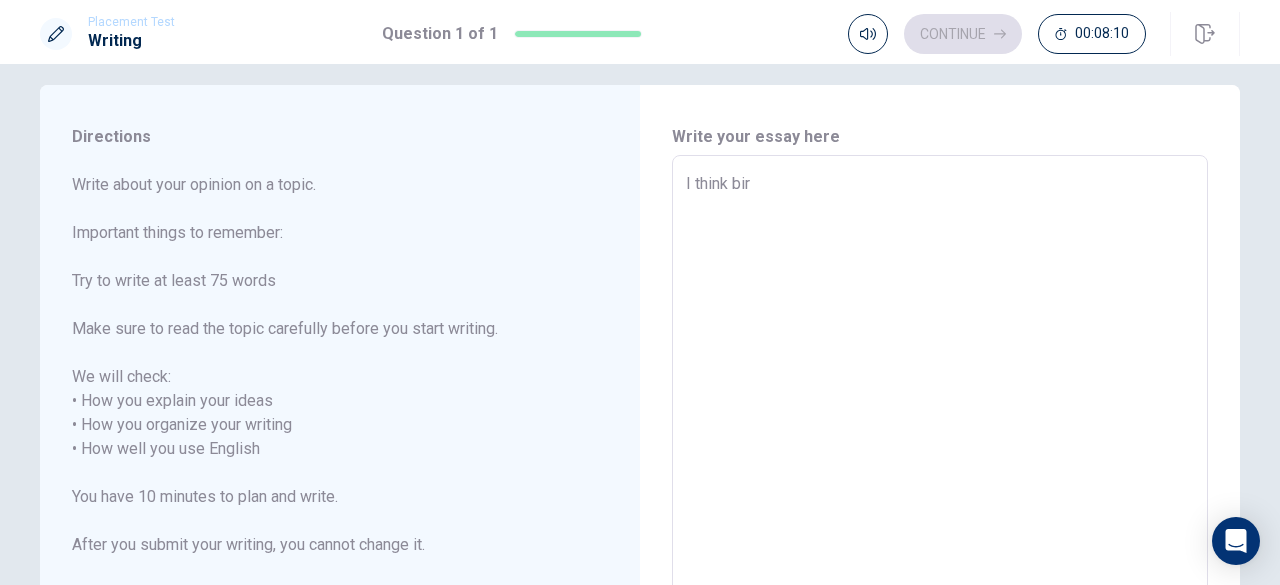 type on "I think birt" 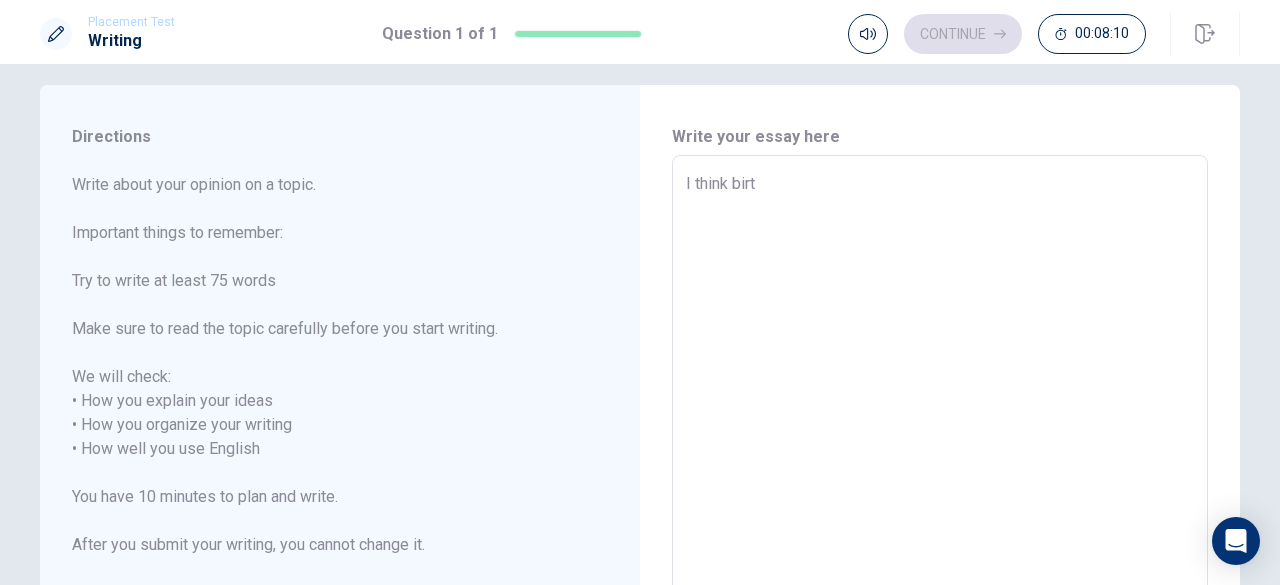 type on "x" 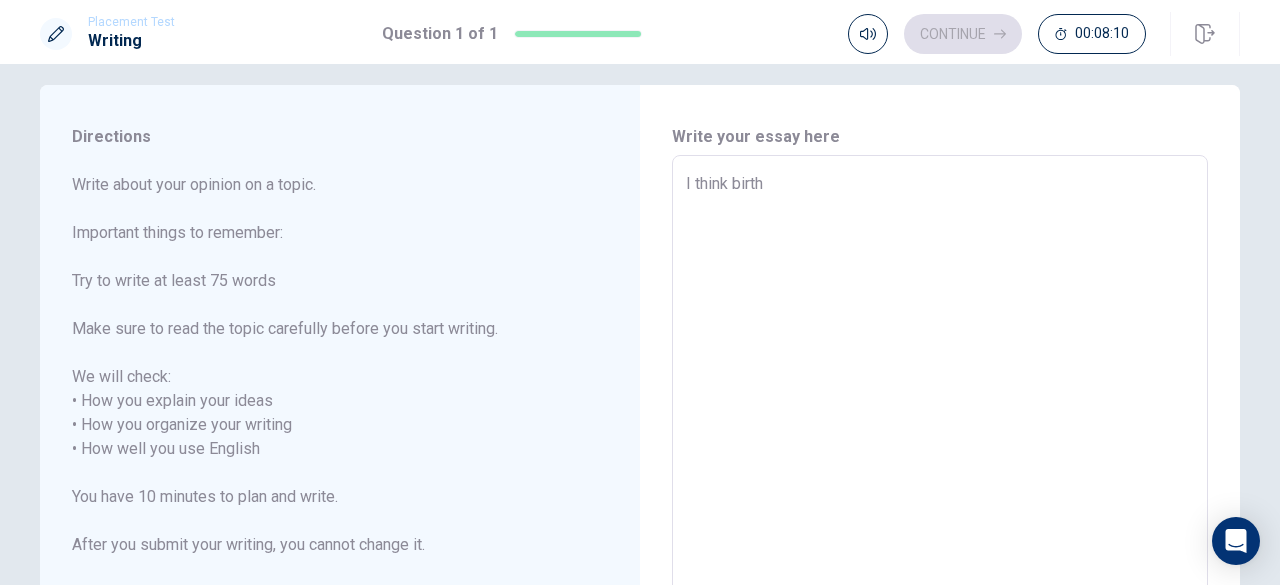 type on "x" 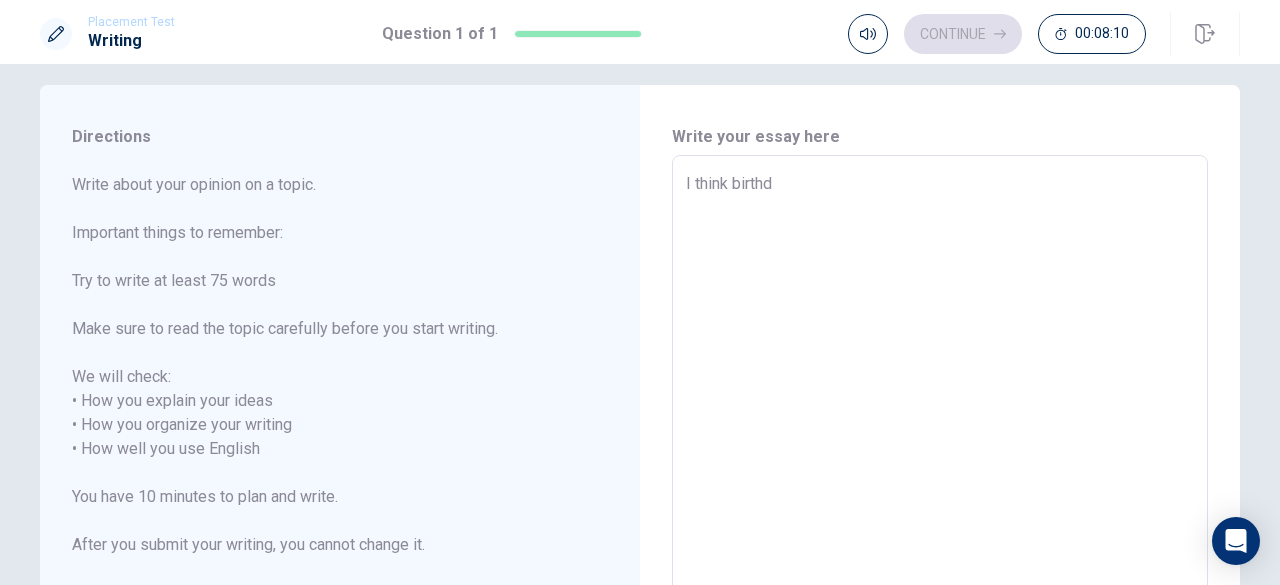 type on "x" 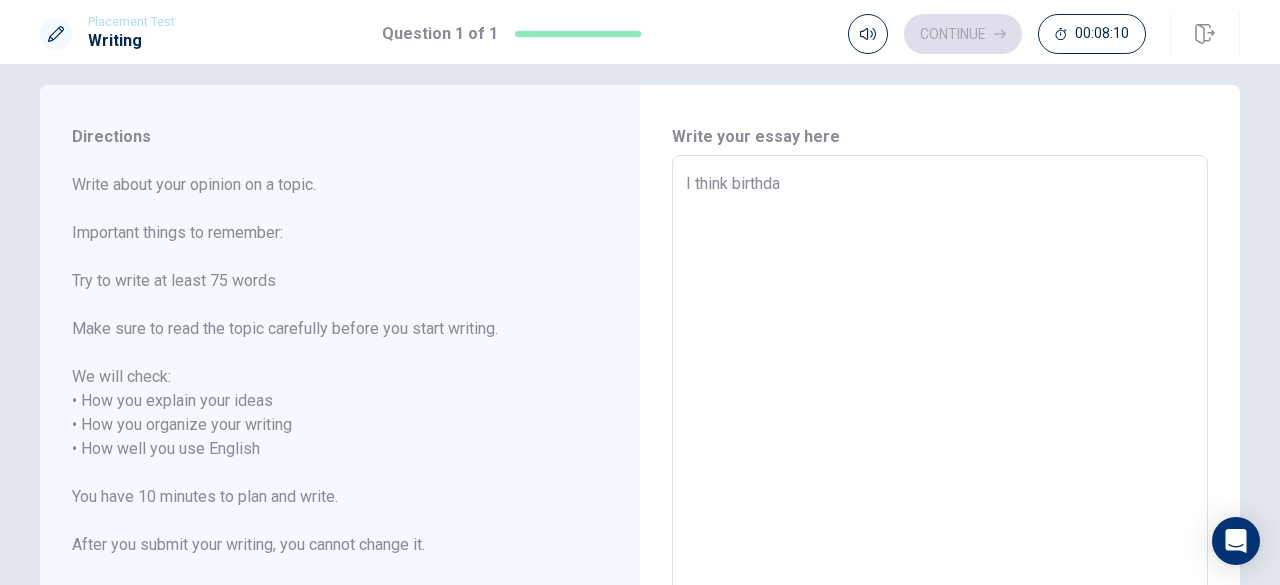 type on "x" 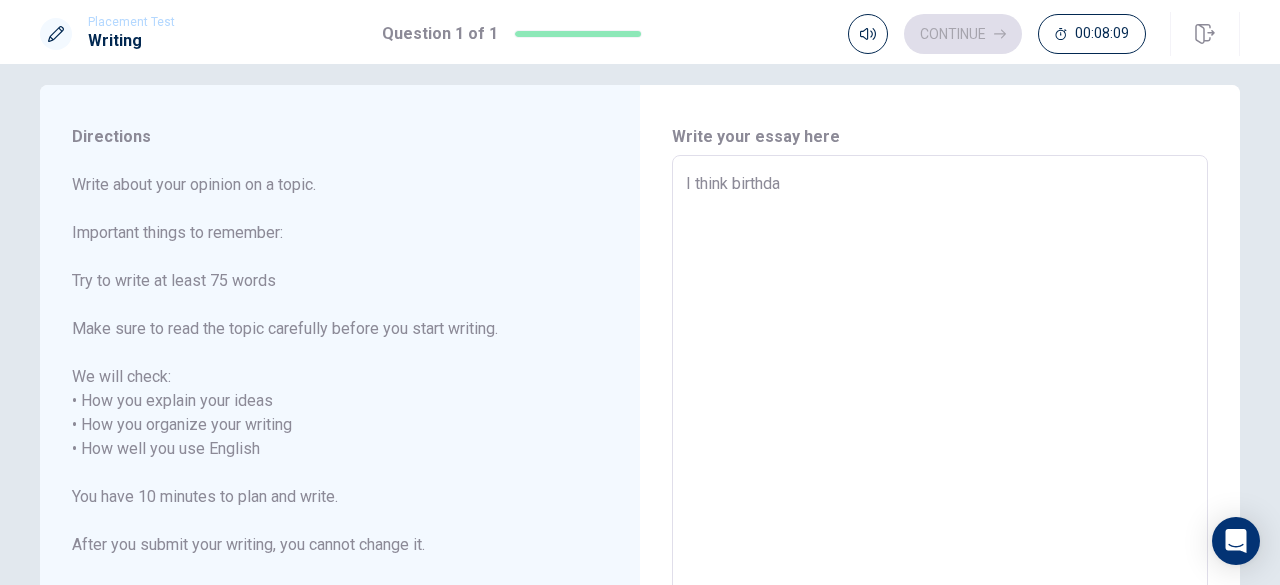 type on "I think birthday" 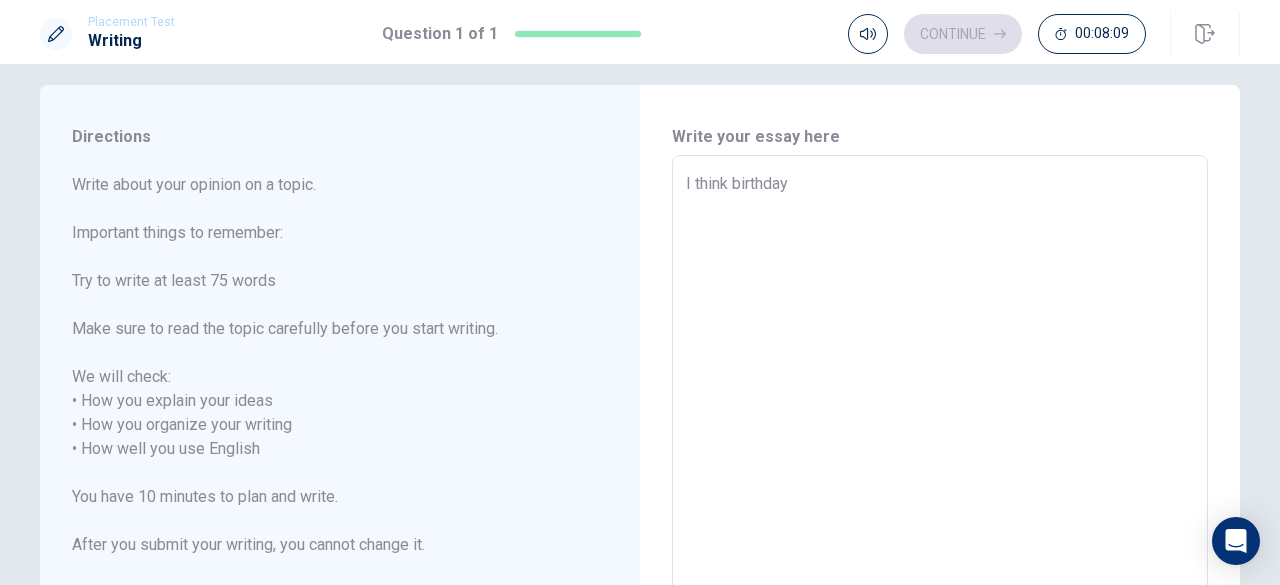 type on "x" 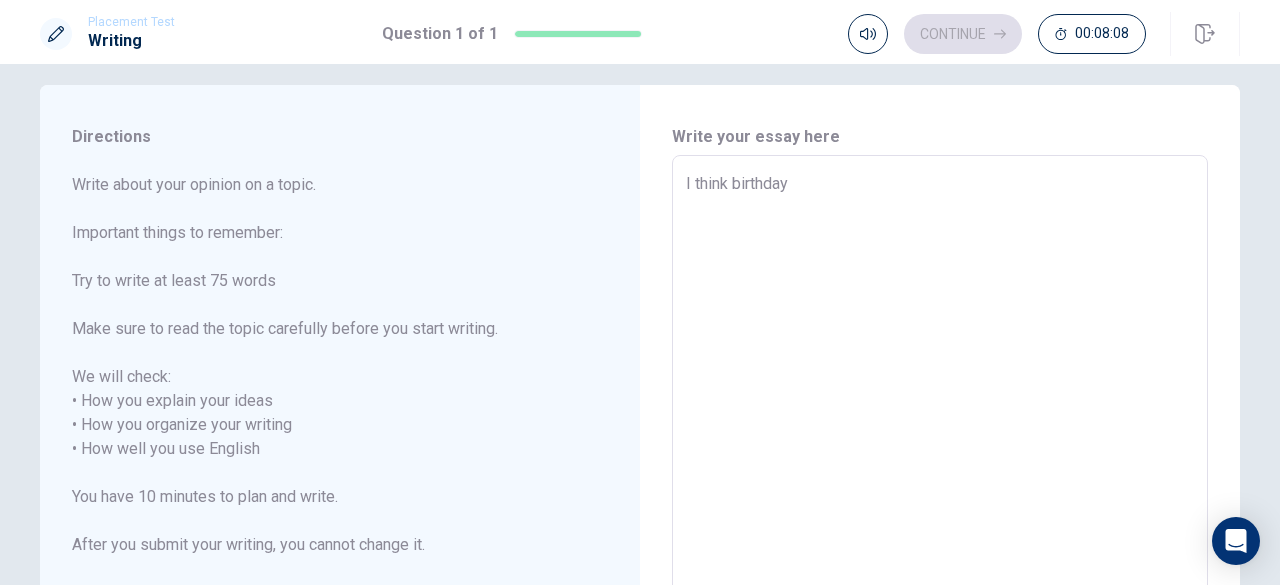 type on "I think birthday p" 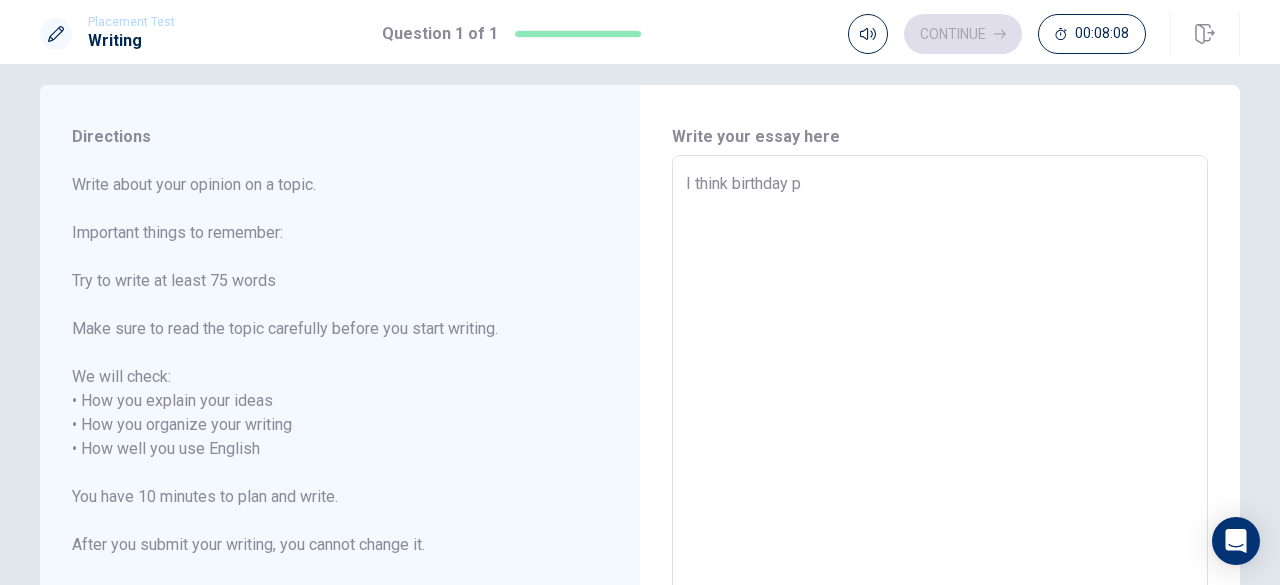 type on "x" 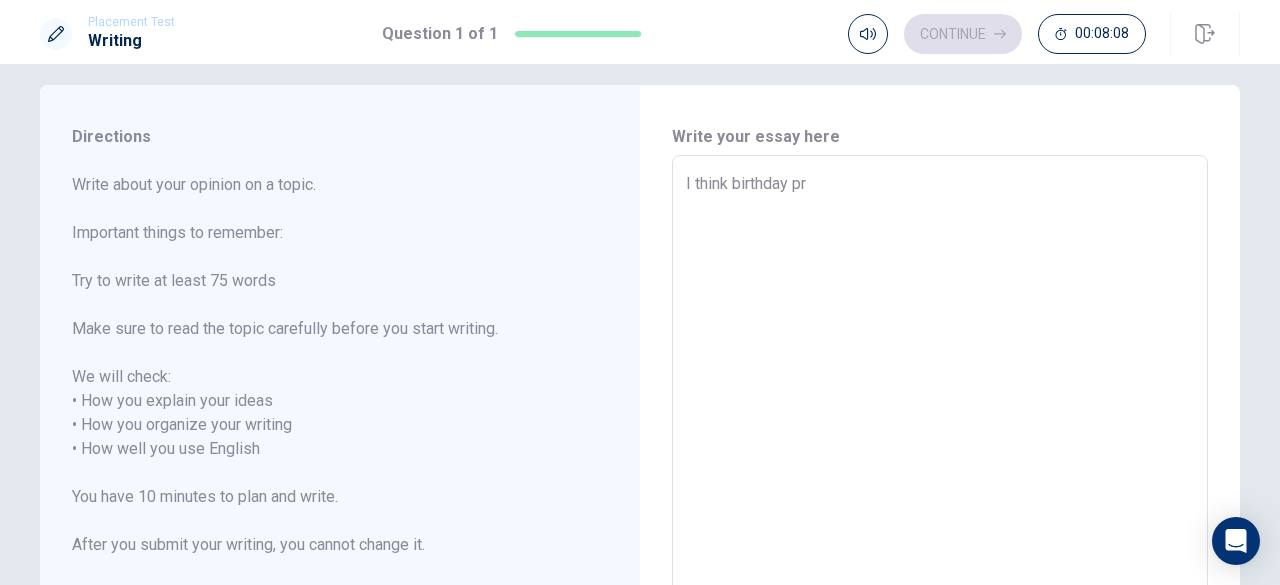 type on "x" 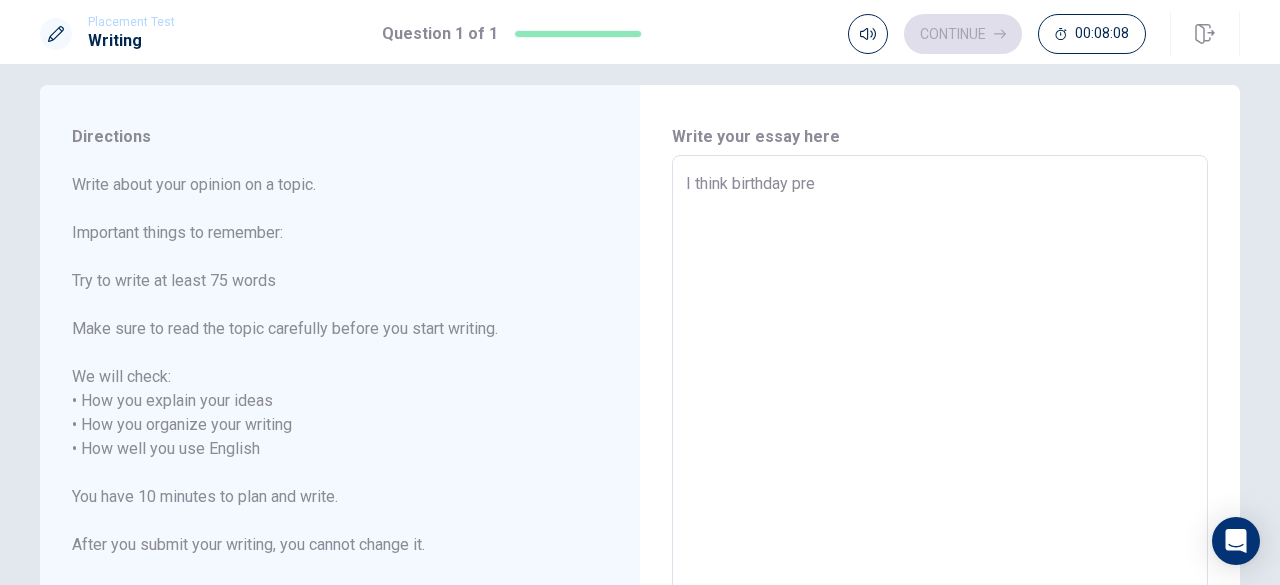 type on "x" 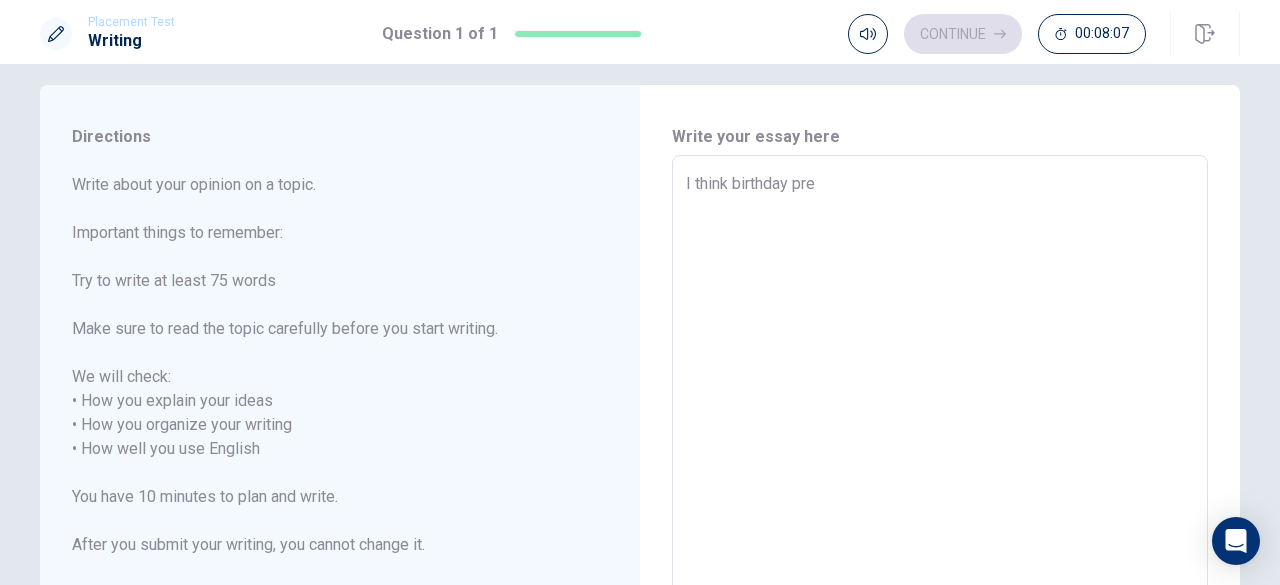 type on "I think birthday pr" 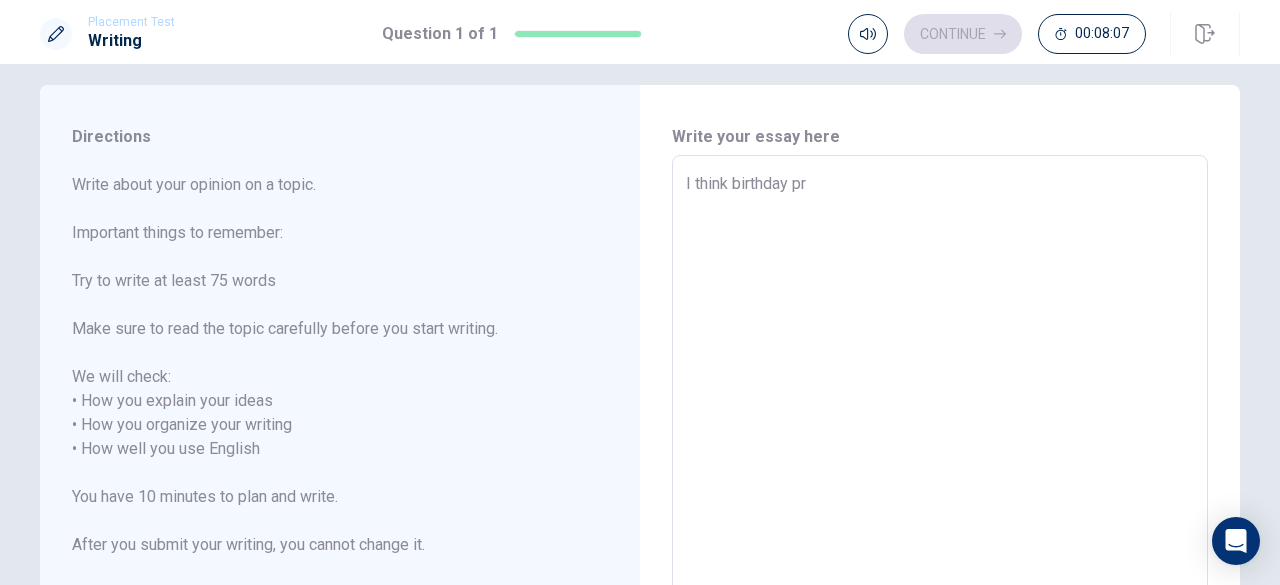 type on "x" 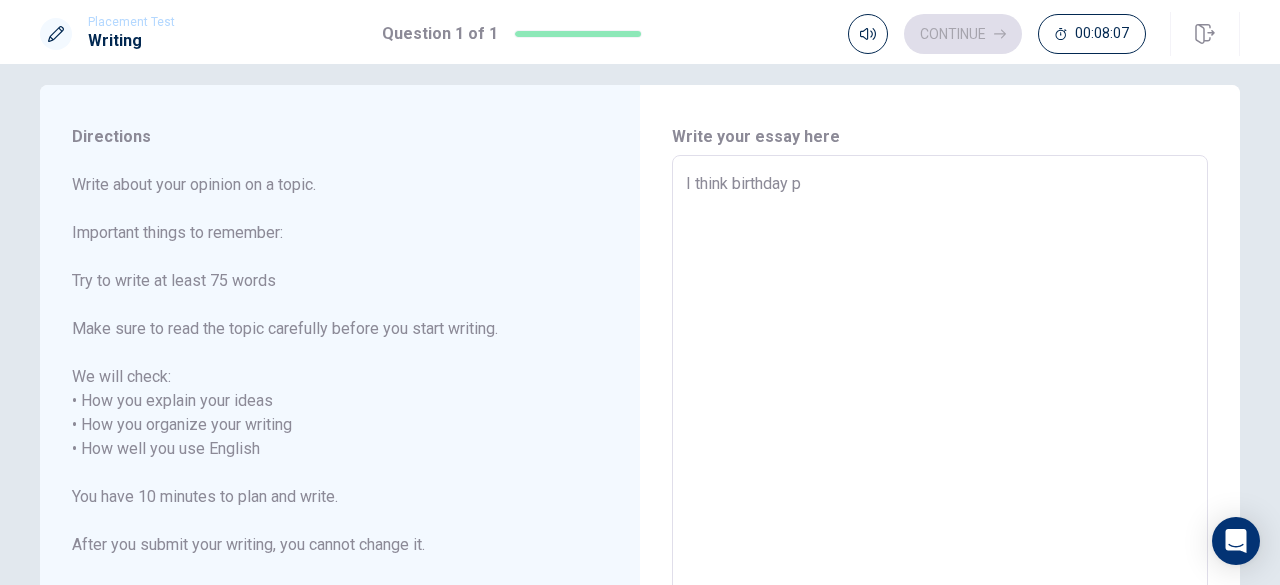type on "x" 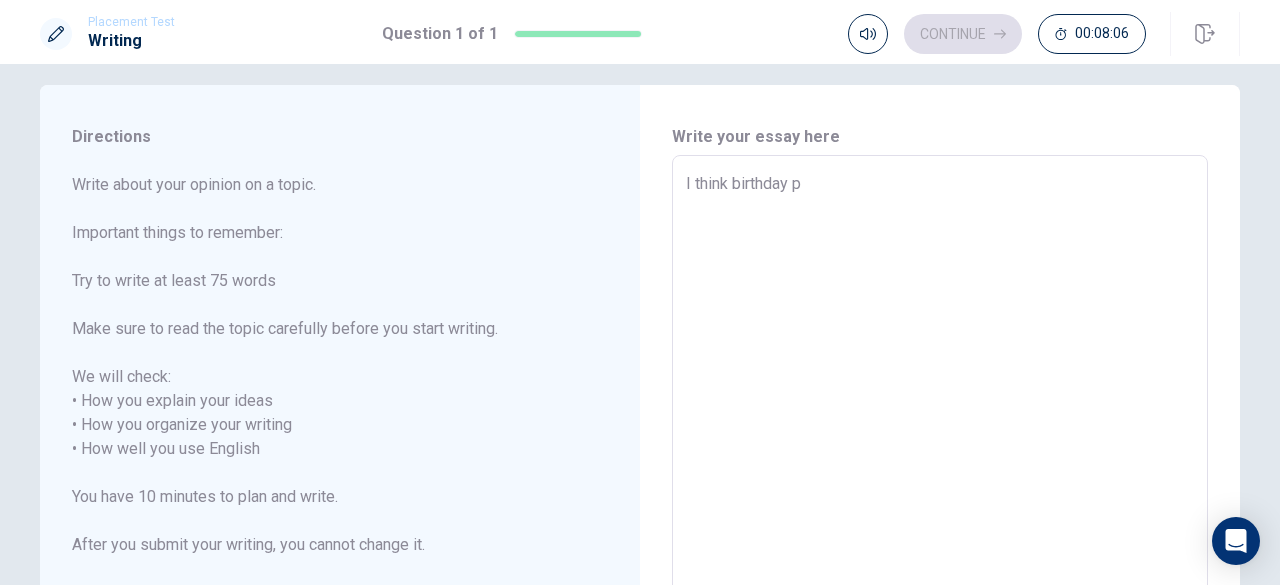 type on "I think birthday" 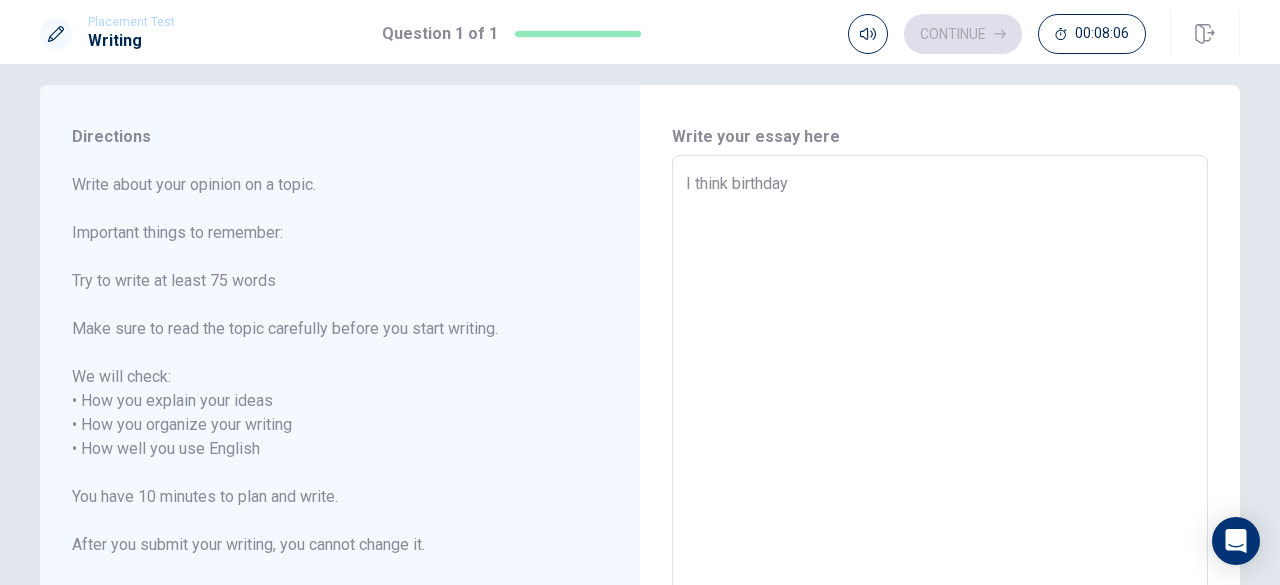 type on "x" 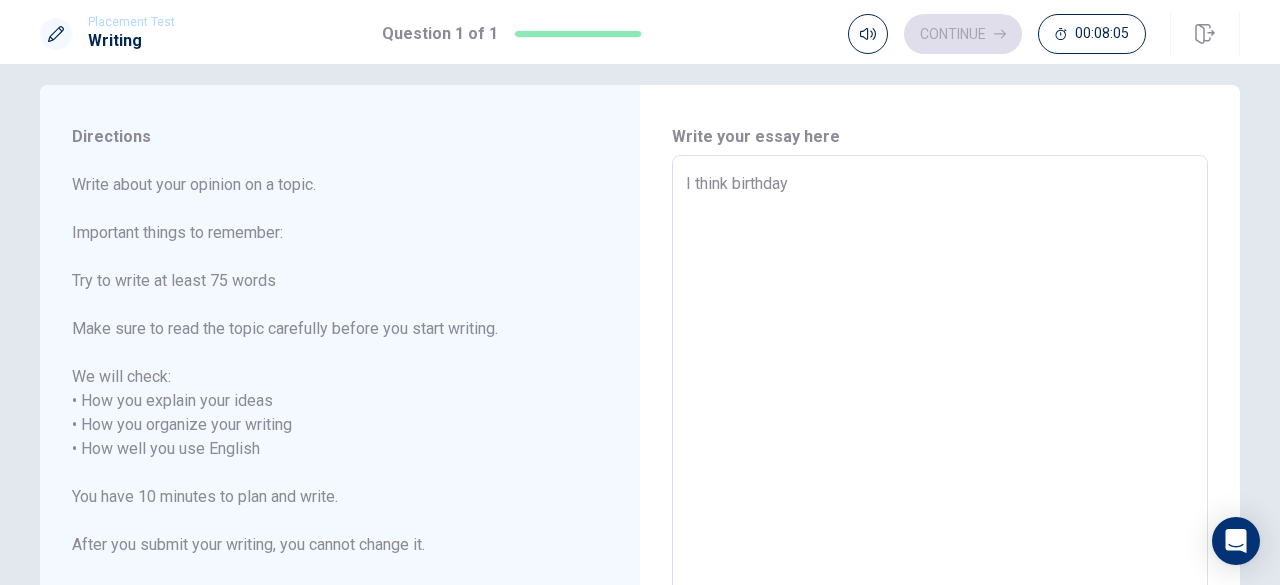 type on "I think birthday i" 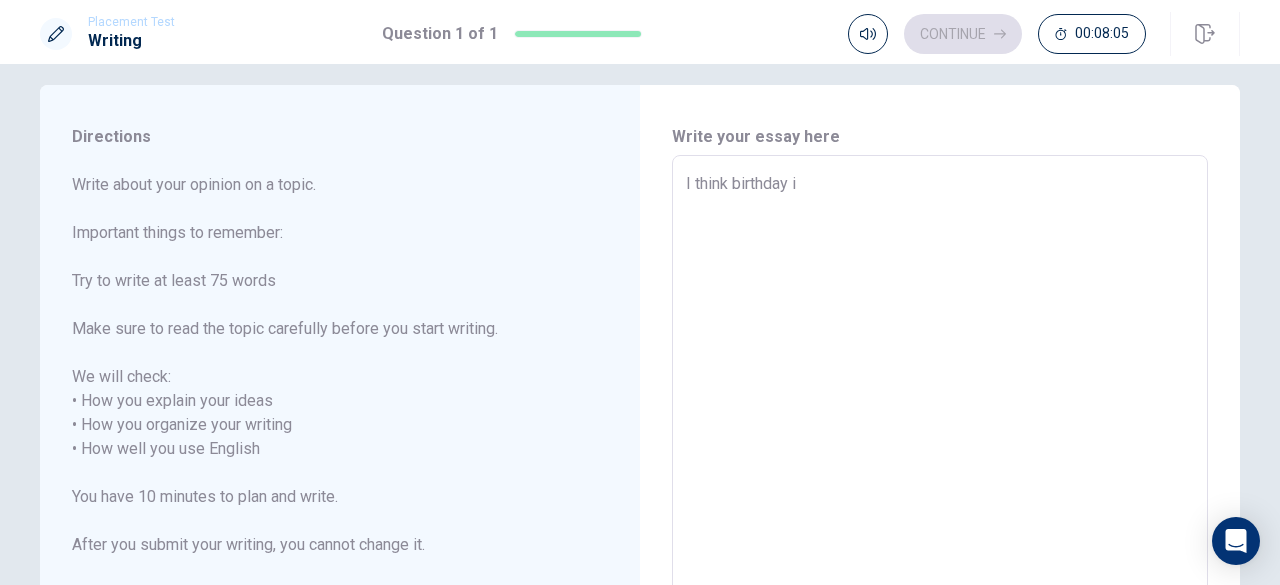 type on "x" 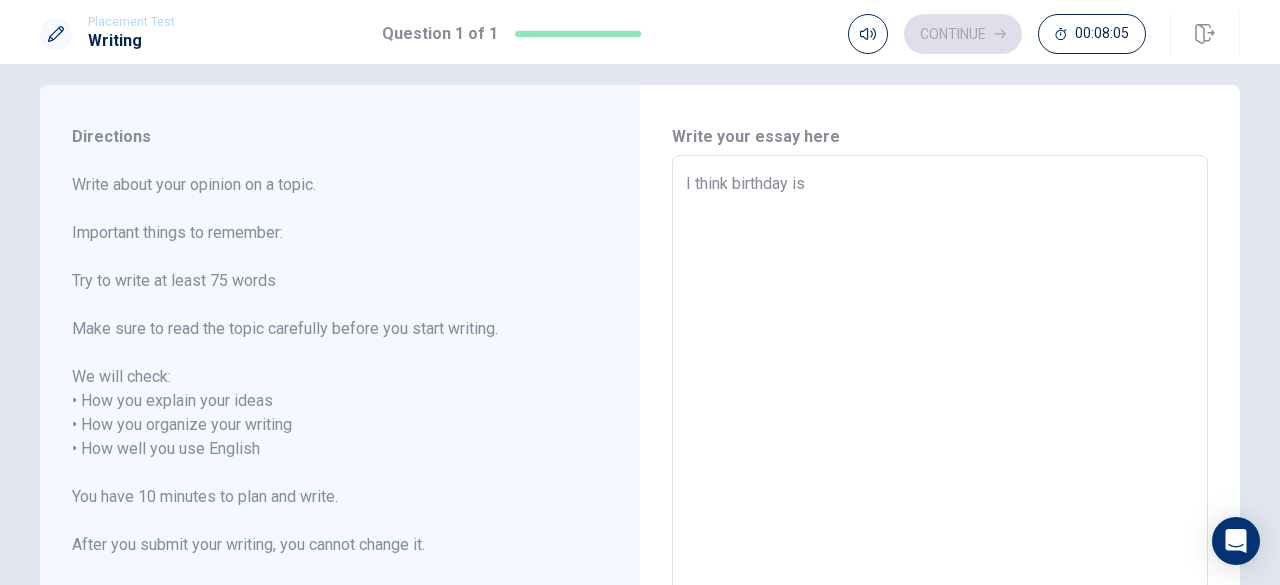 type on "x" 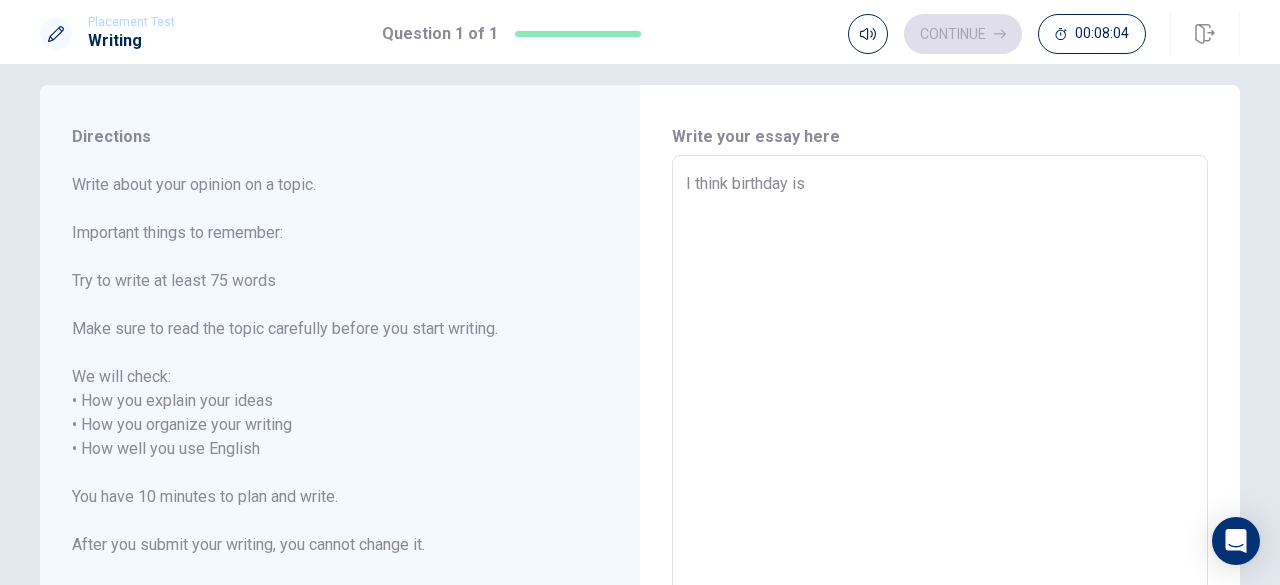 type on "x" 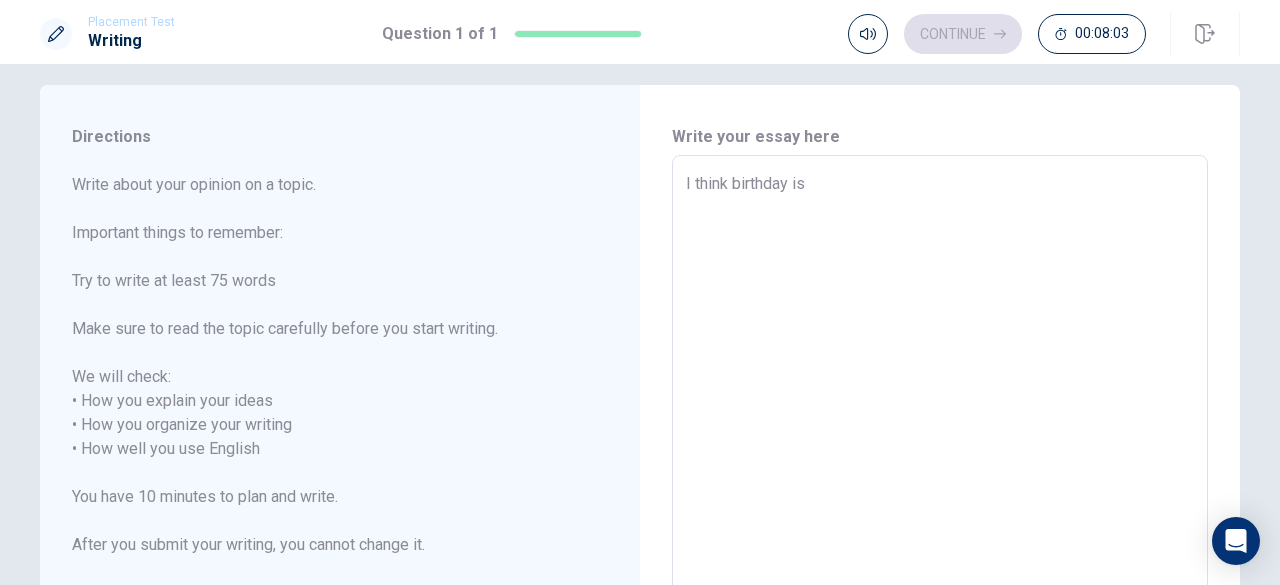 type on "I think birthday is a" 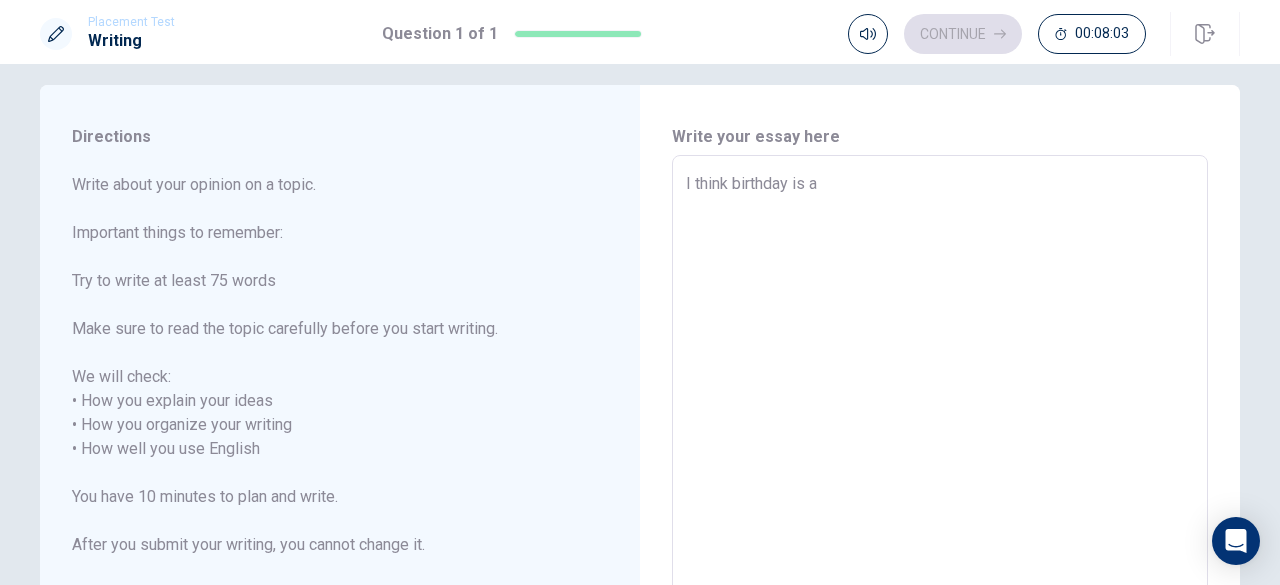 type on "x" 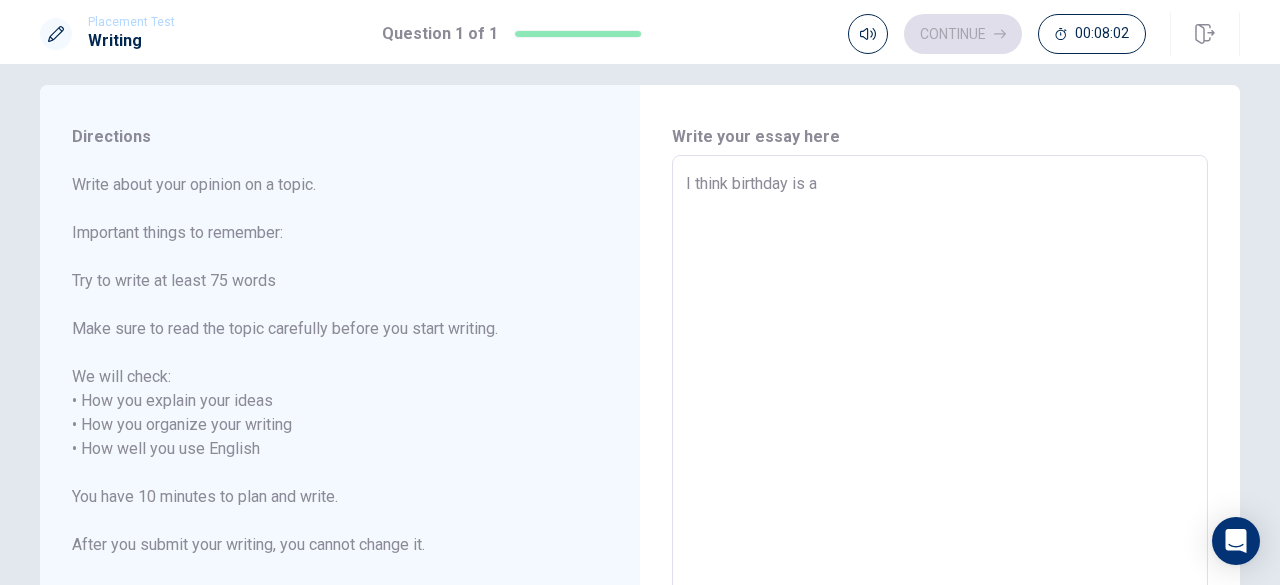 type on "I think birthday is" 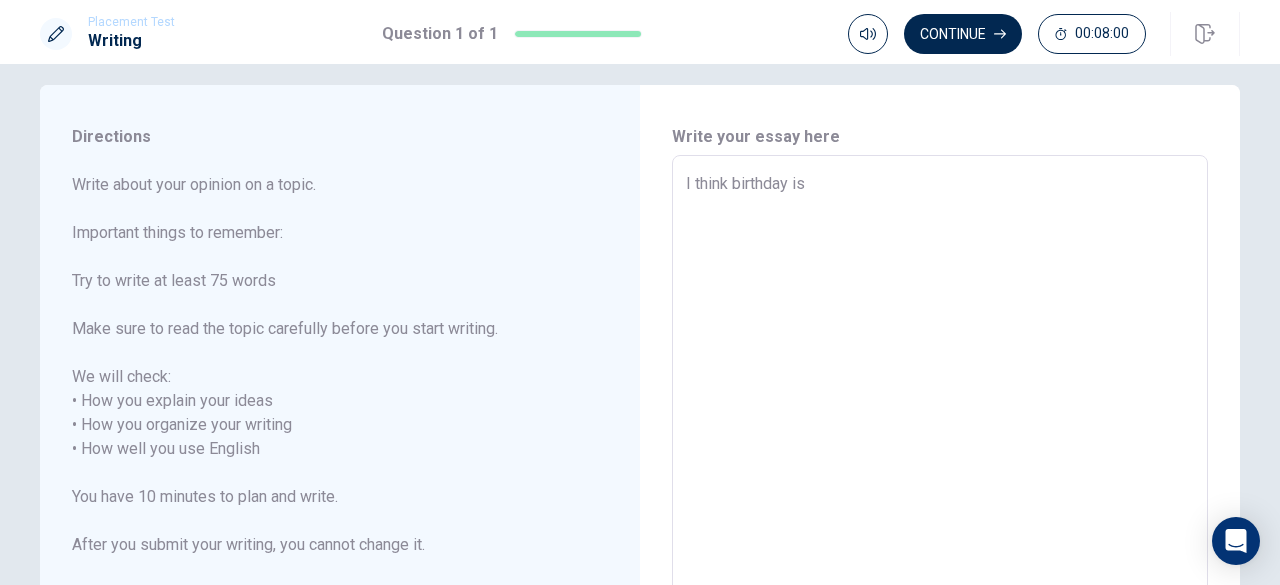 type on "x" 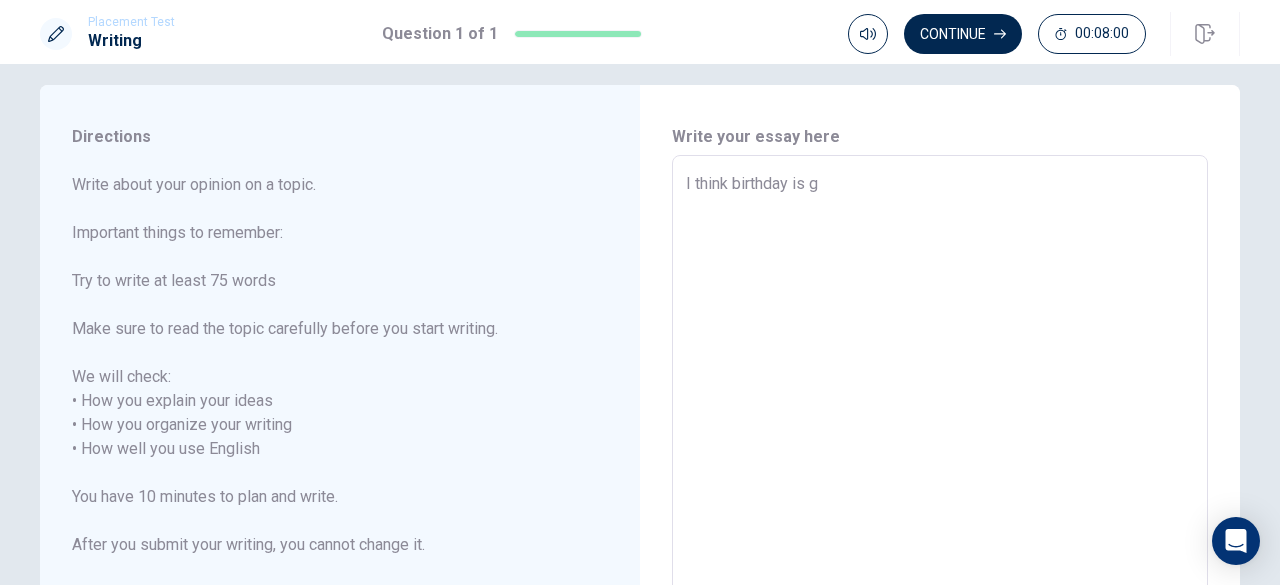 type on "x" 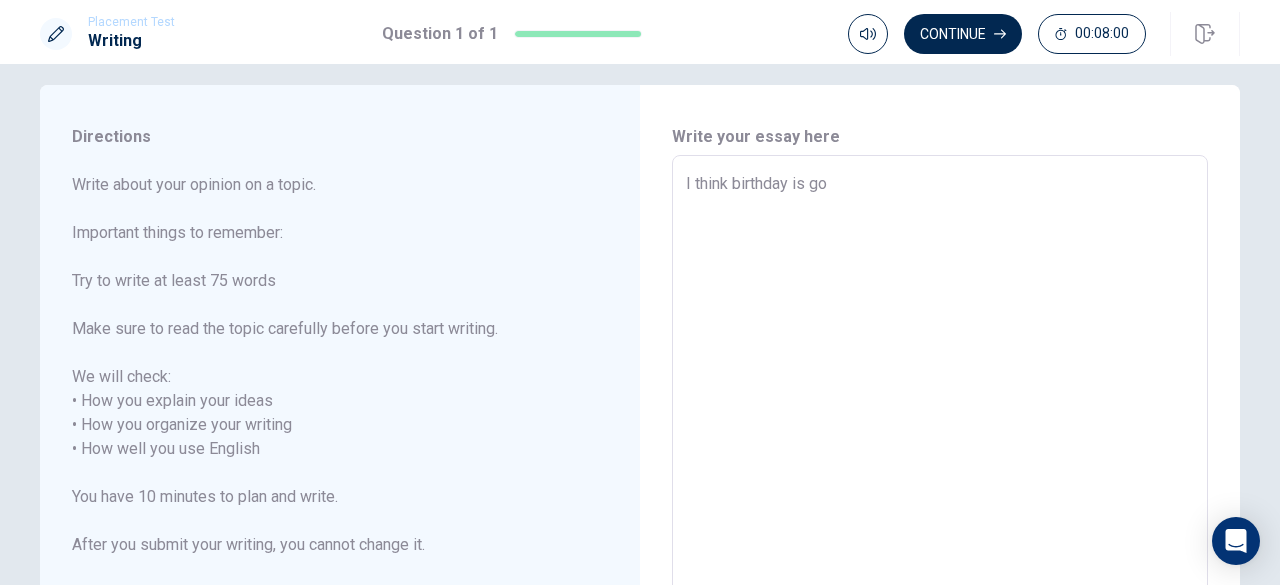 type on "x" 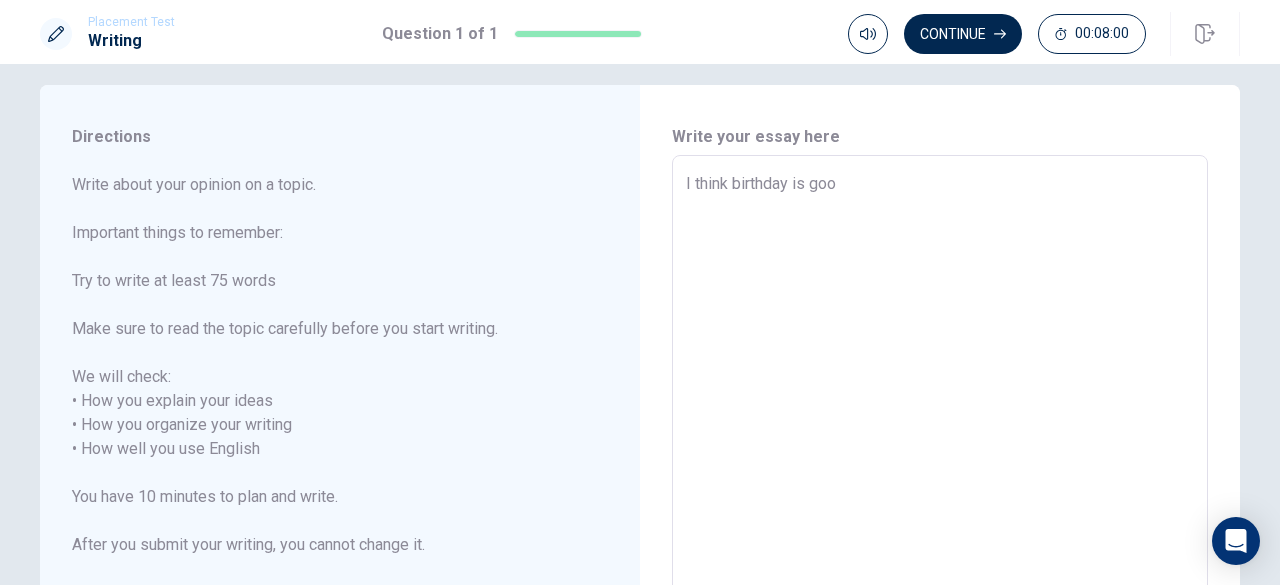 type on "x" 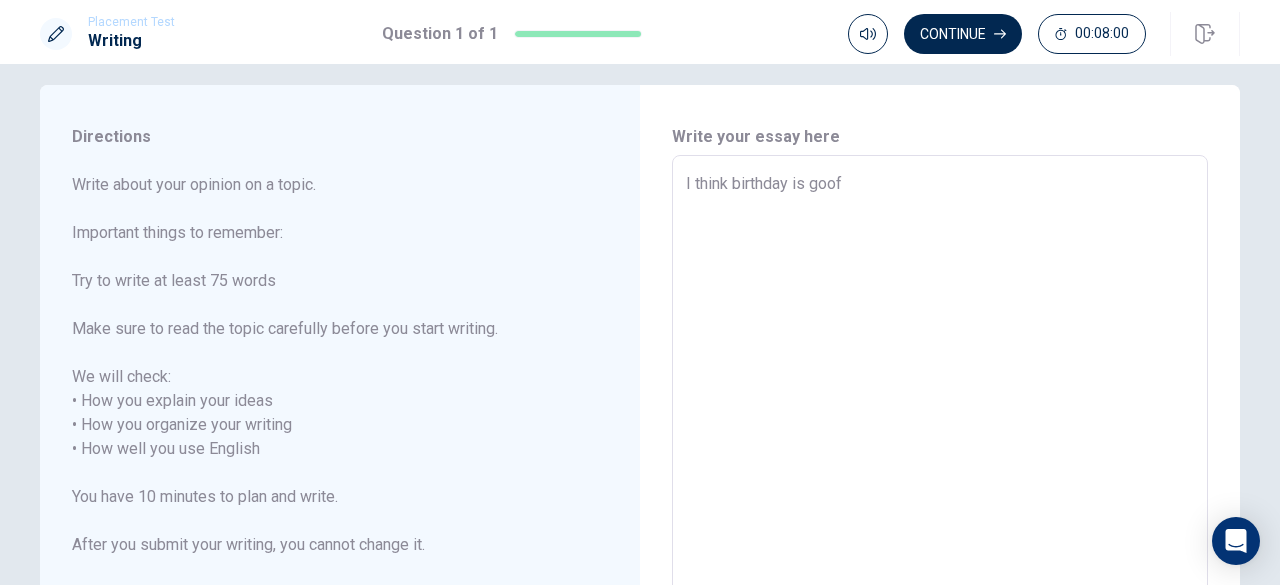 type on "x" 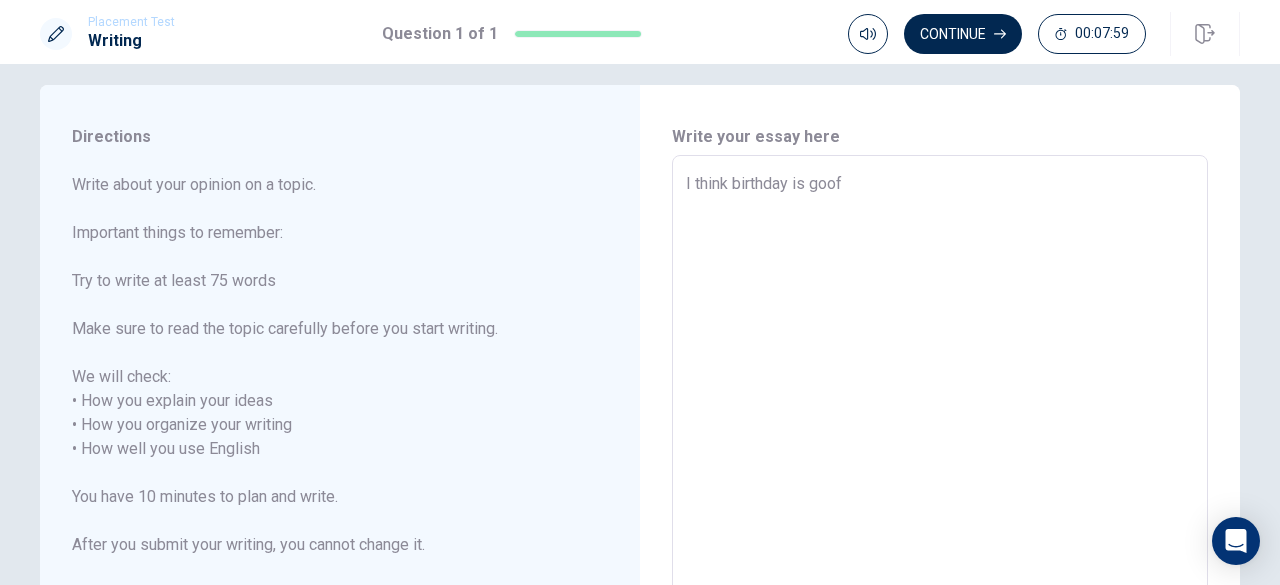 type on "I think birthday is goo" 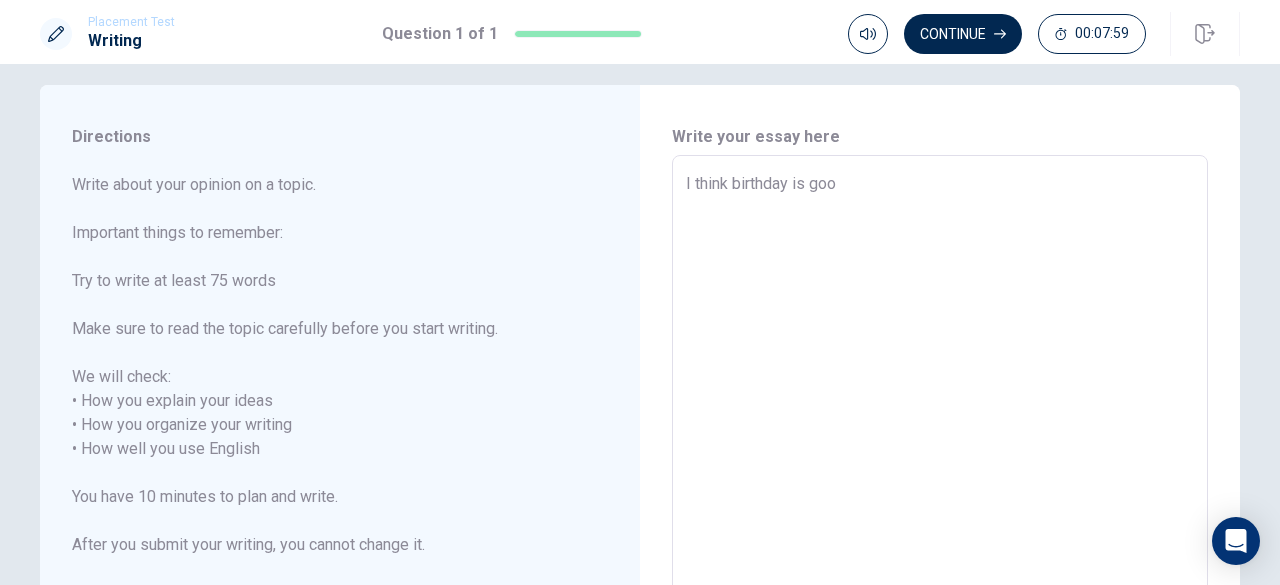 type on "x" 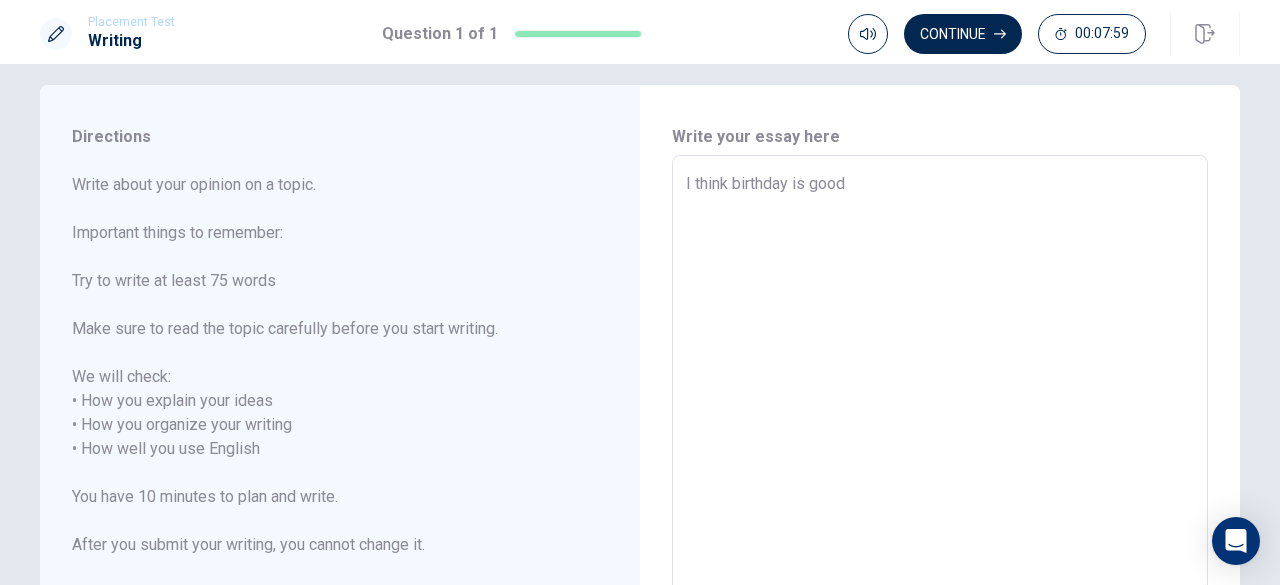 type on "x" 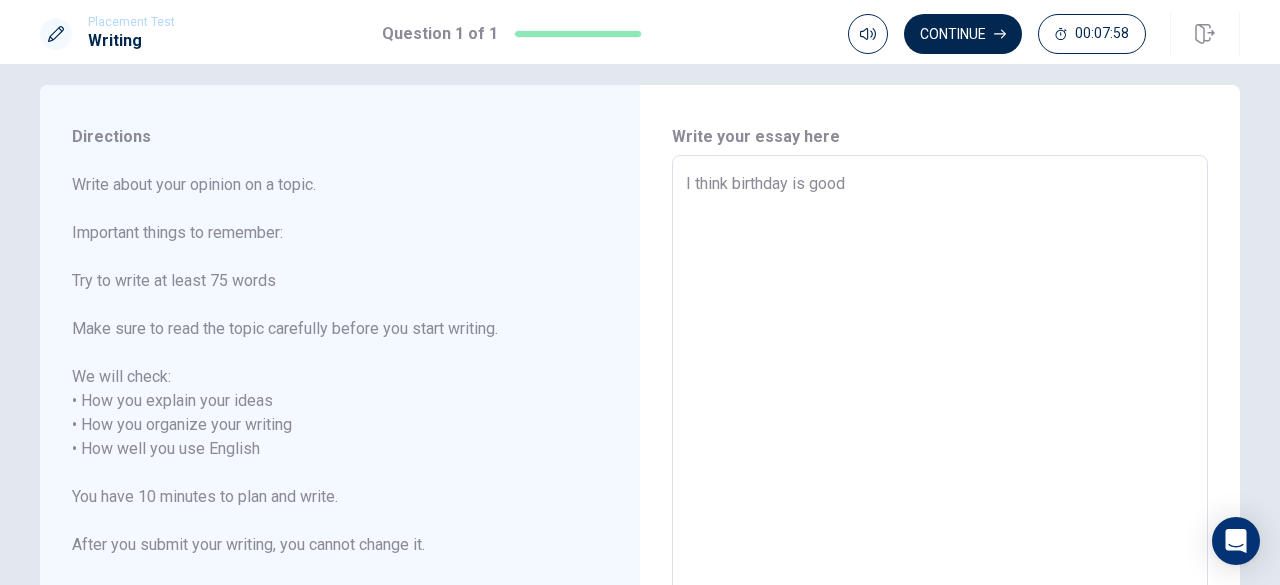 type on "I think birthday is good" 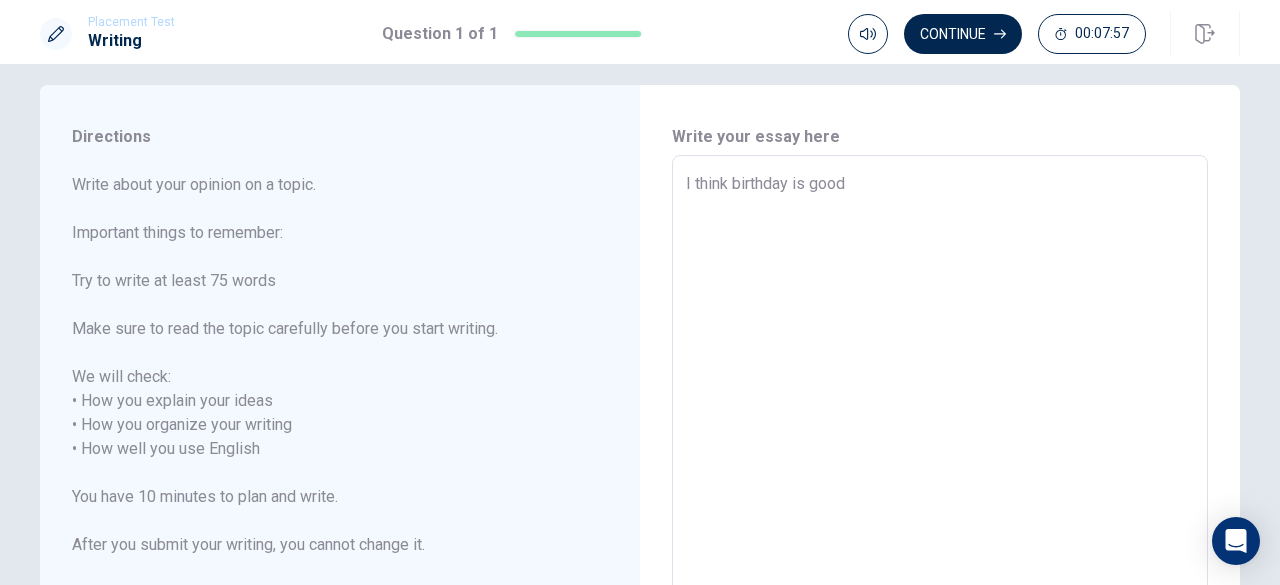 type on "I think birthday is good m" 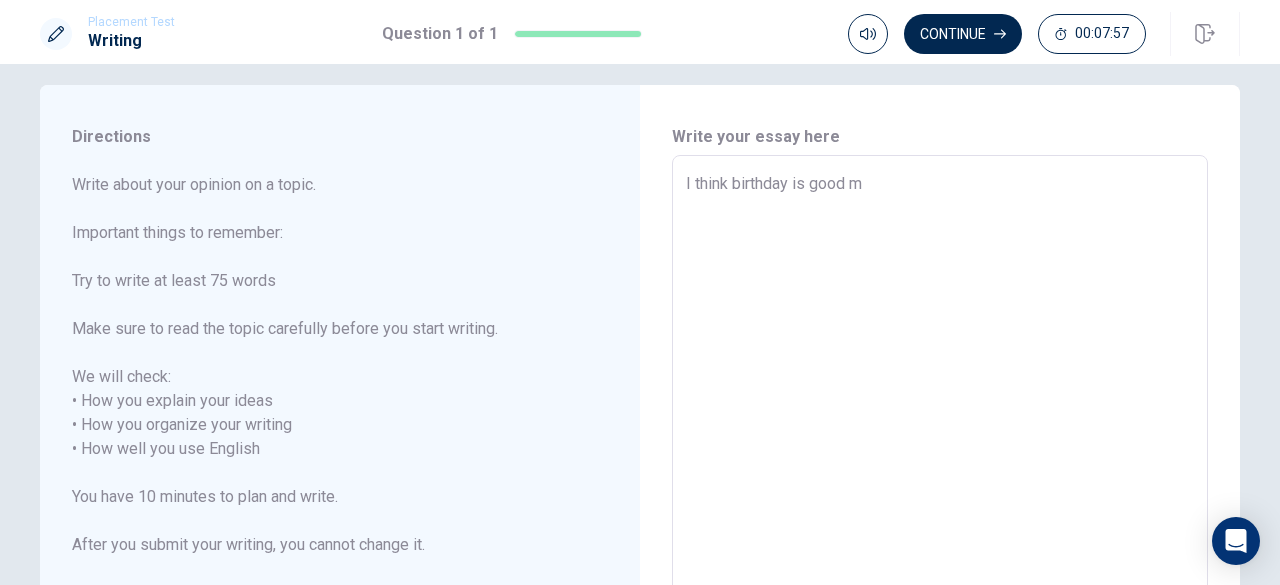 type on "x" 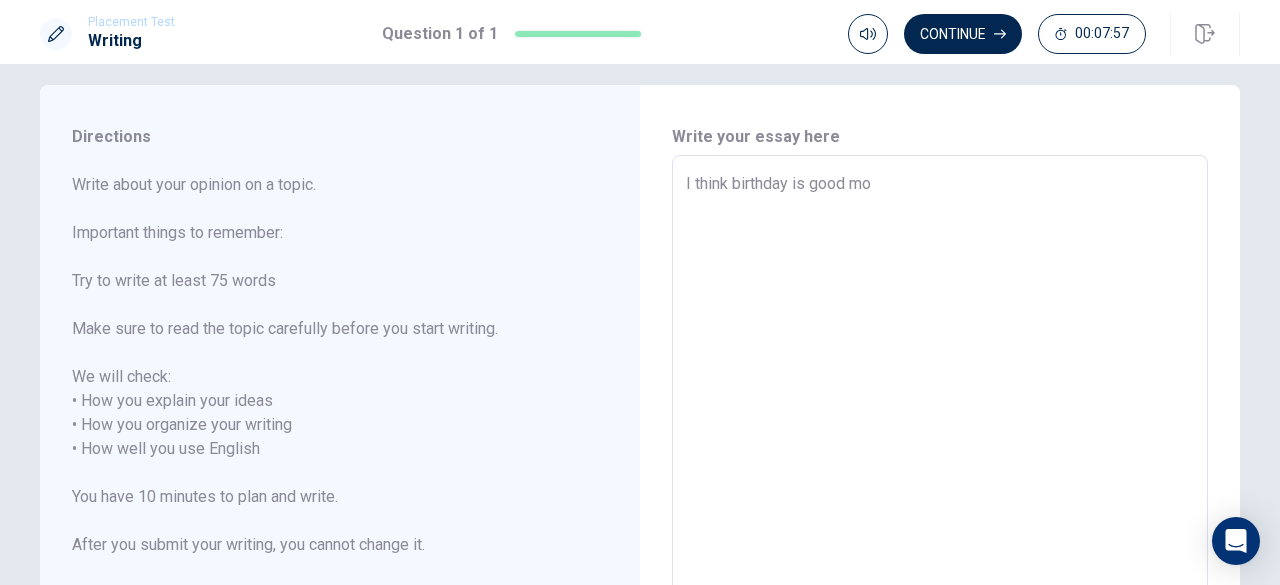 type on "x" 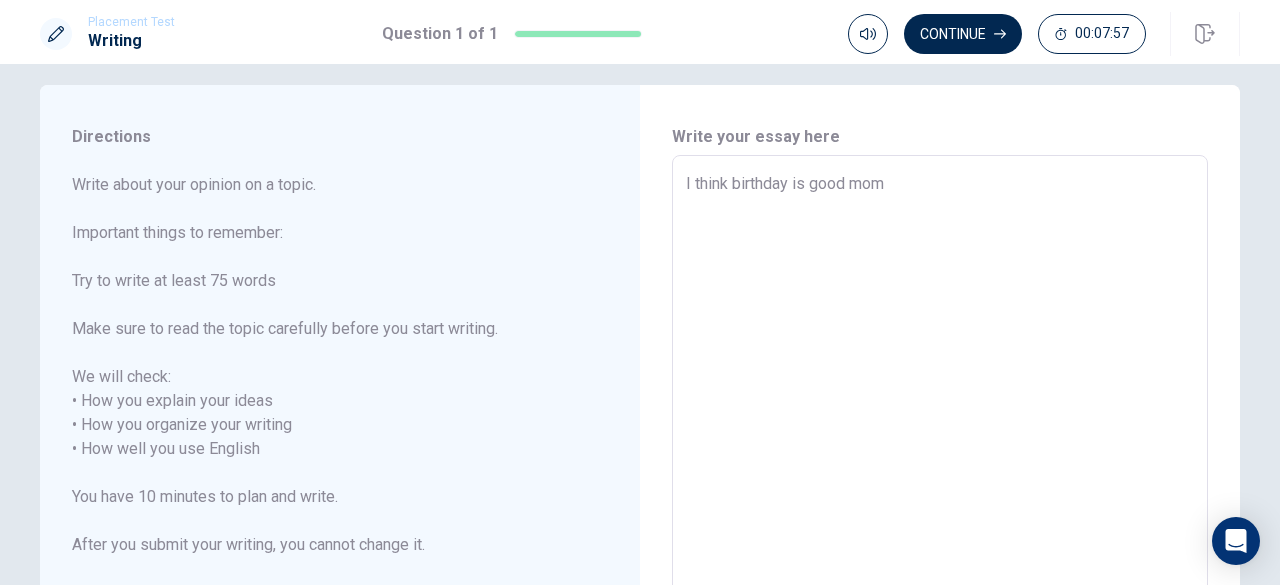type on "x" 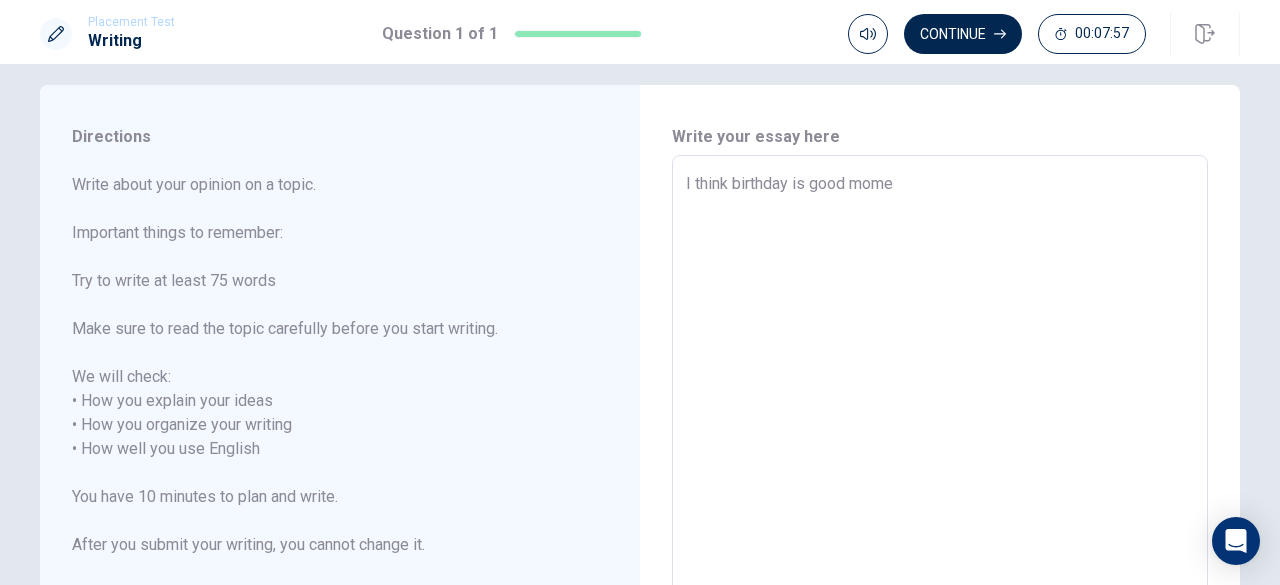 type on "x" 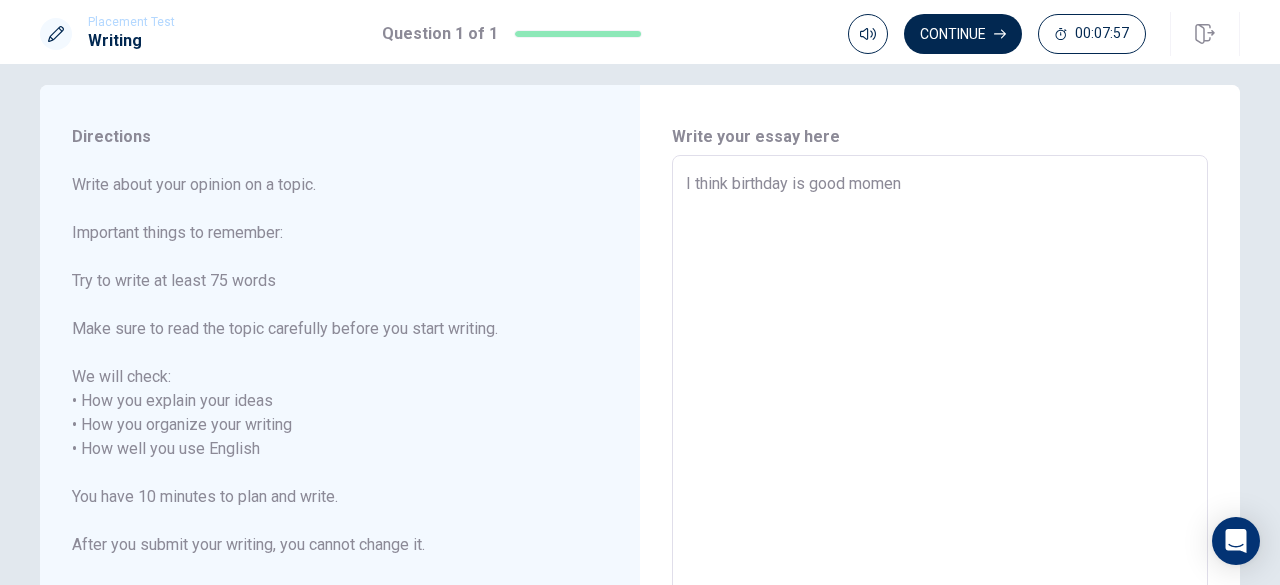 type on "x" 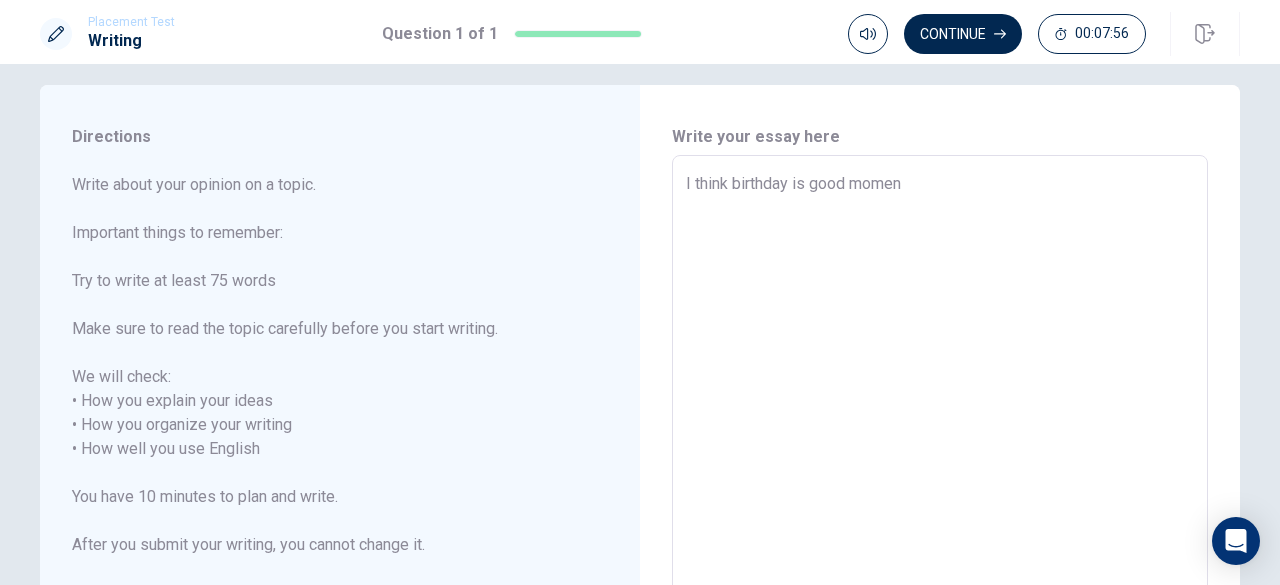 type on "I think birthday is good moment" 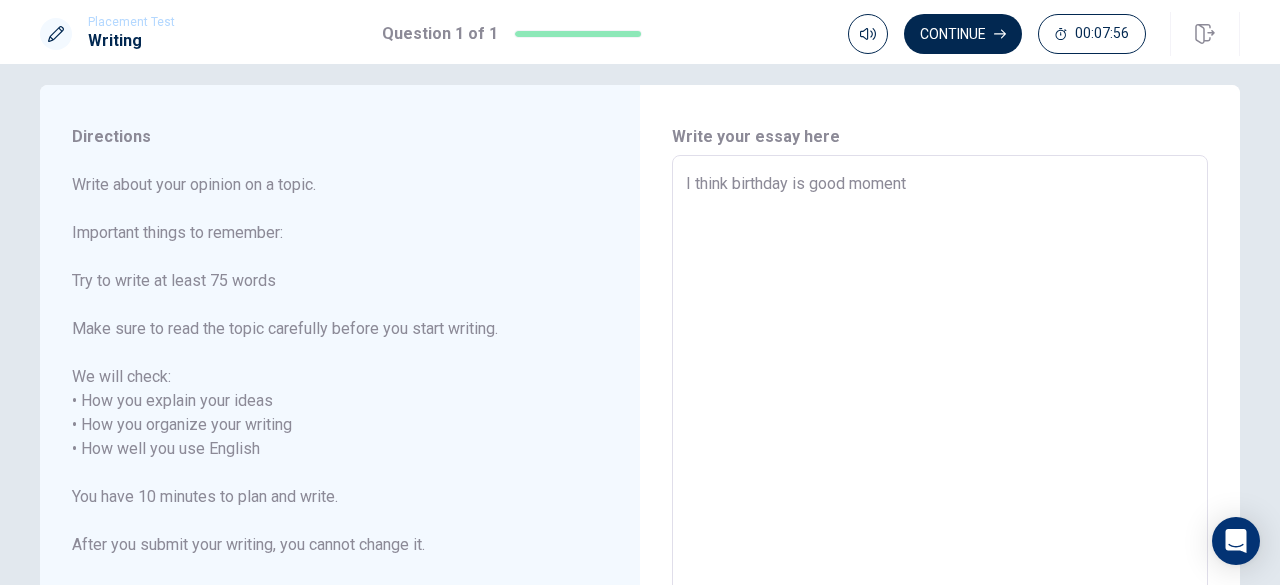 type on "x" 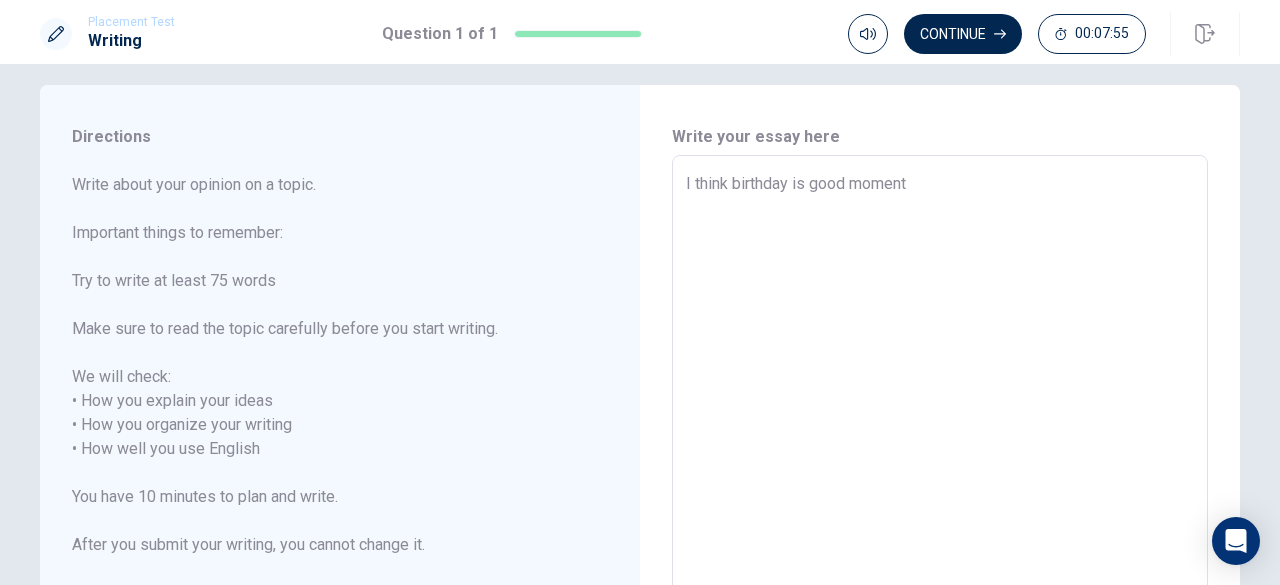 type on "I think birthday is good moment" 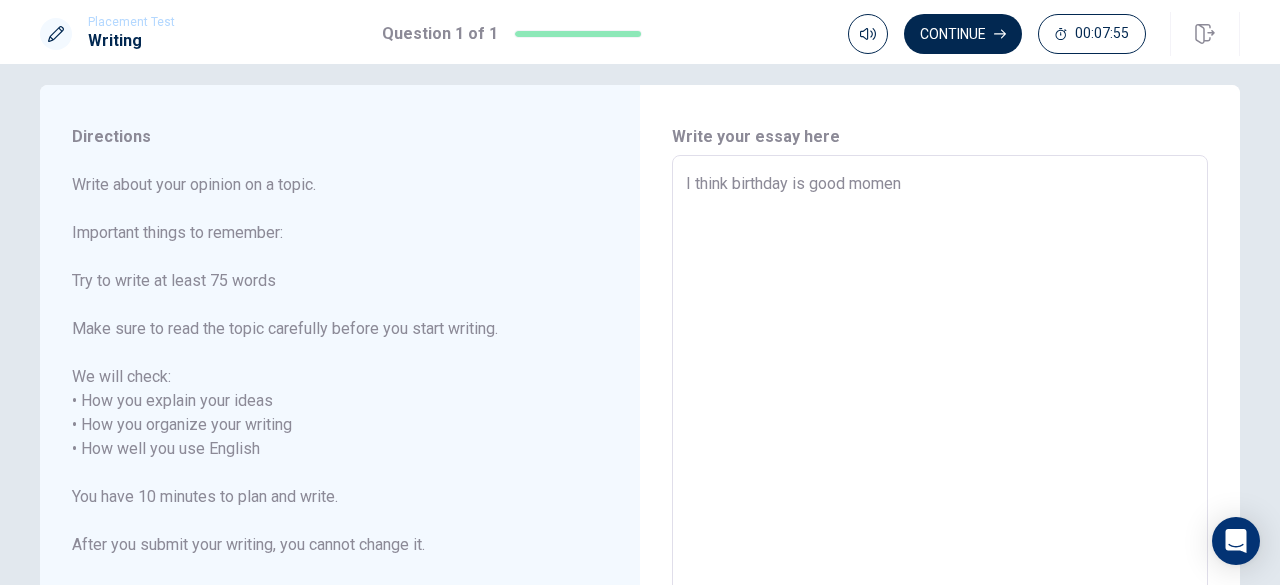 type on "x" 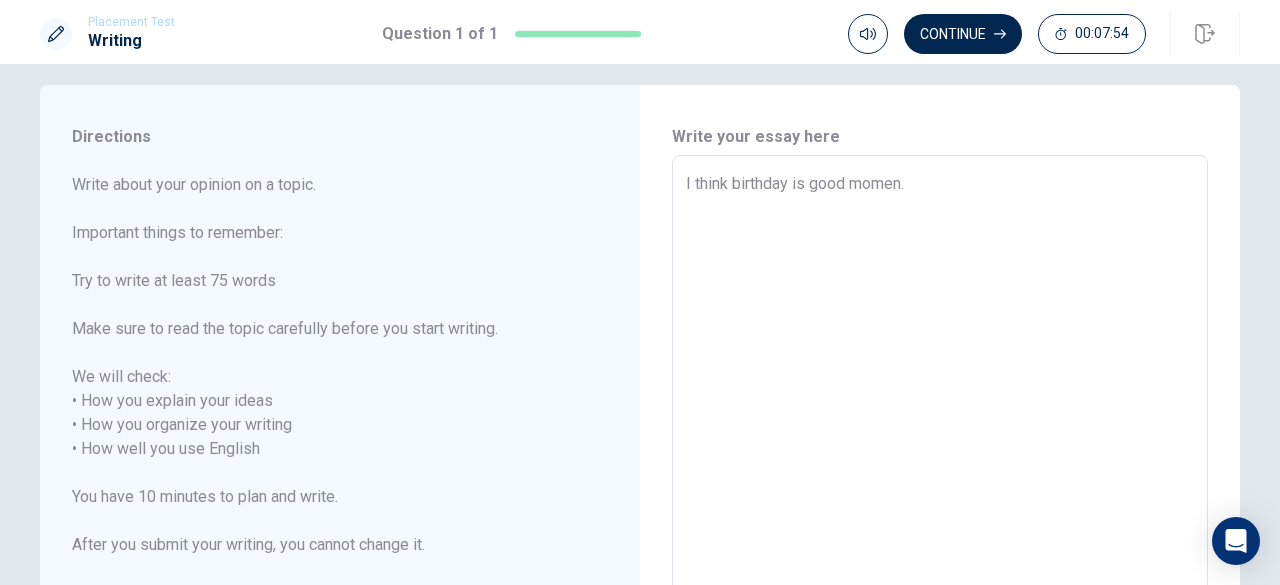 type on "x" 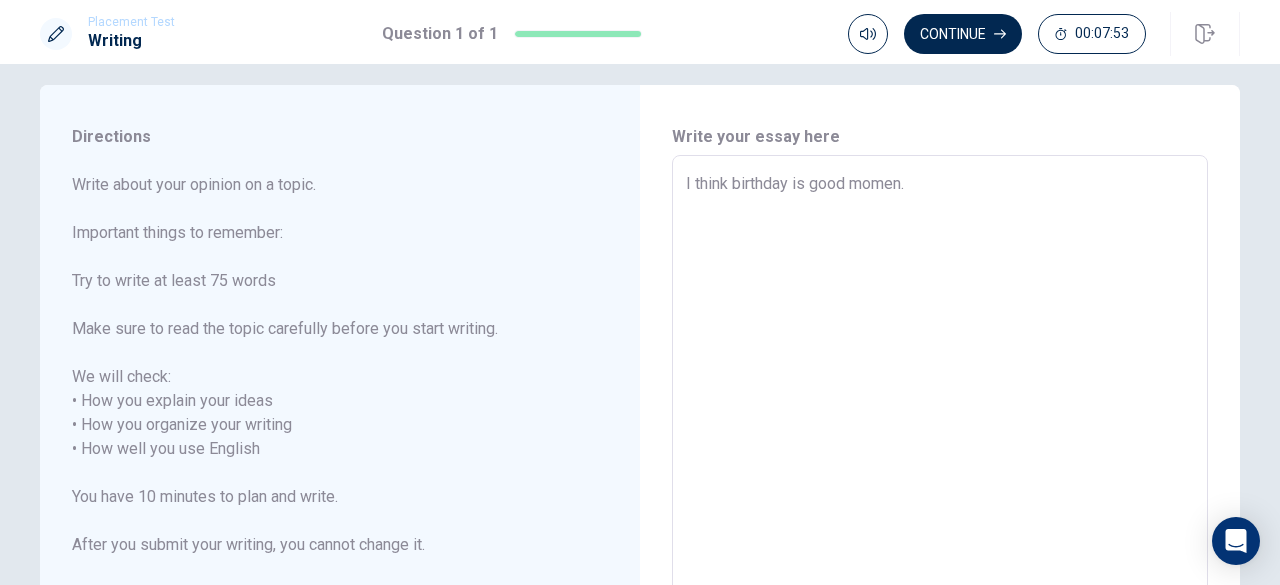 type on "I think birthday is good momen" 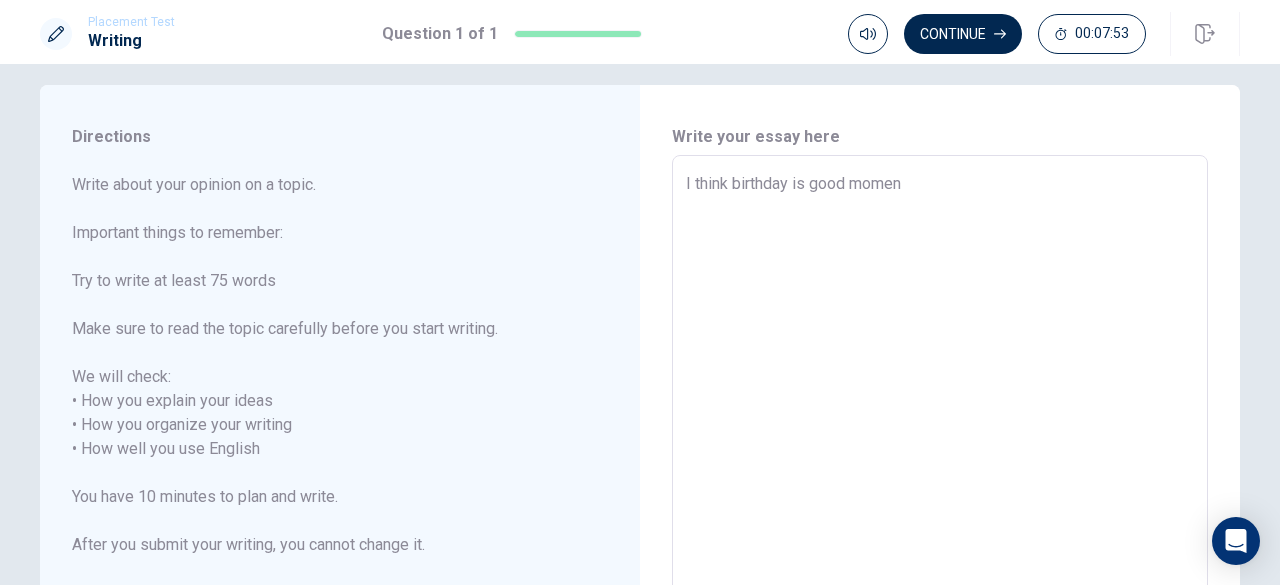 type on "x" 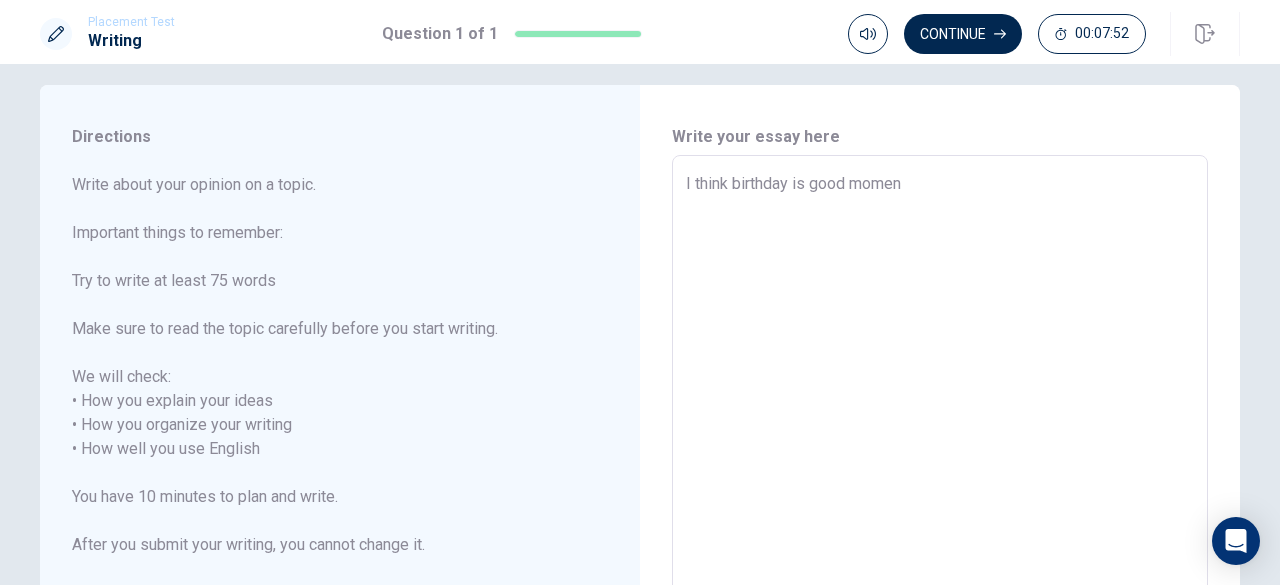 type on "I think birthday is good moment" 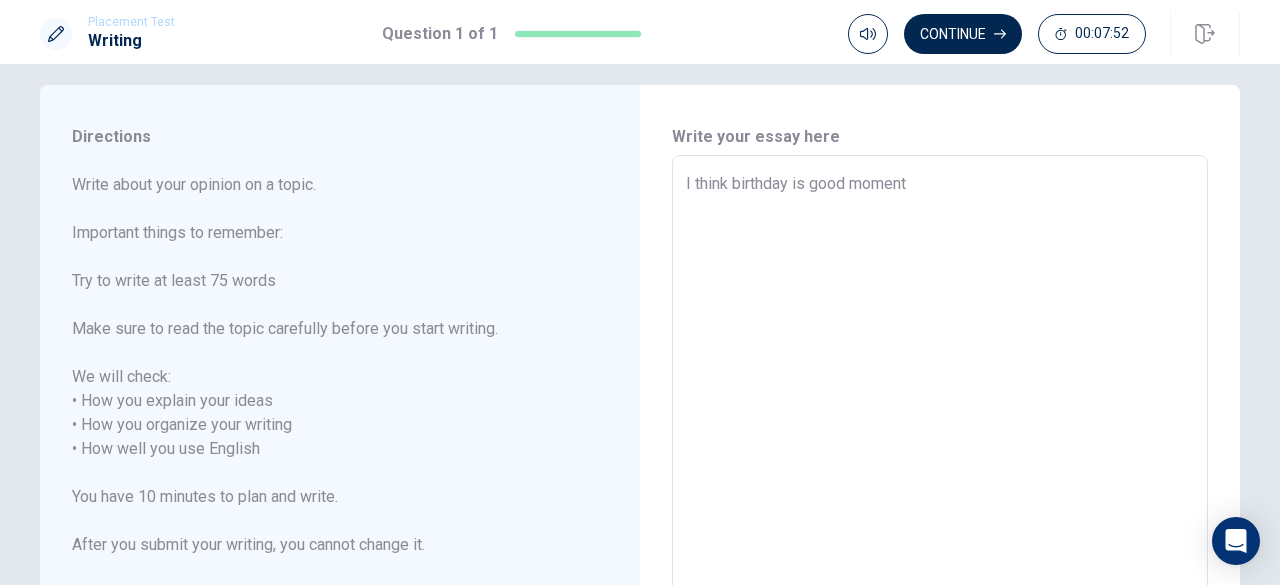 type on "x" 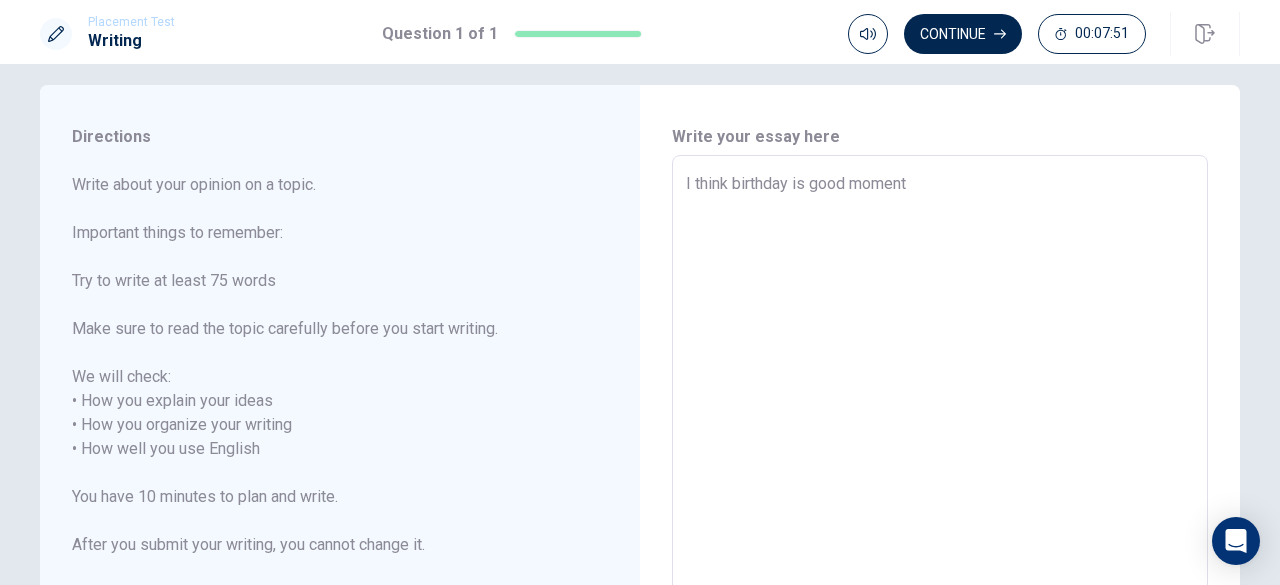 type on "I think birthday is good moment." 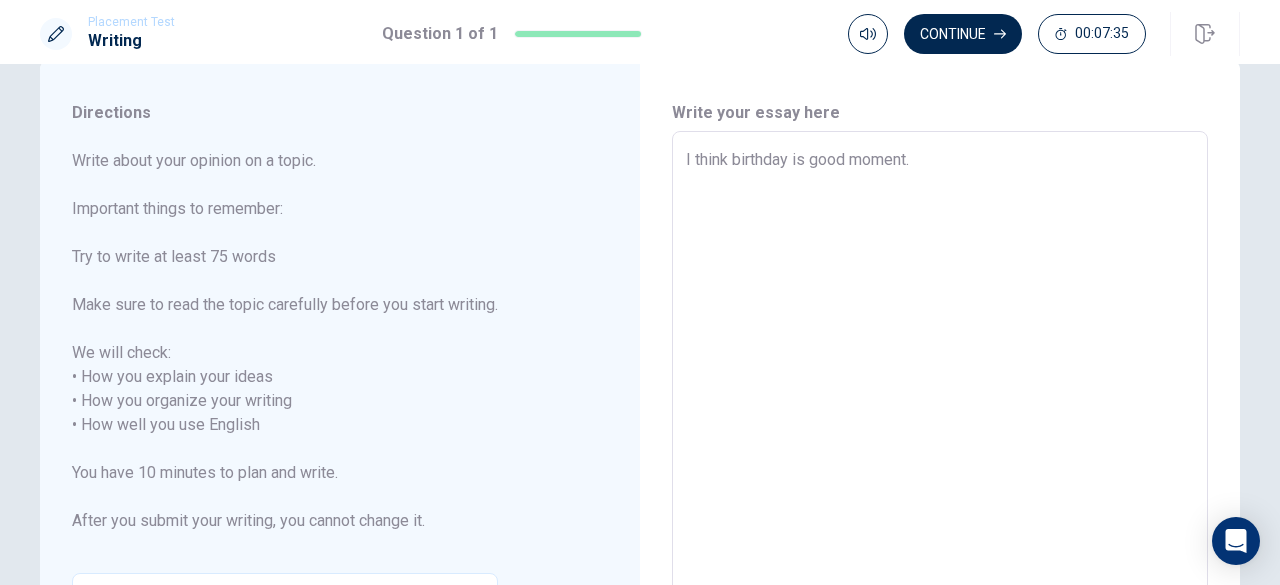 scroll, scrollTop: 0, scrollLeft: 0, axis: both 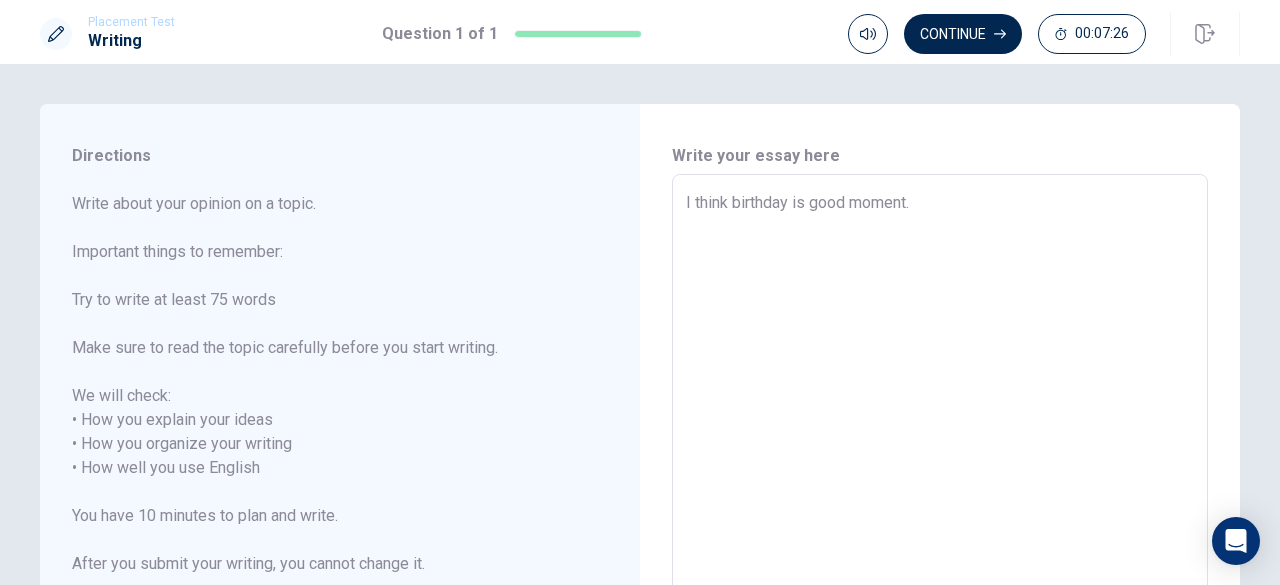 click on "I think birthday is good moment." at bounding box center [940, 456] 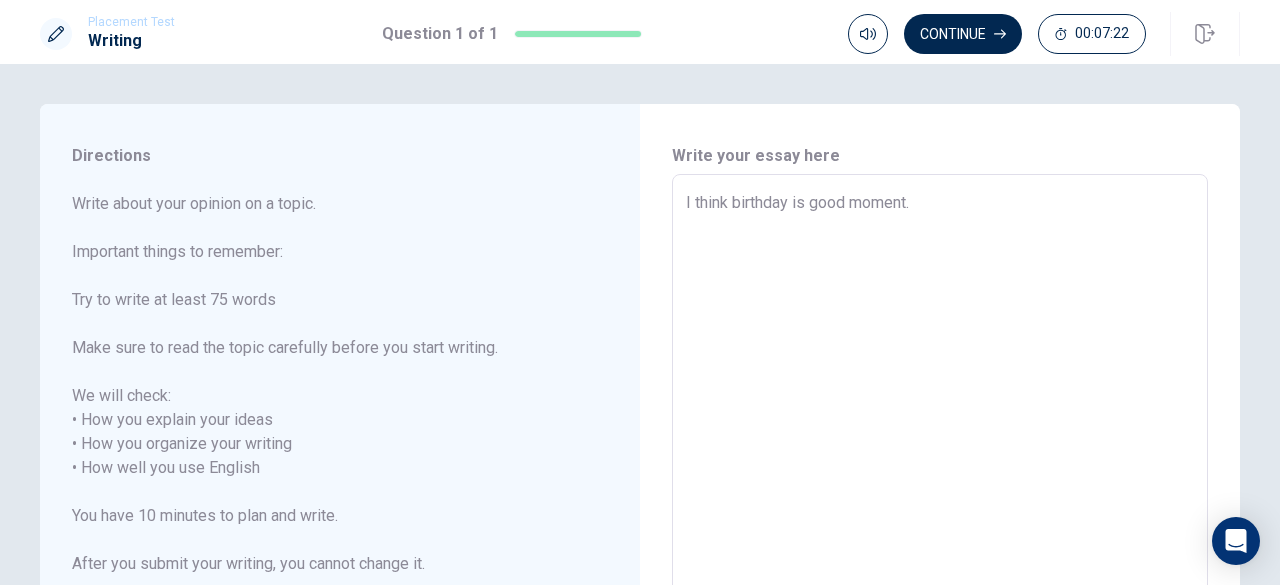 type on "x" 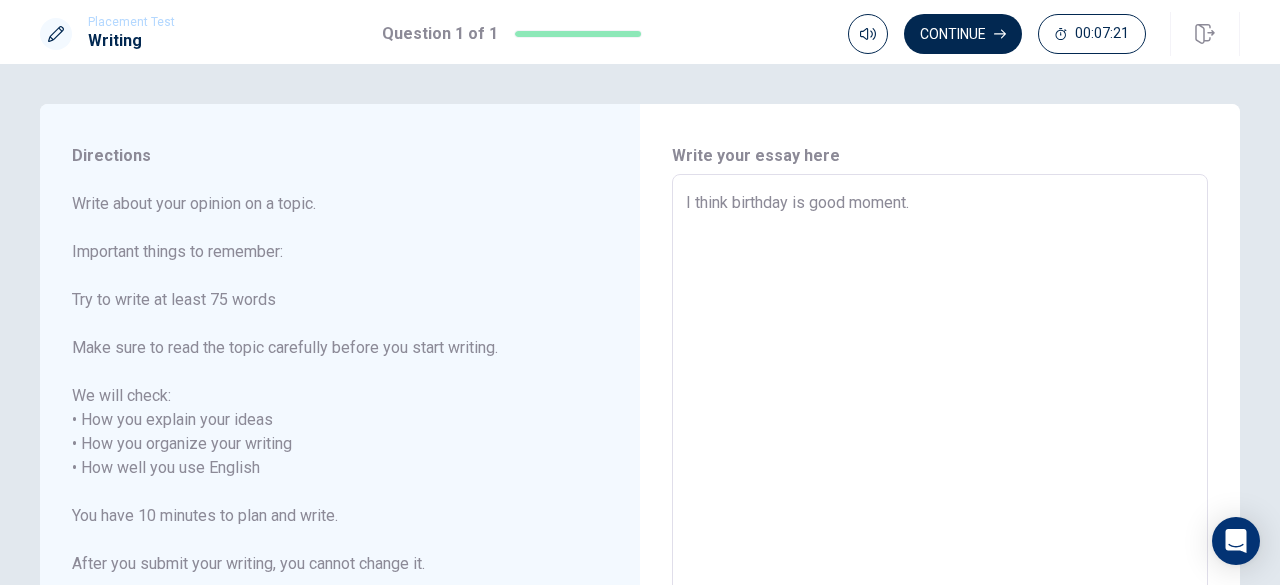 type on "I think sbirthday is good moment." 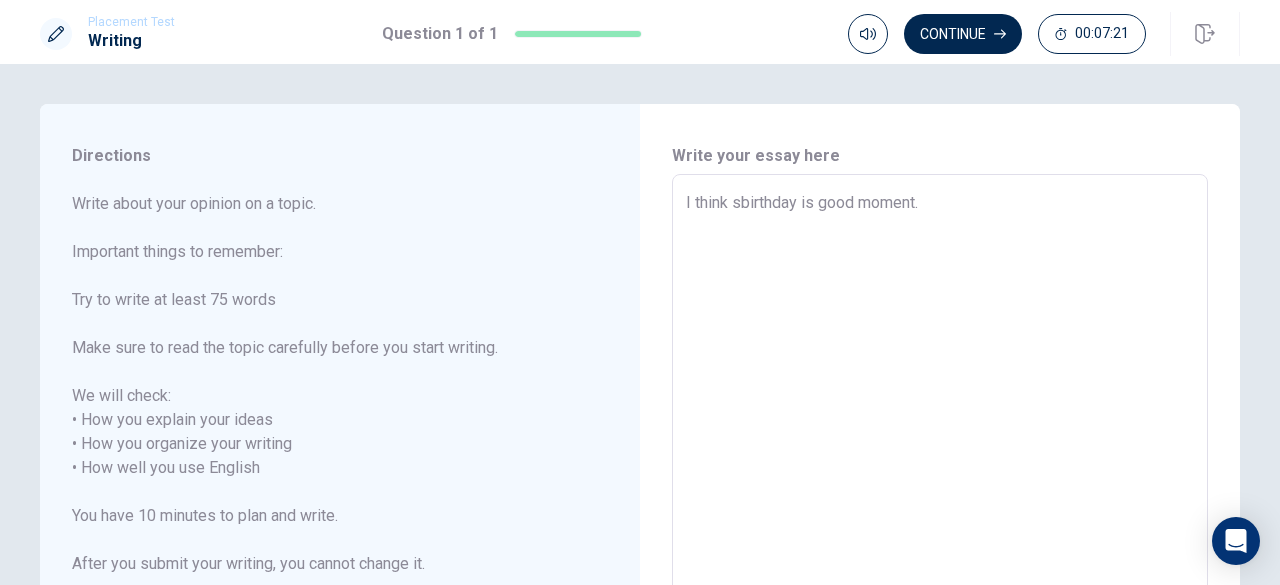 type on "x" 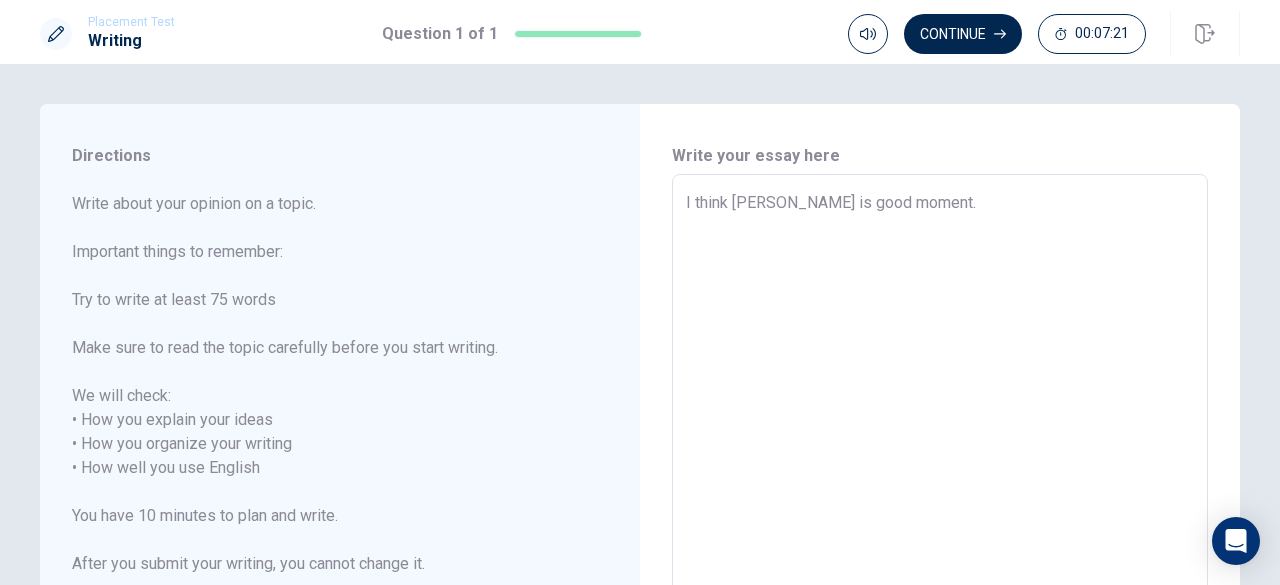 type on "x" 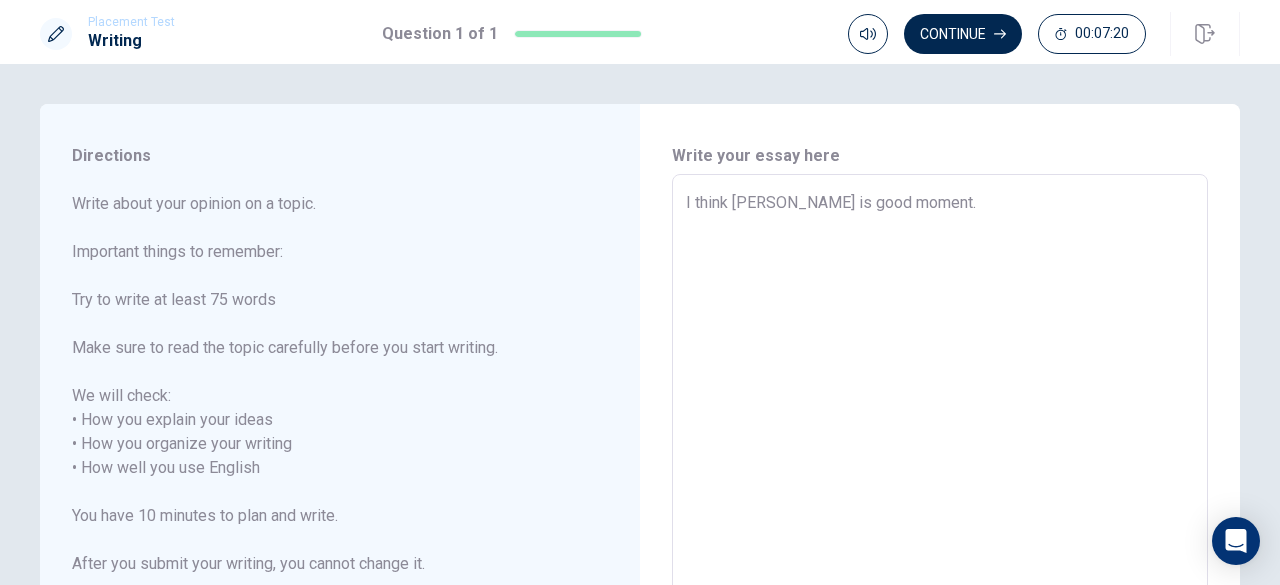 type on "I think sbirthday is good moment." 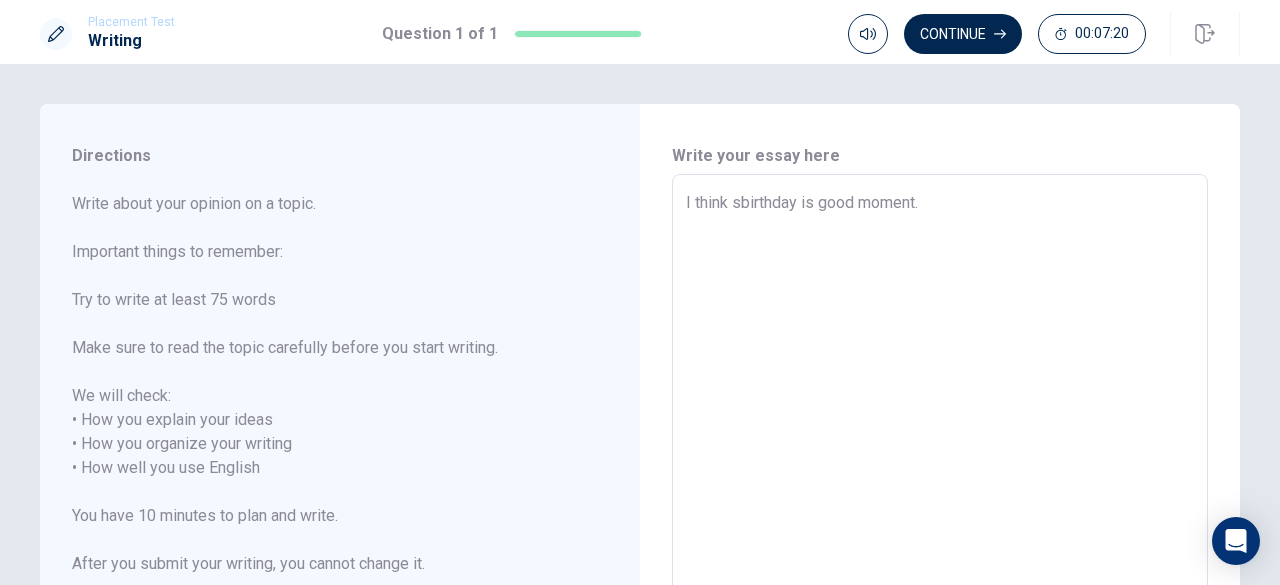 type on "x" 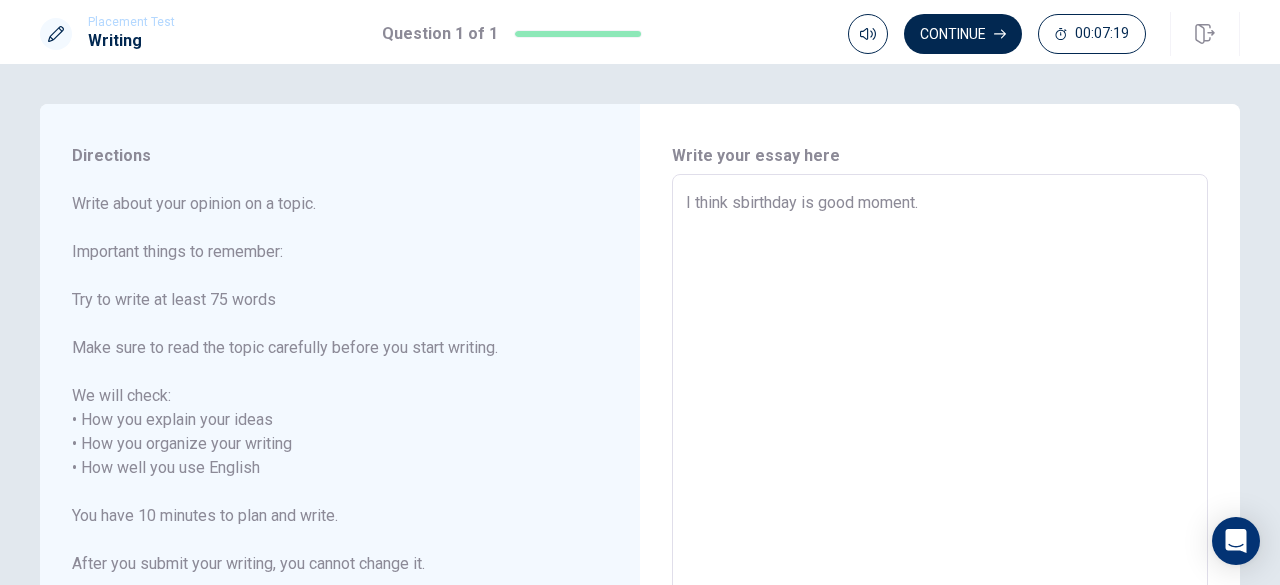 type on "I think birthday is good moment." 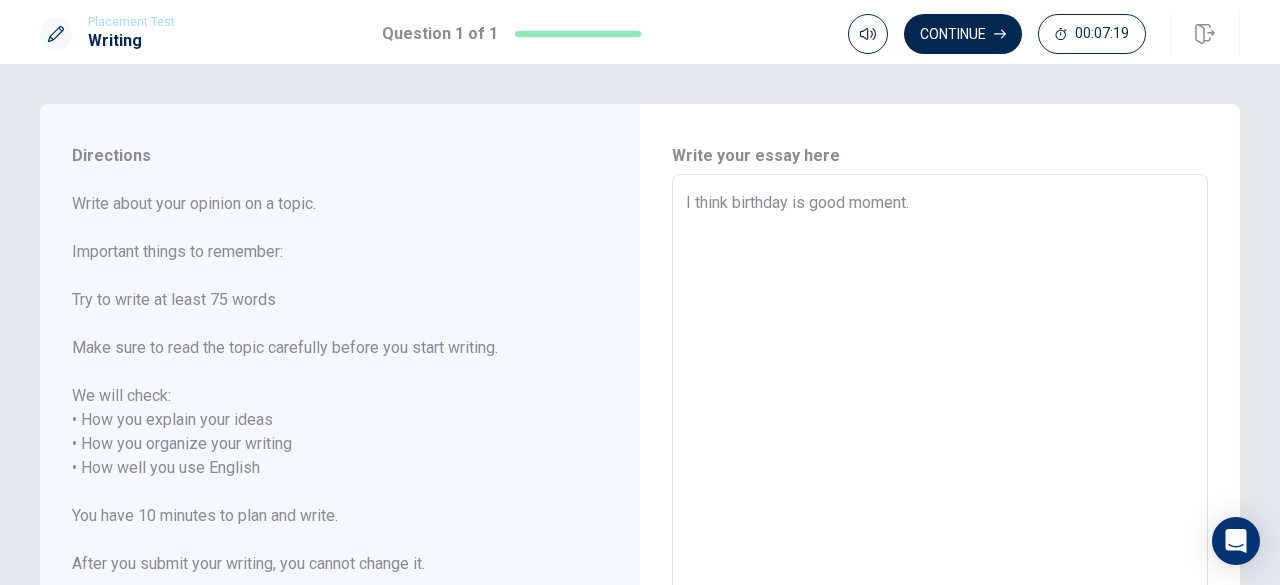 type on "x" 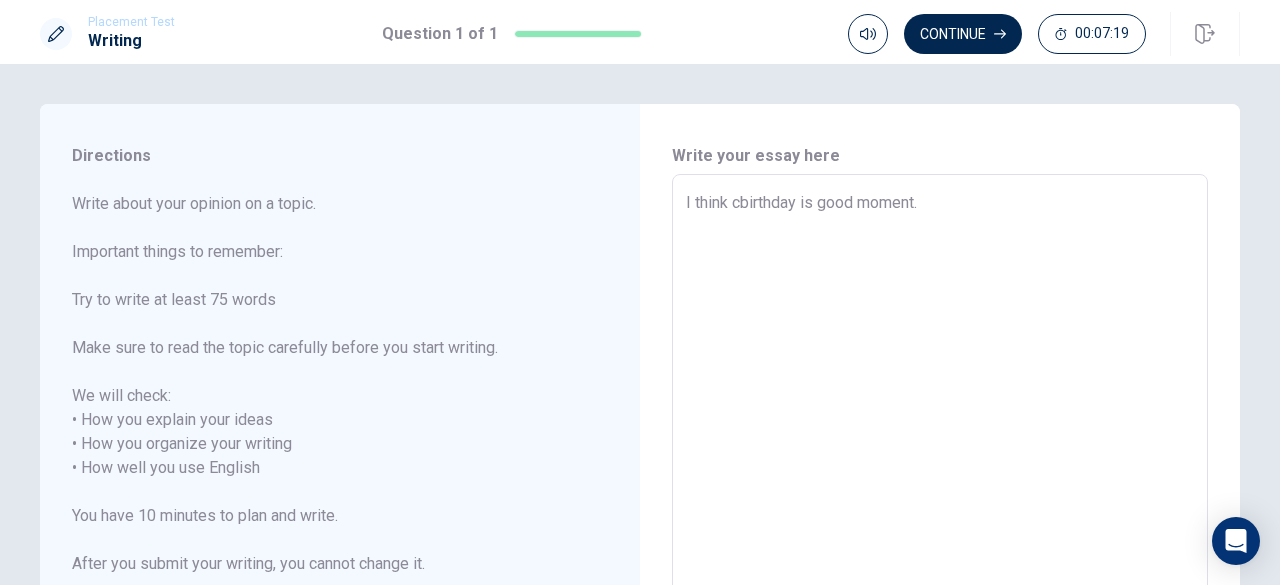 type on "x" 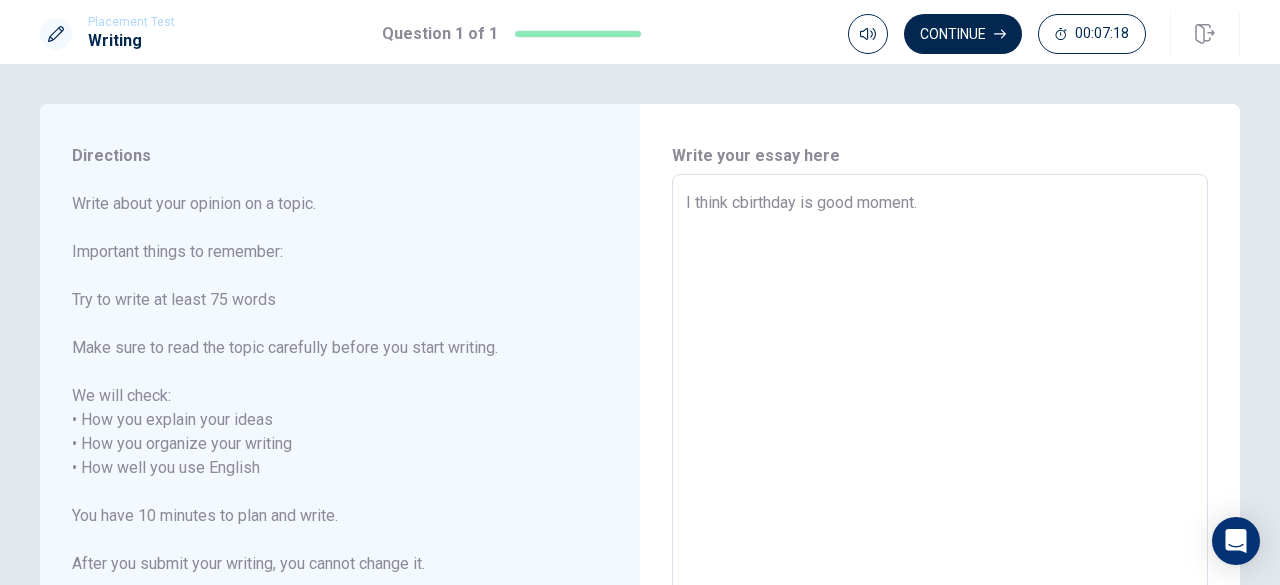 type on "I think cebirthday is good moment." 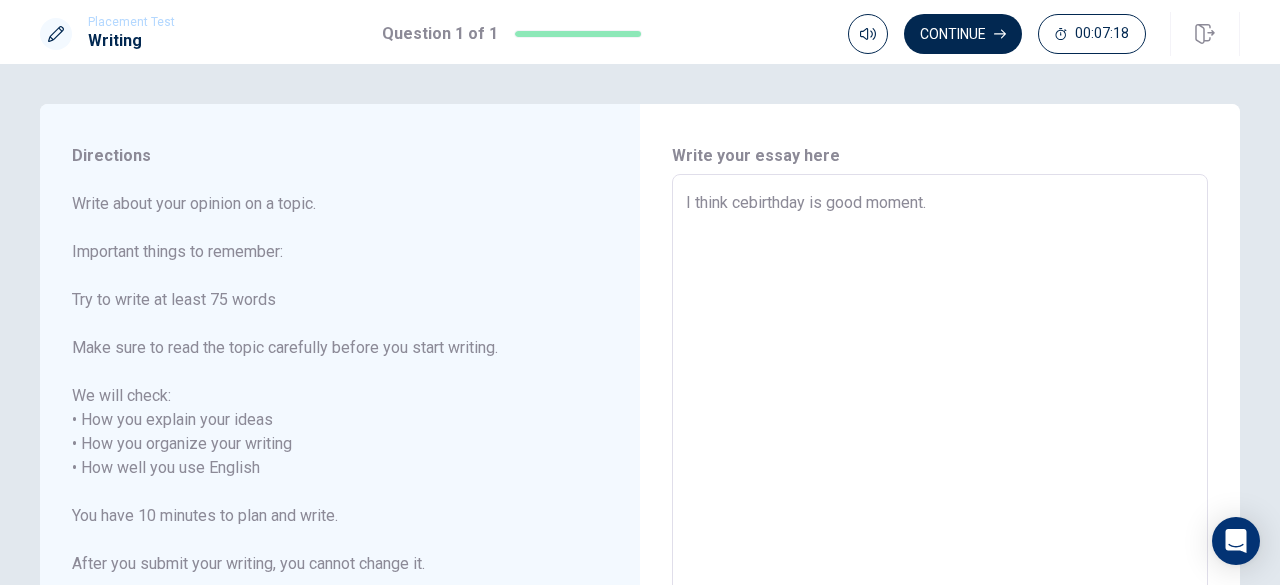 type on "x" 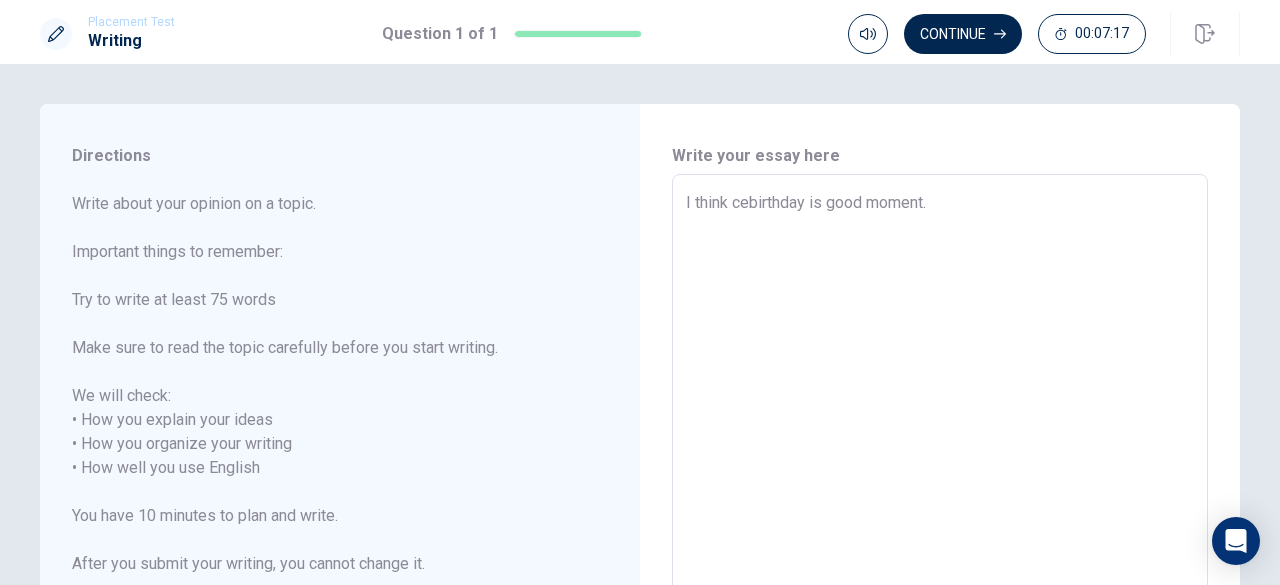 type on "I think cerbirthday is good moment." 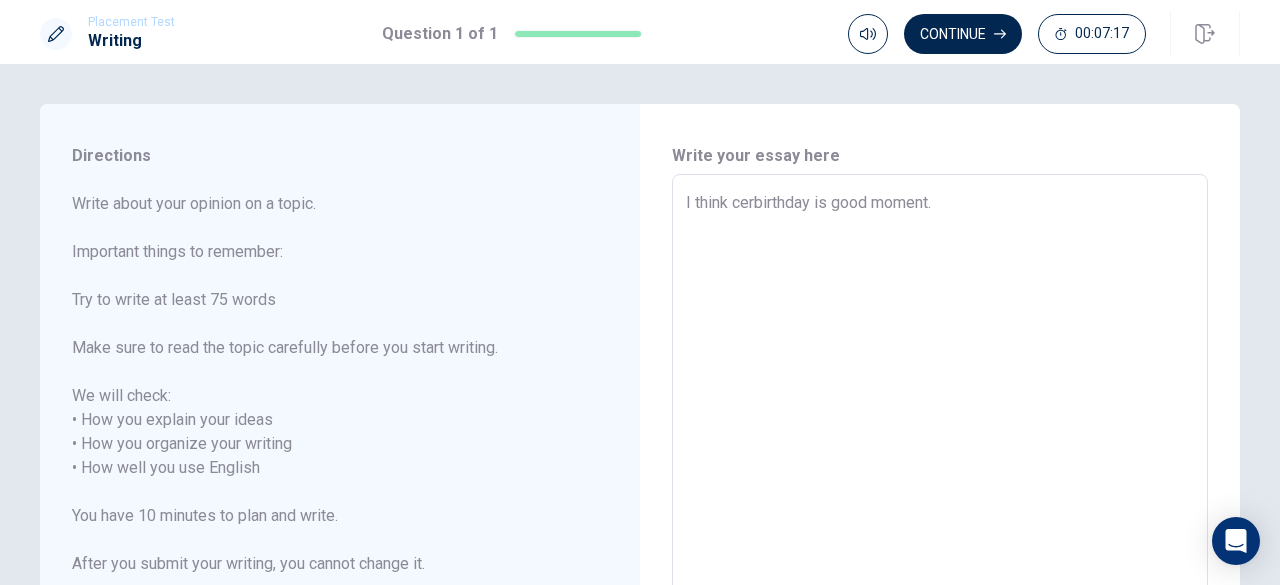 type on "x" 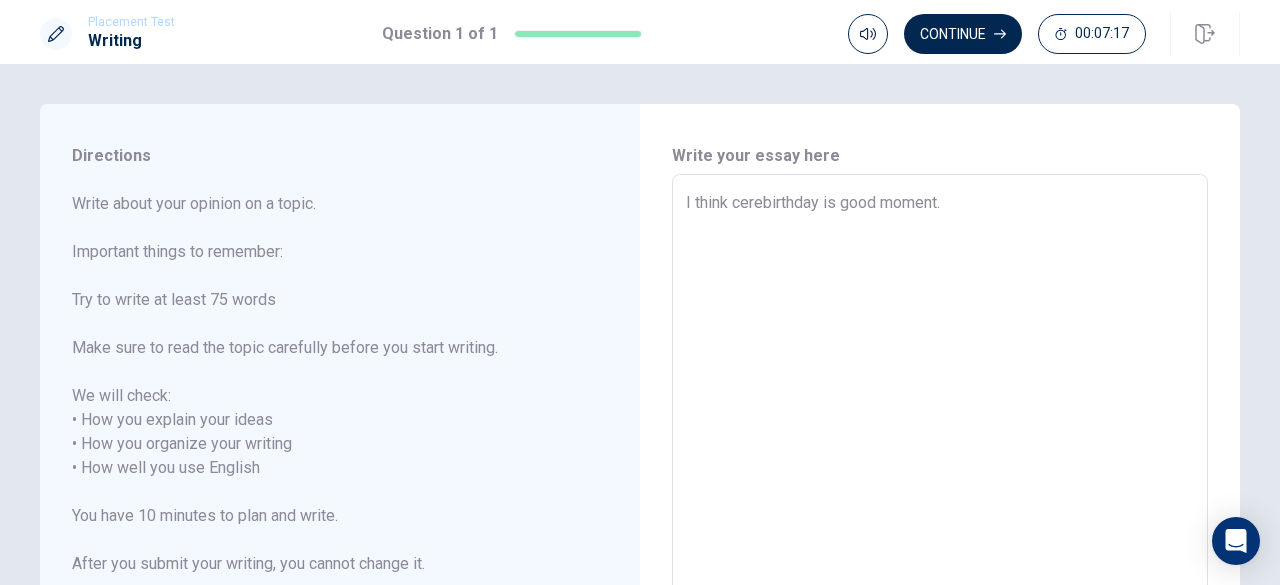 type on "x" 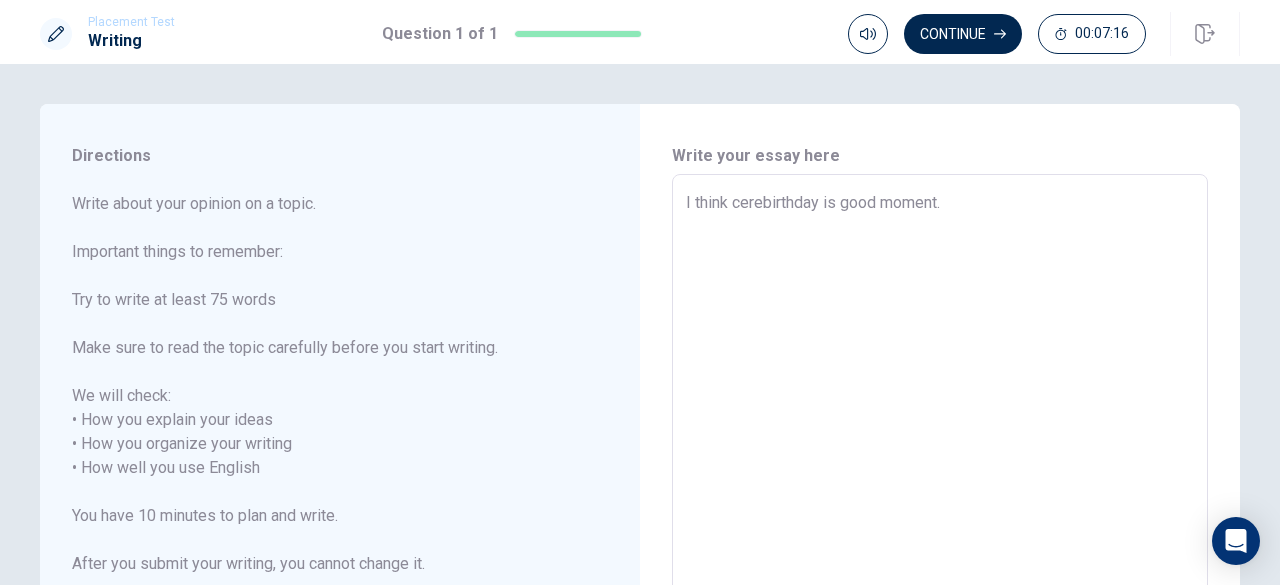 type on "I think cerebbirthday is good moment." 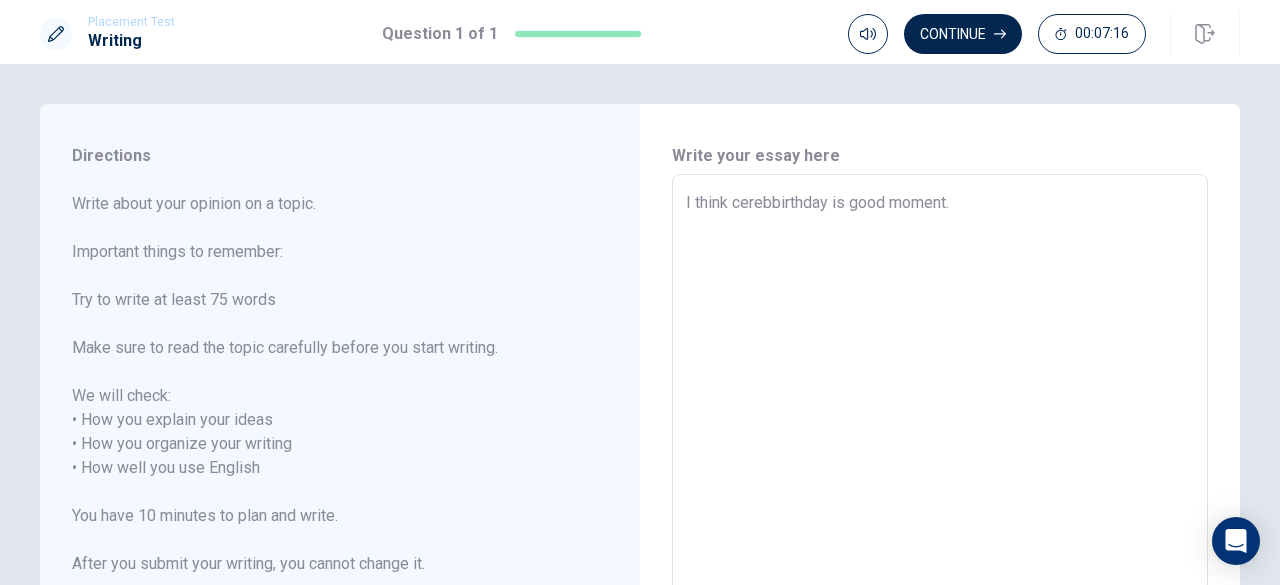 type on "x" 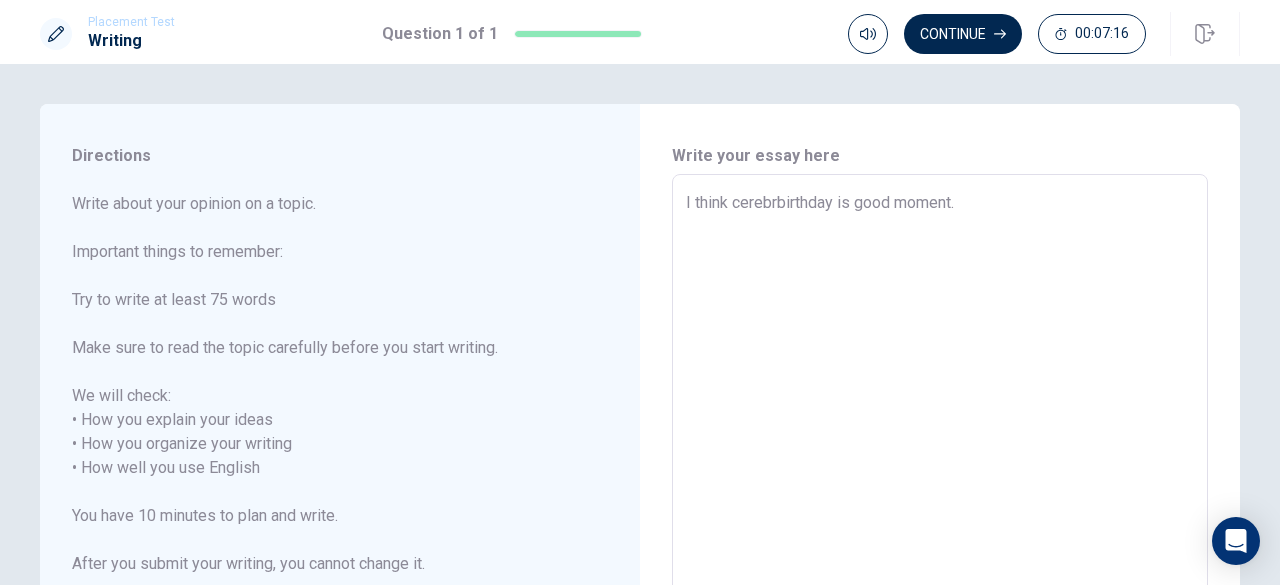 type on "x" 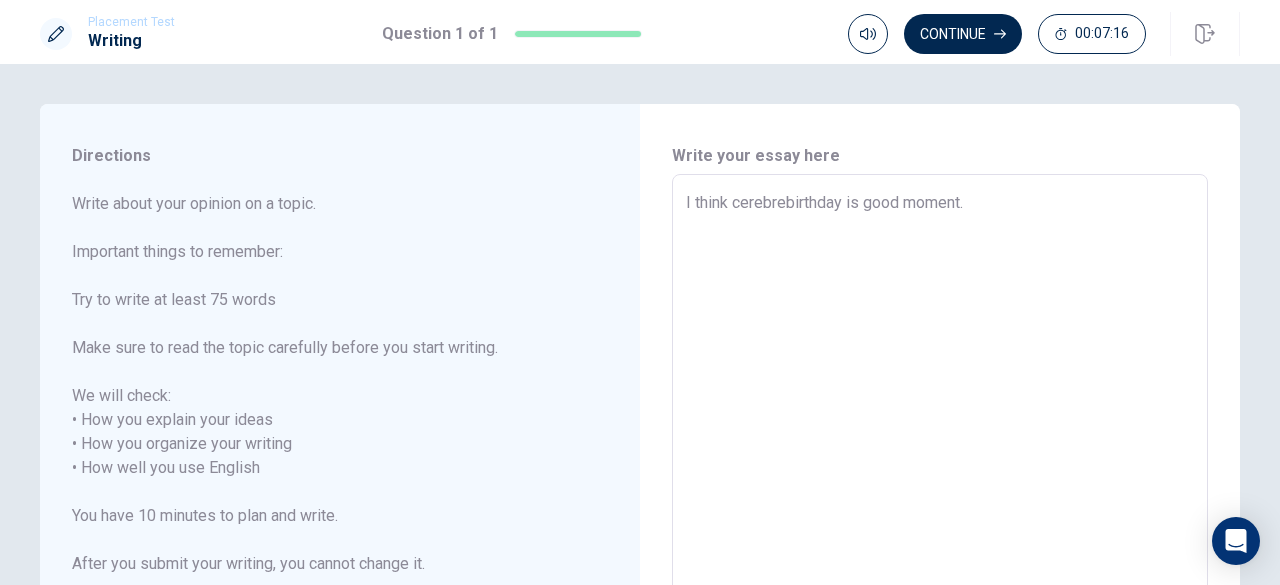 type on "x" 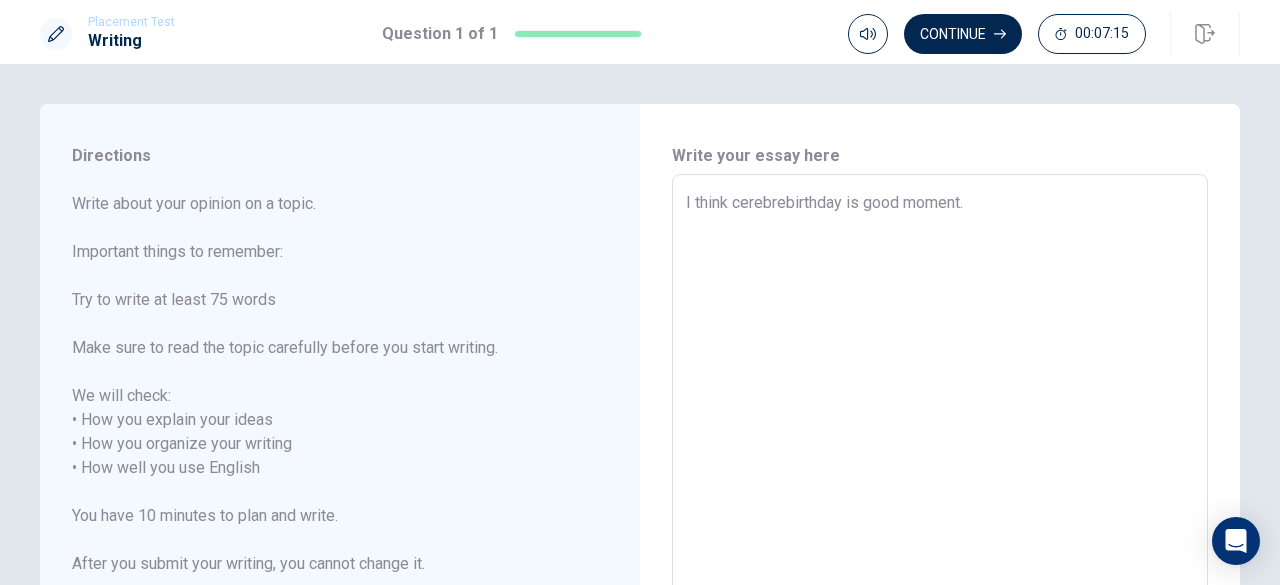 type on "I think cerebretbirthday is good moment." 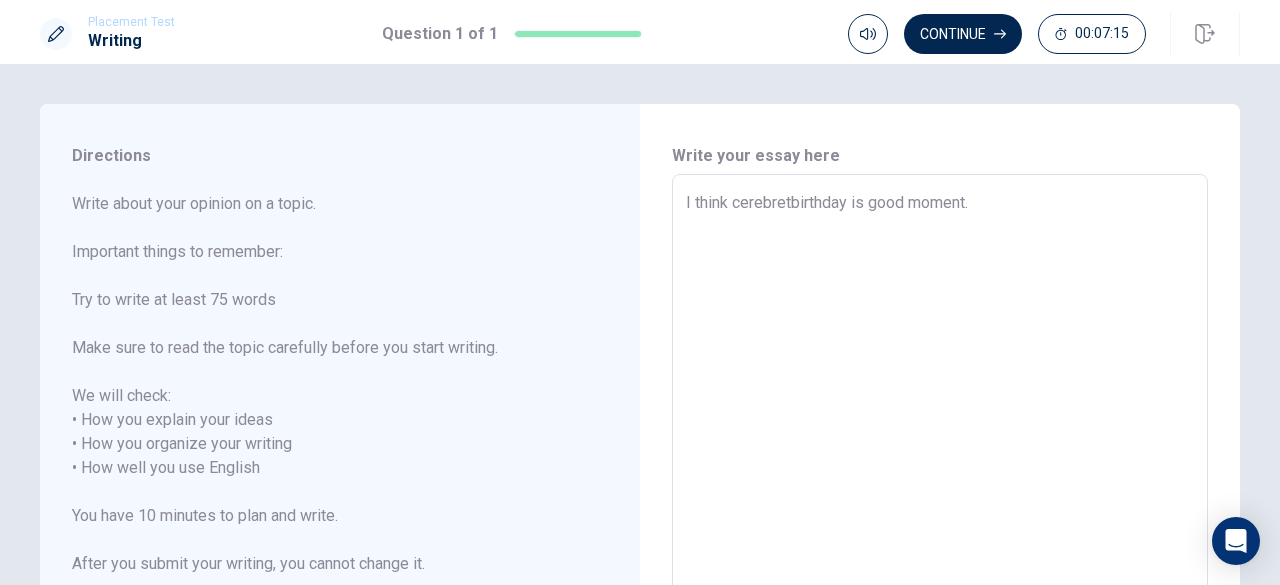 type on "x" 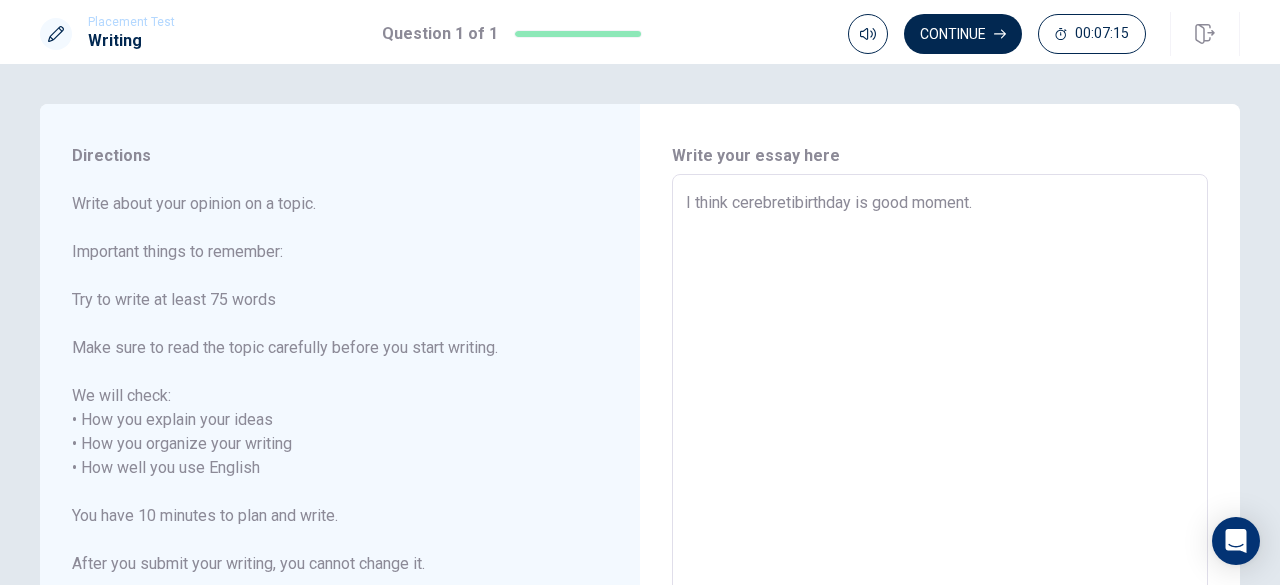 type on "x" 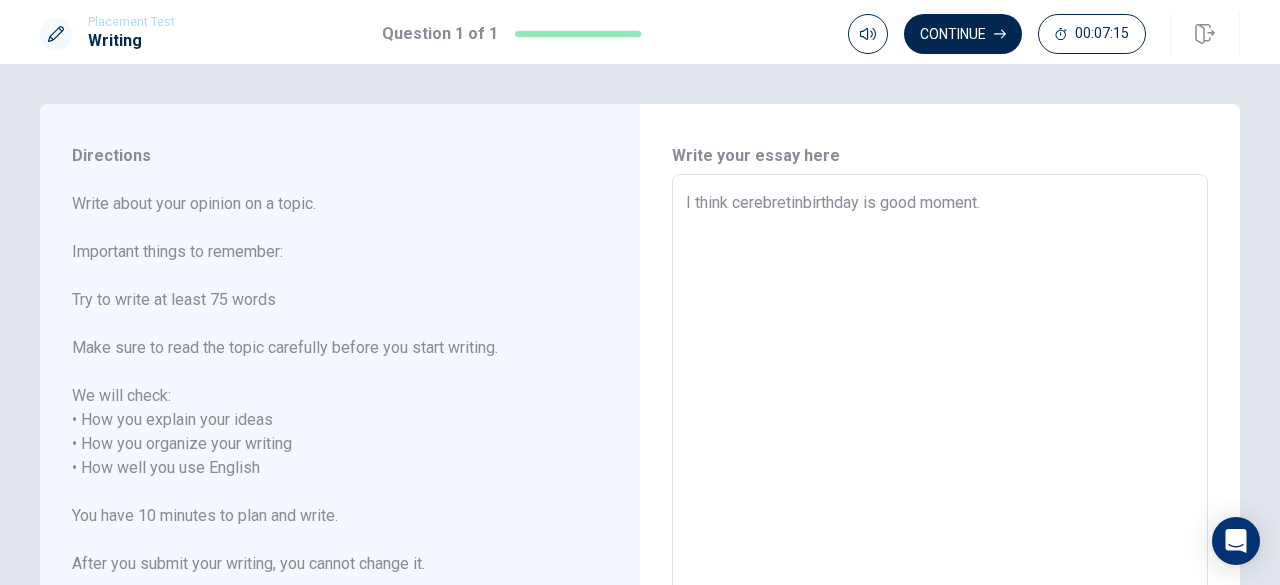 type on "x" 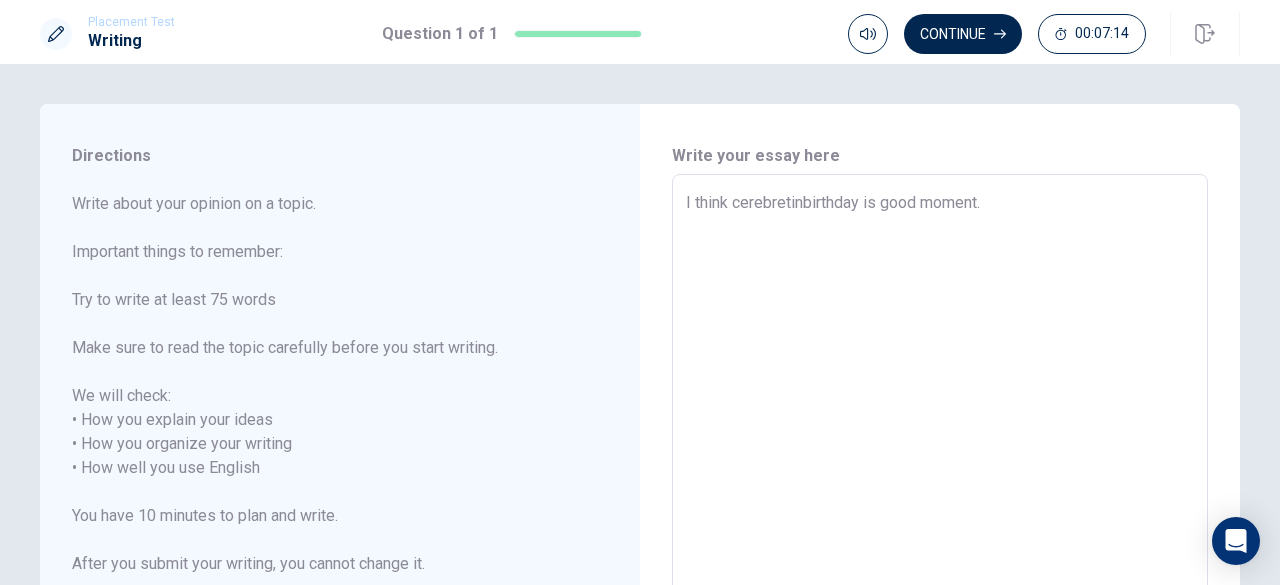 type on "I think cerebretingbirthday is good moment." 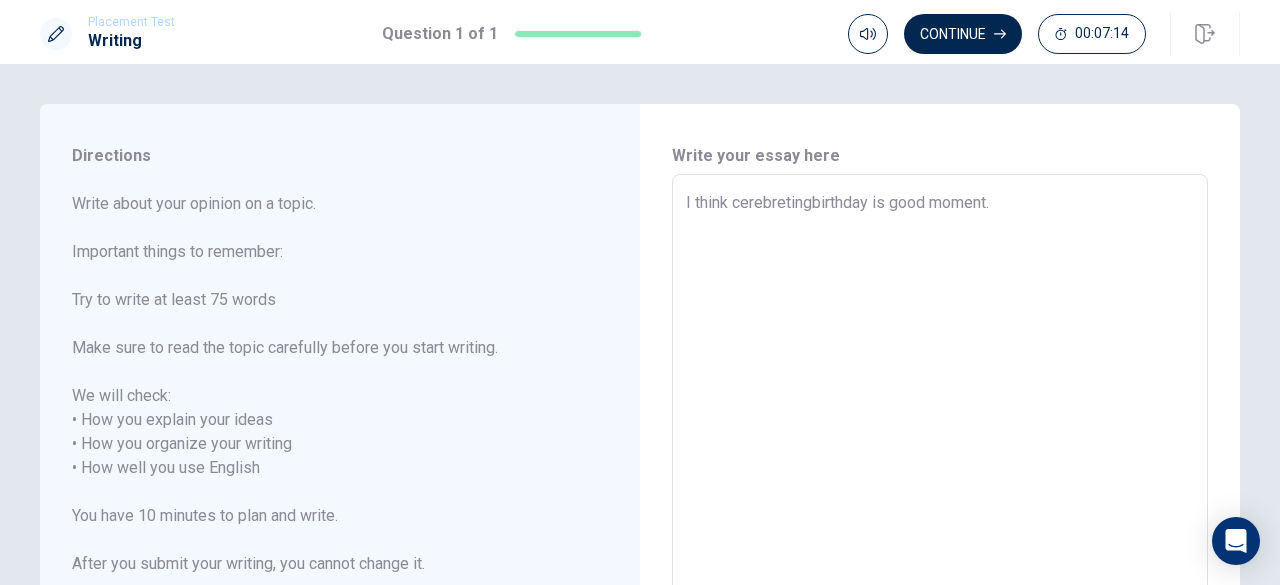type on "x" 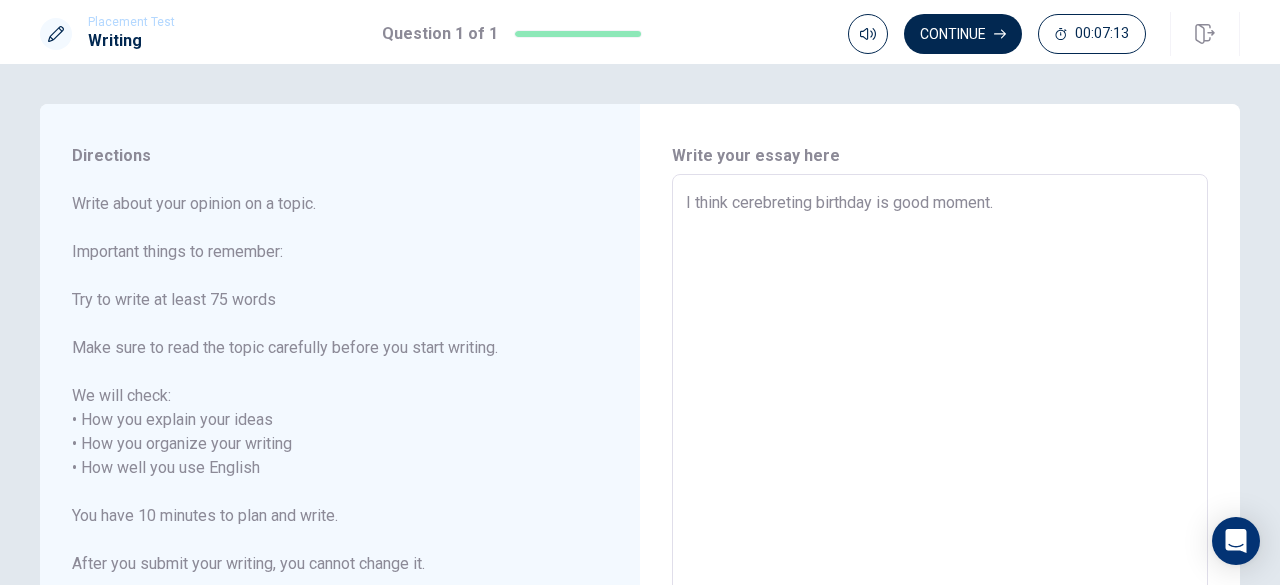 type on "x" 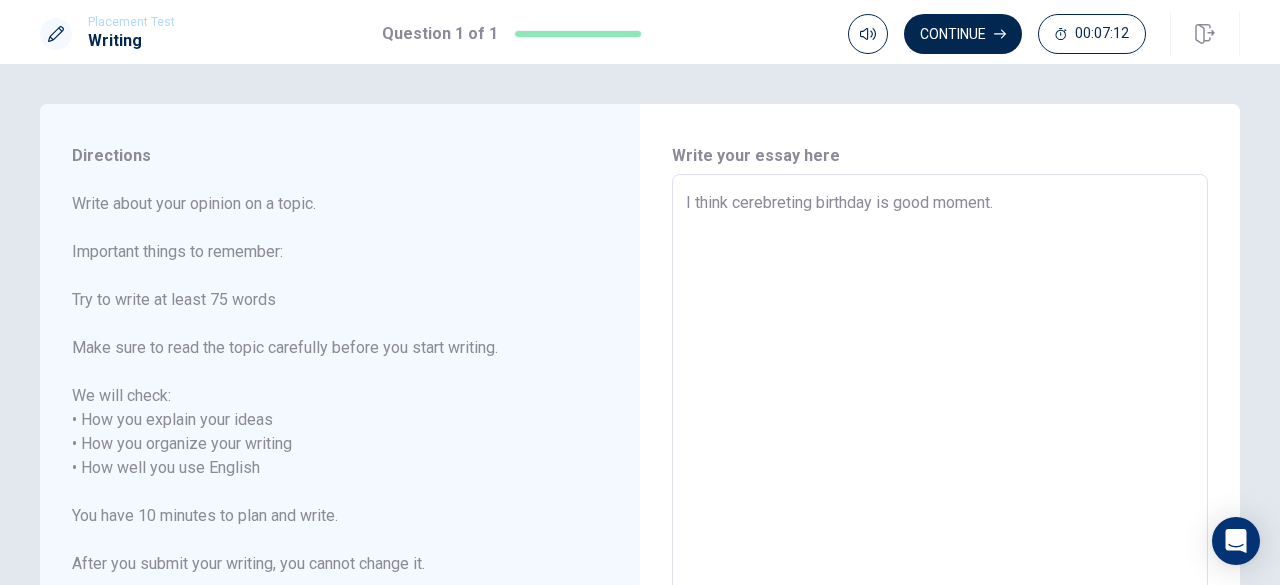 type on "I think cerebreting mbirthday is good moment." 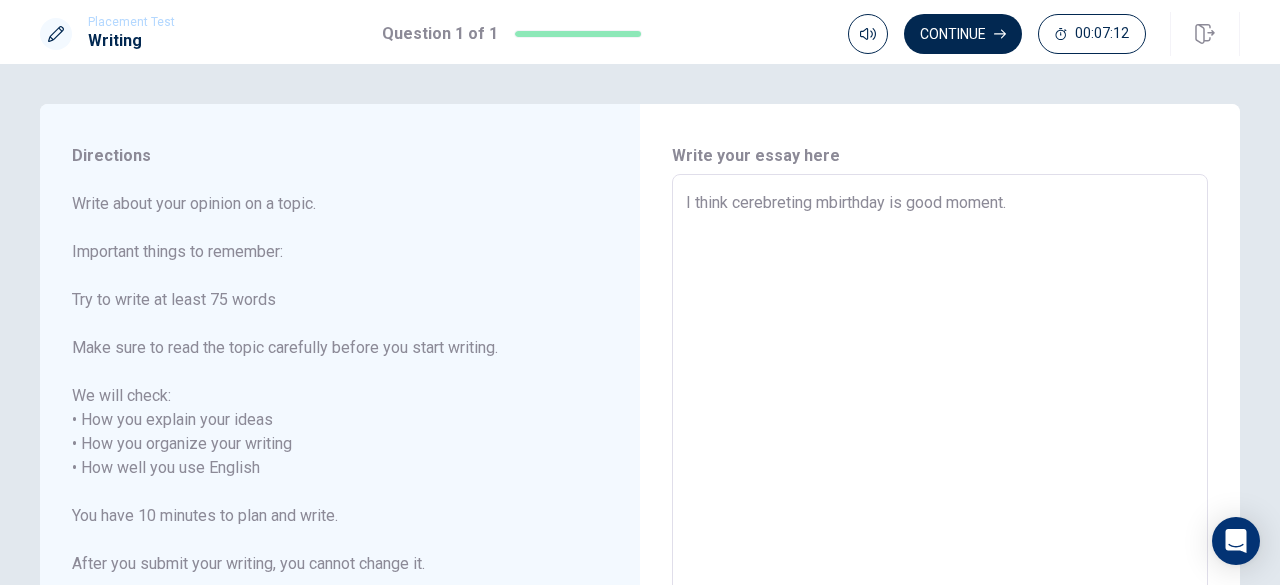 type on "x" 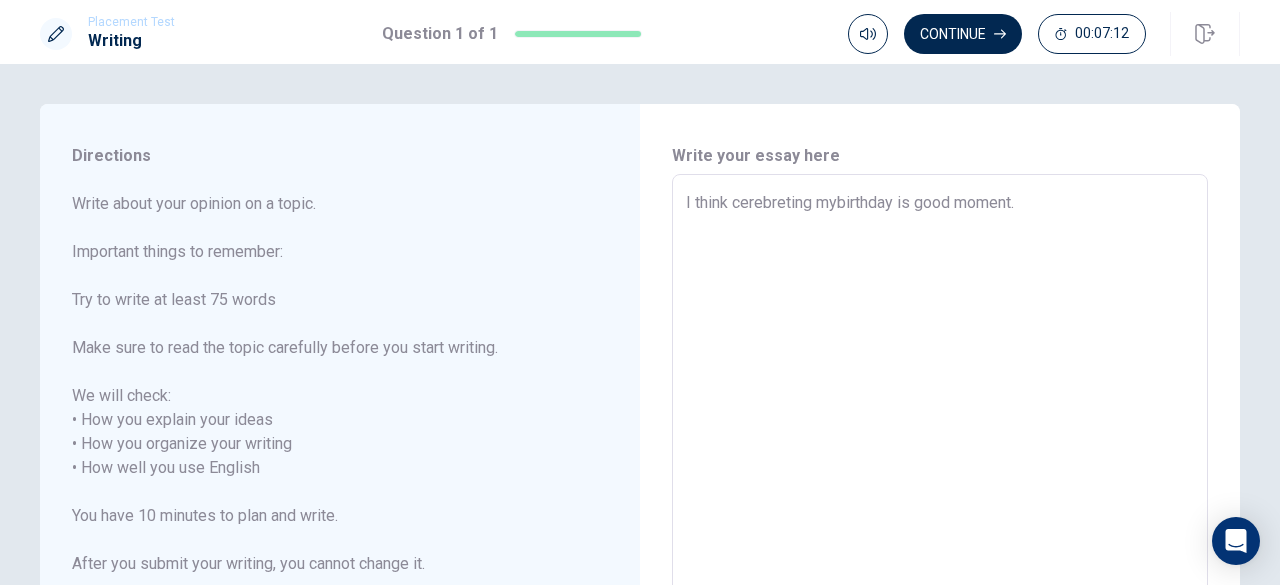 type on "x" 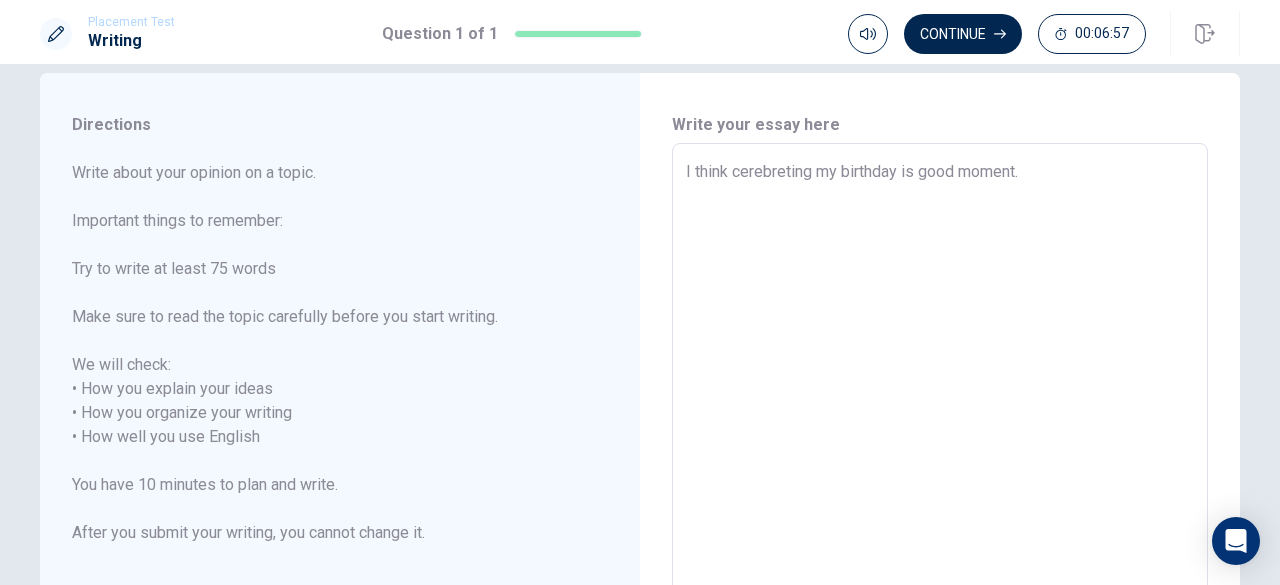 scroll, scrollTop: 27, scrollLeft: 0, axis: vertical 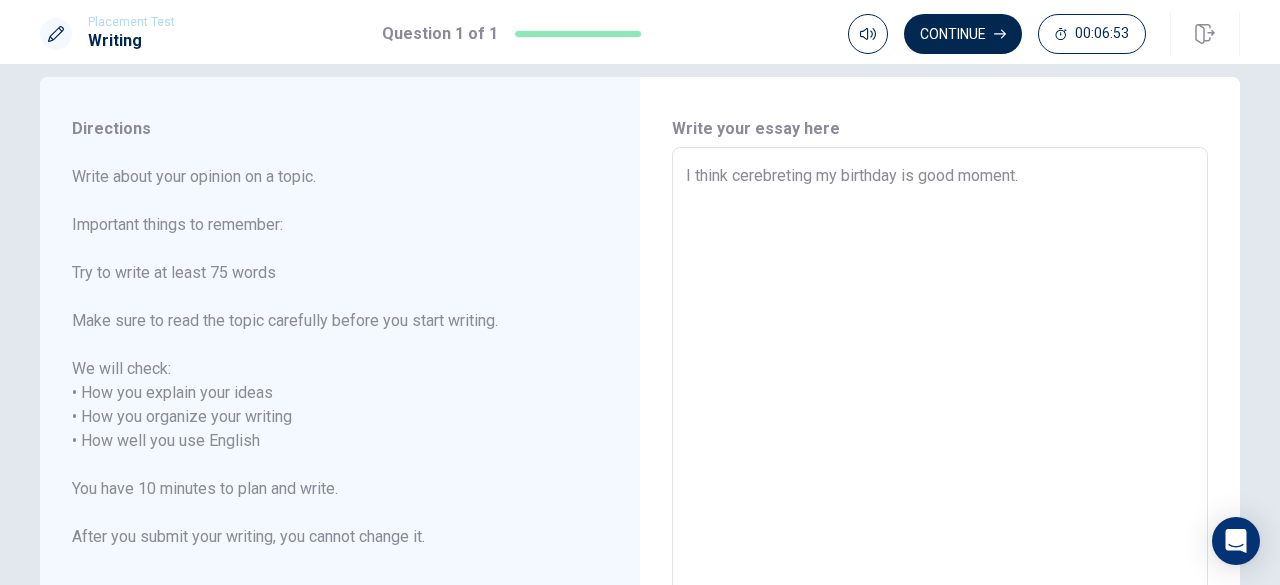 click on "I think cerebreting my birthday is good moment." at bounding box center (940, 429) 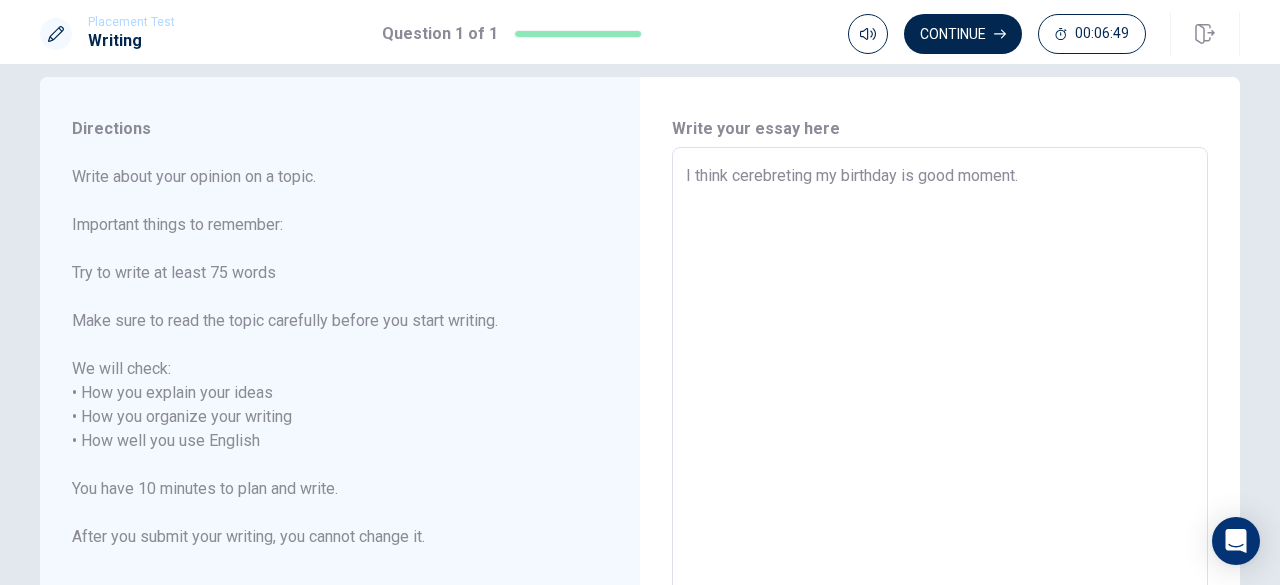 click on "I think cerebreting my birthday is good moment." at bounding box center (940, 429) 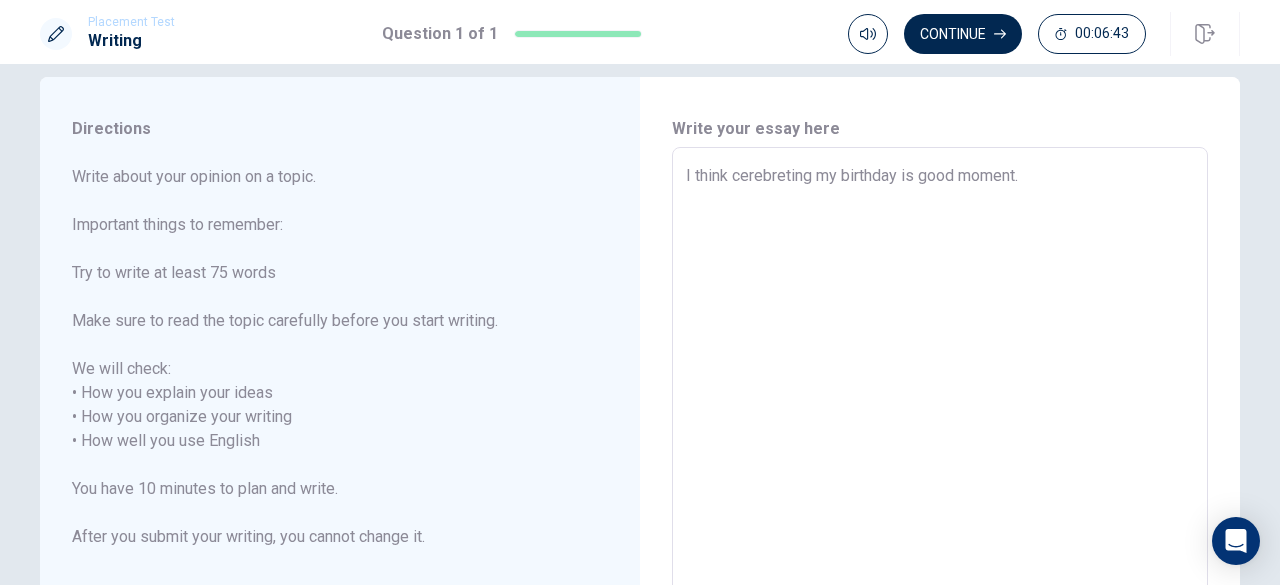 click on "I think cerebreting my birthday is good moment." at bounding box center [940, 429] 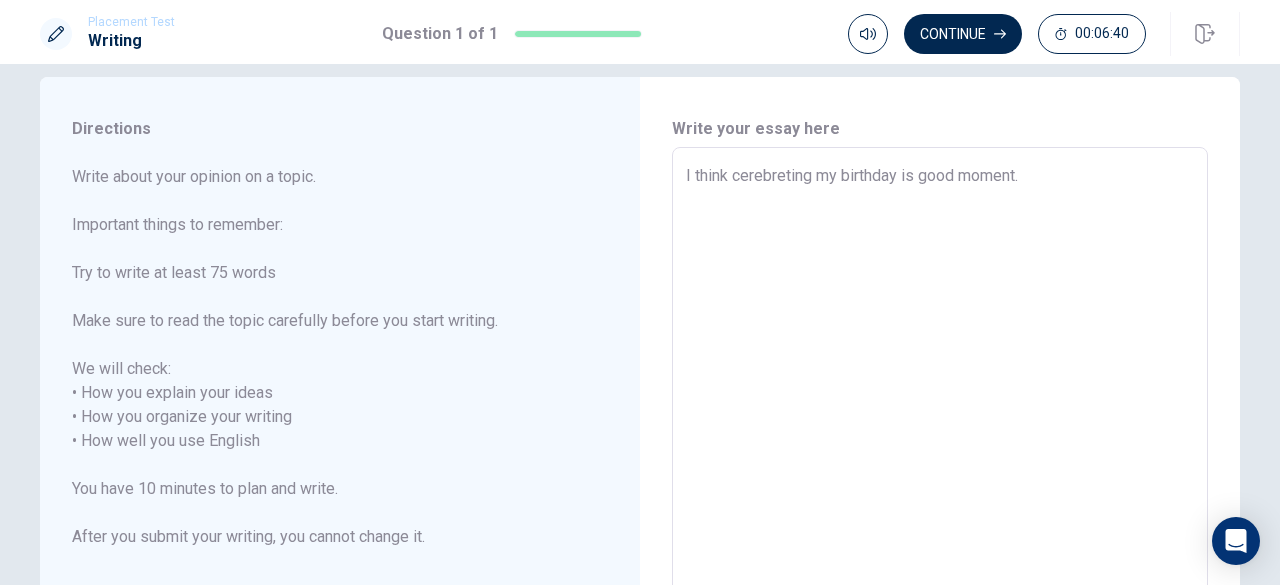 type on "x" 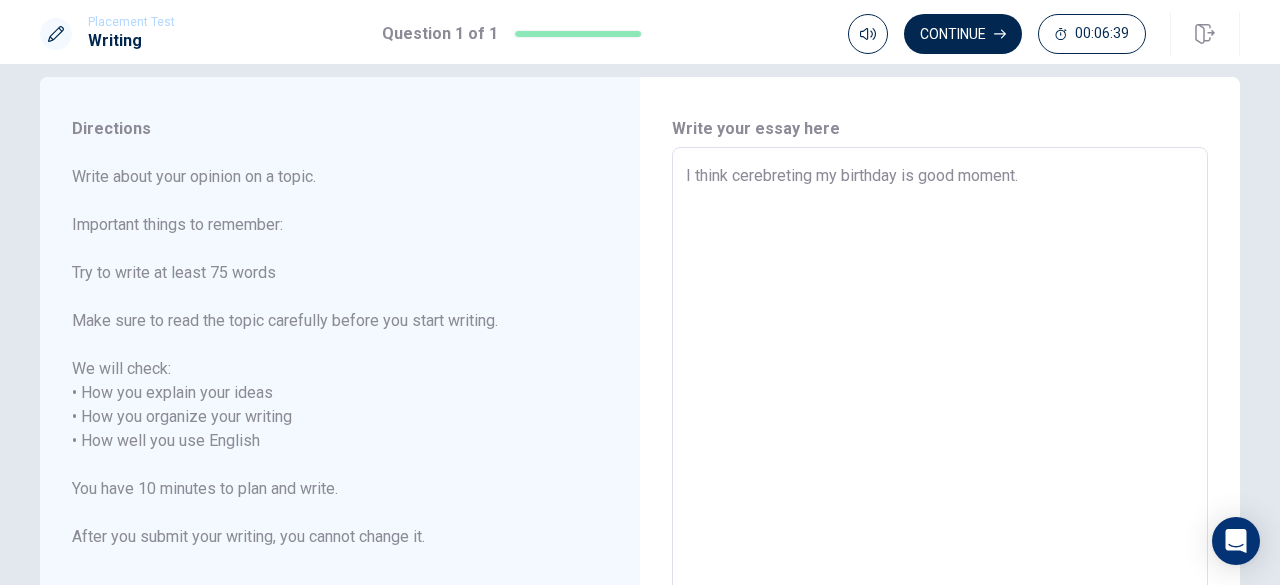 type on "I think cerebreting my birthday is good moment.I" 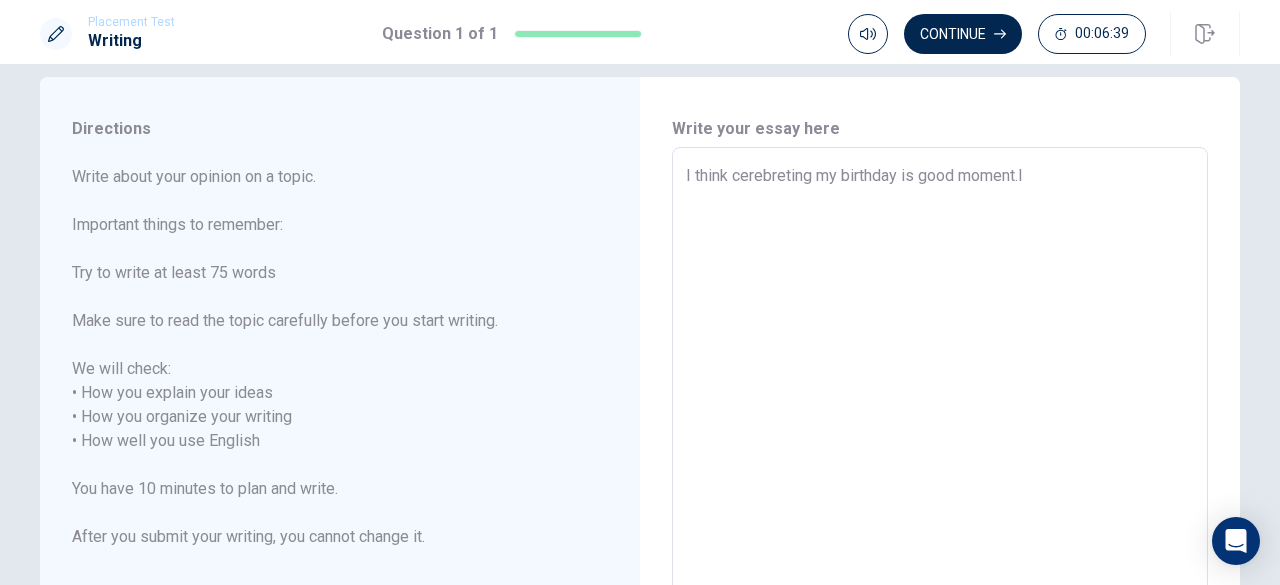 type on "x" 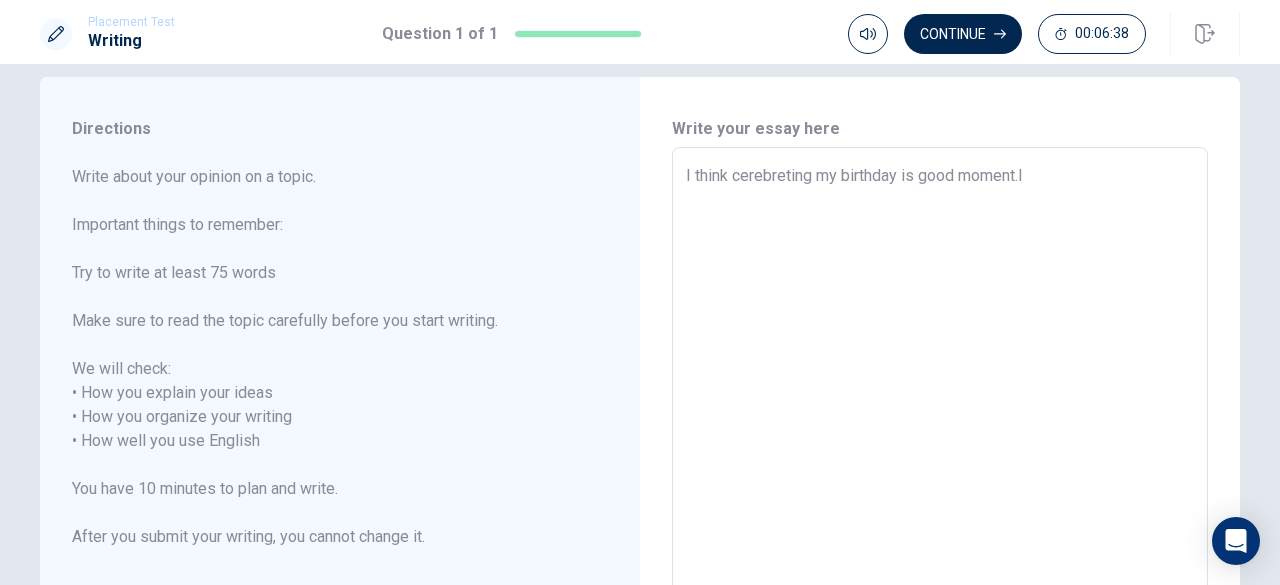 type on "I think cerebreting my birthday is good moment.Ih" 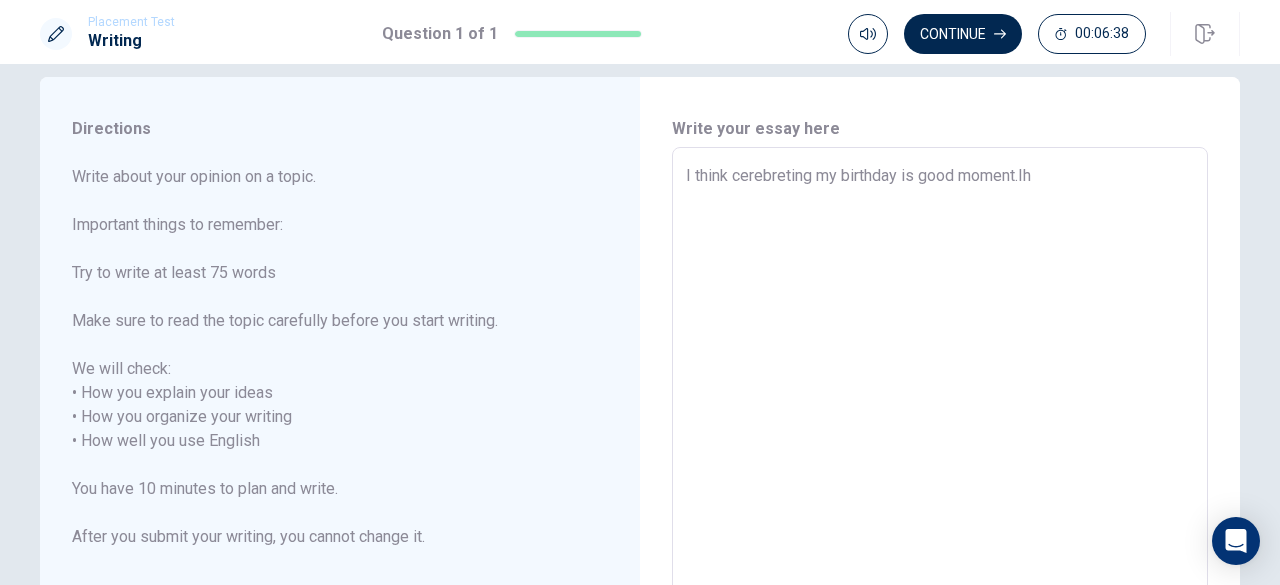type on "x" 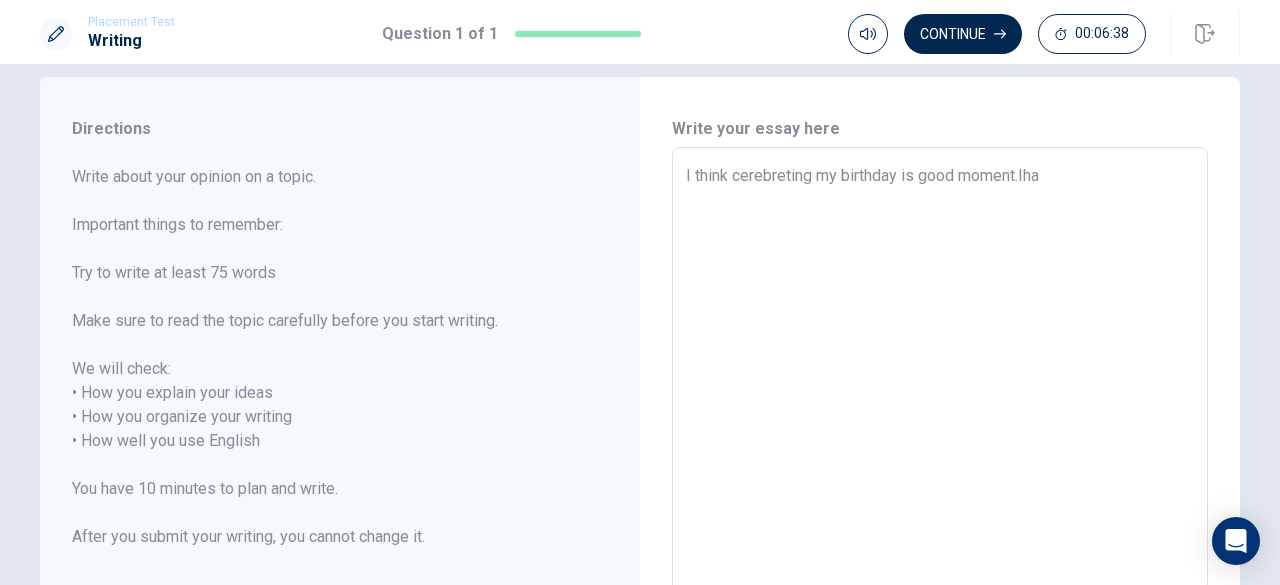 type on "x" 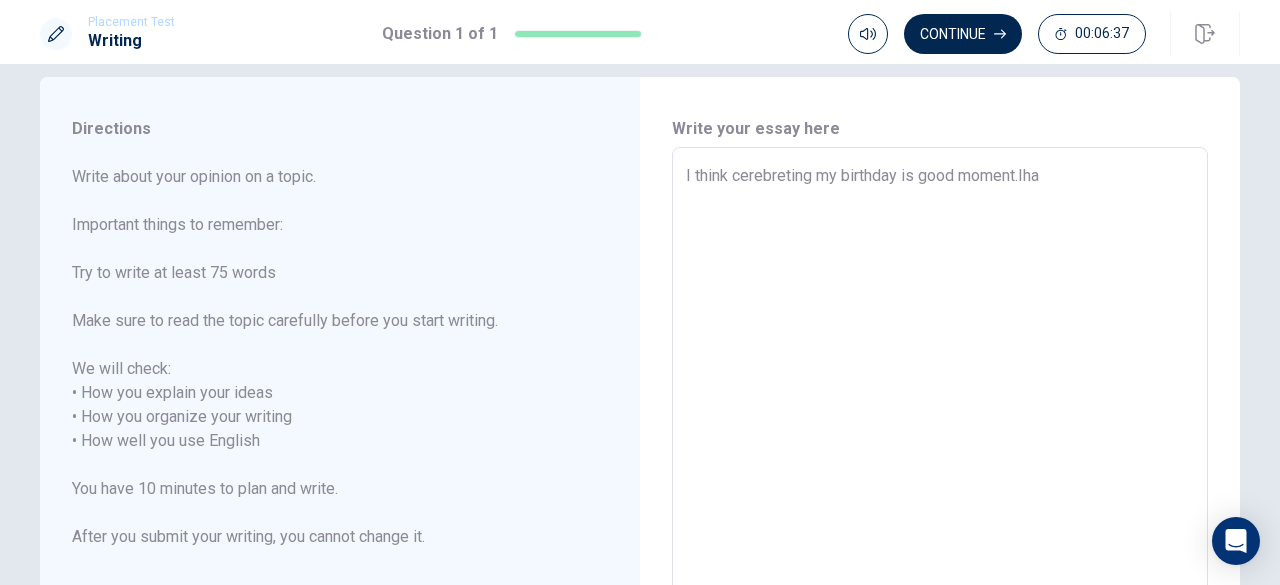 type on "I think cerebreting my birthday is good moment.Ih" 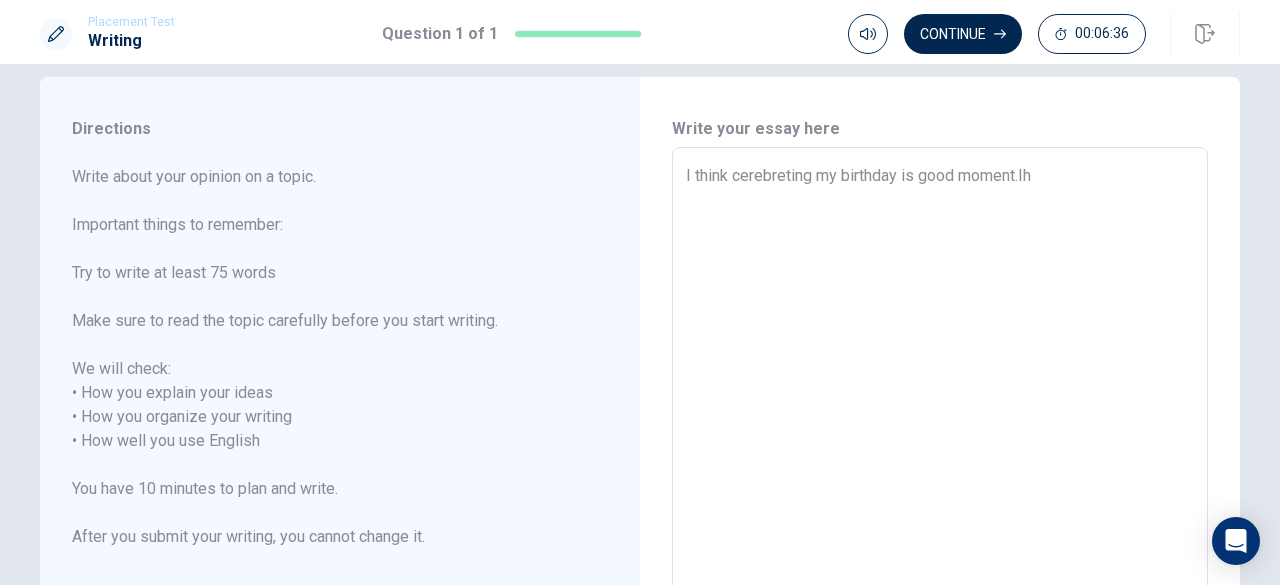 type on "x" 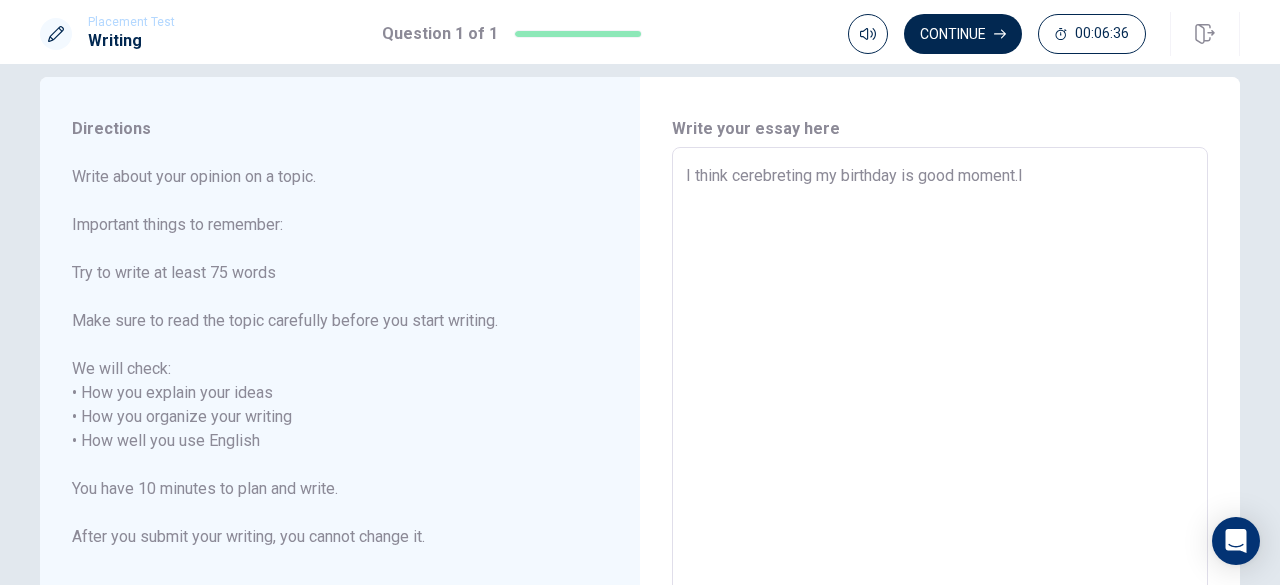type on "x" 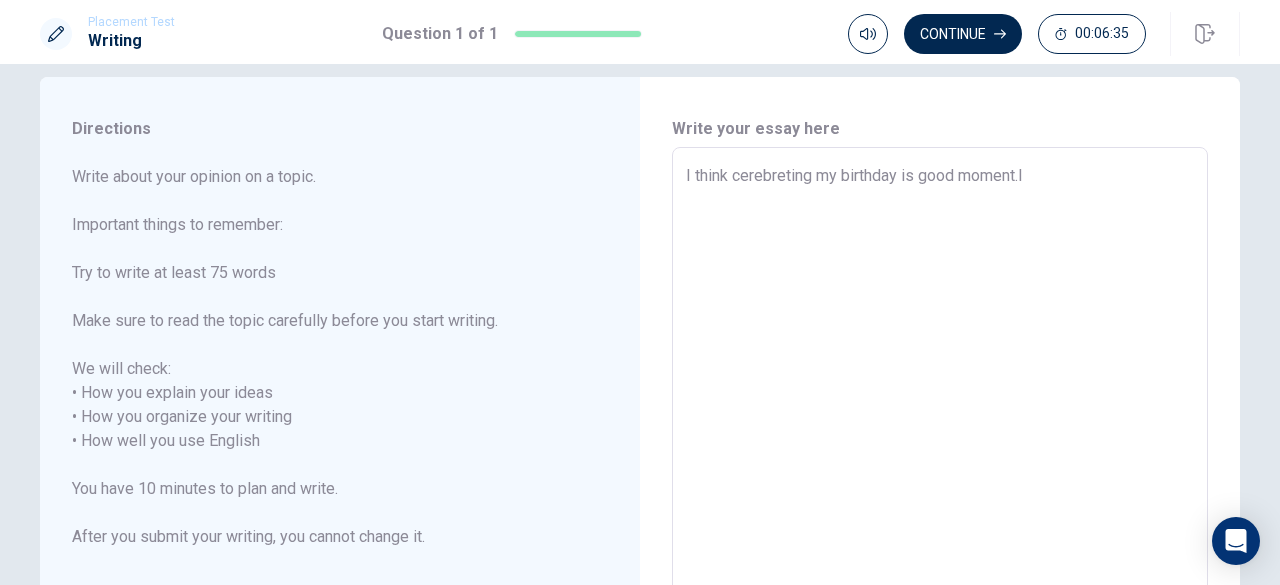 type on "I think cerebreting my birthday is good moment.I h" 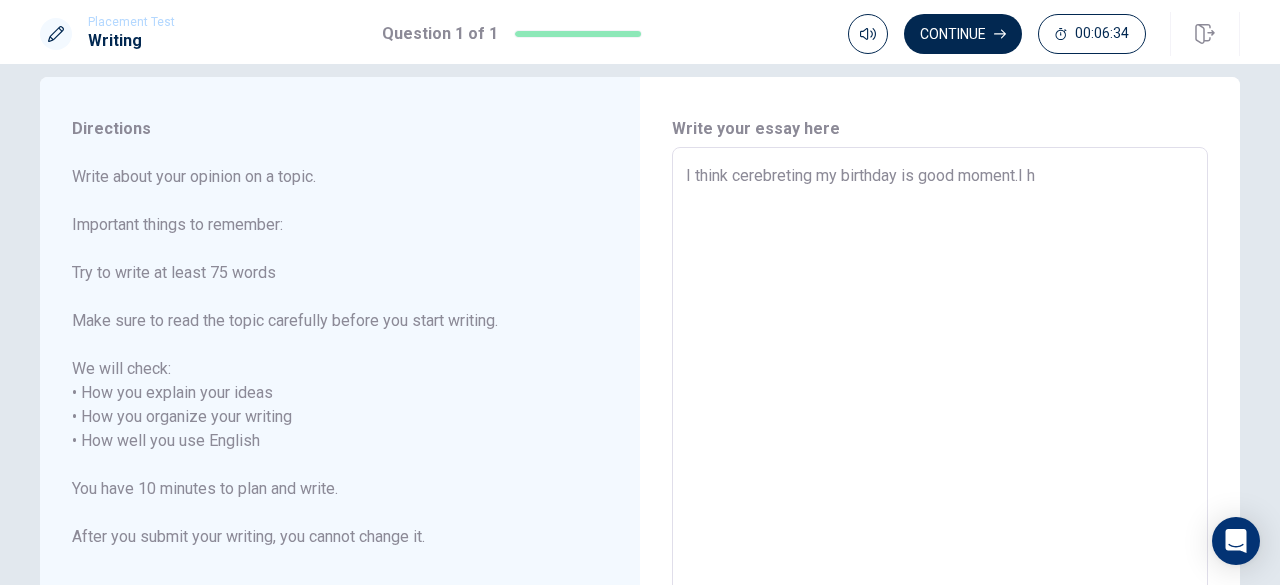 type on "x" 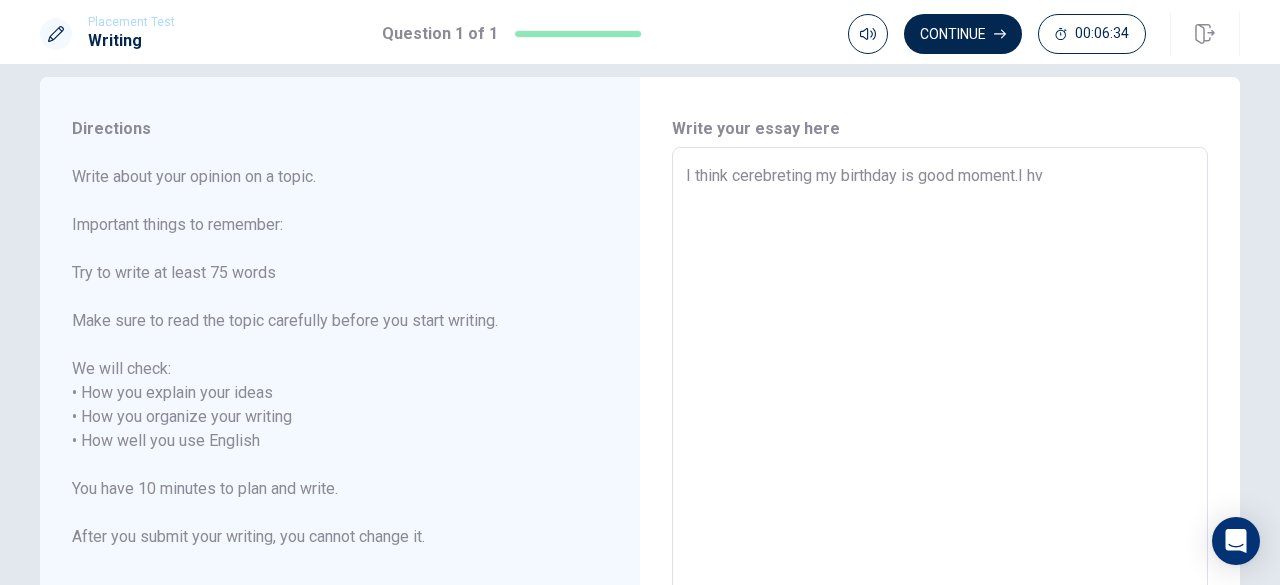 type on "x" 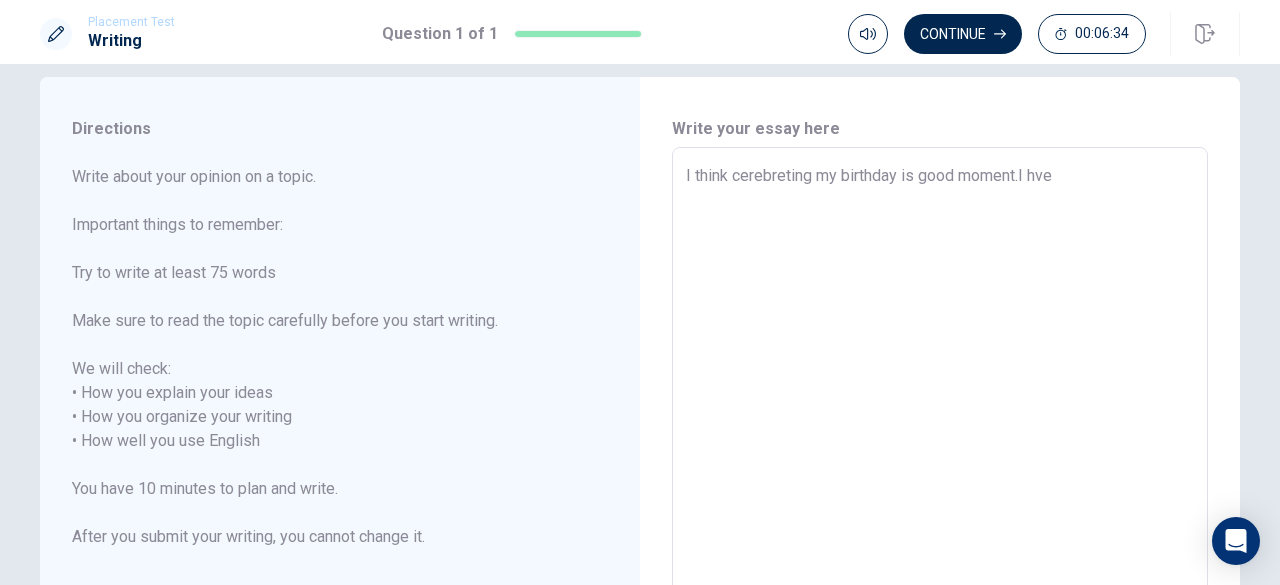 type on "x" 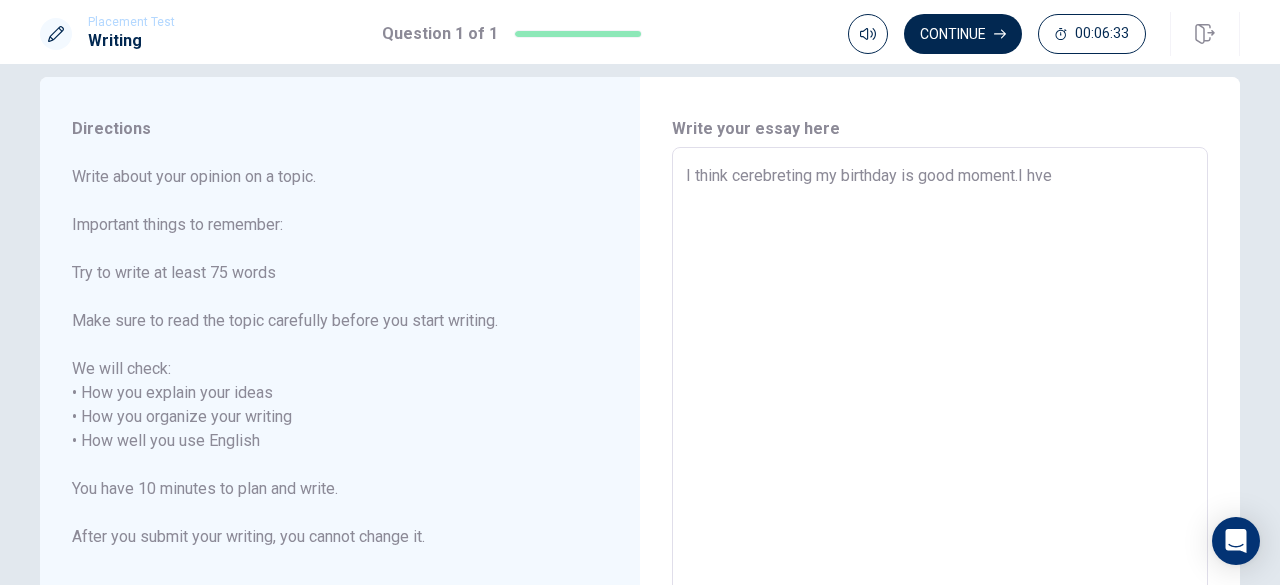 type on "x" 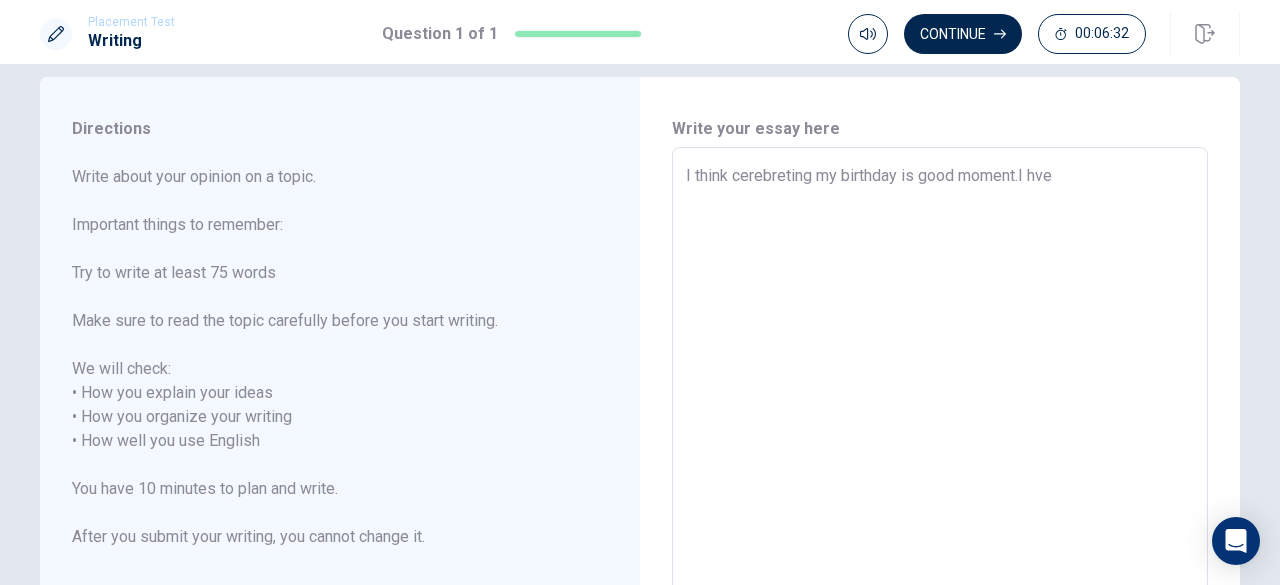 type on "I think cerebreting my birthday is good moment.I hve" 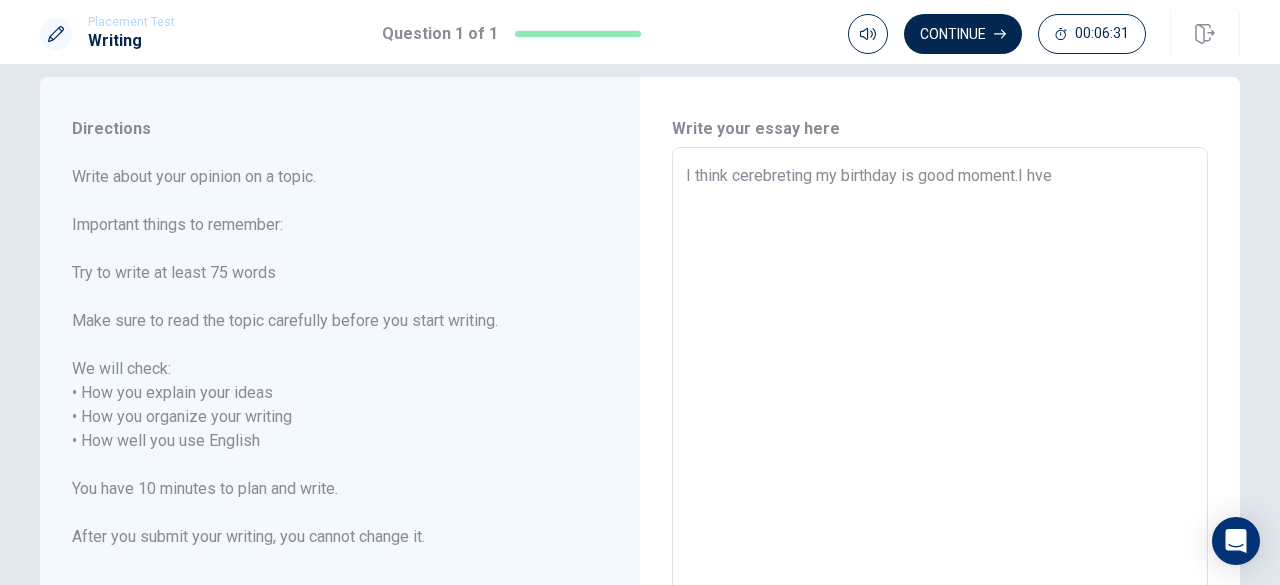 type on "I think cerebreting my birthday is good moment.I hv" 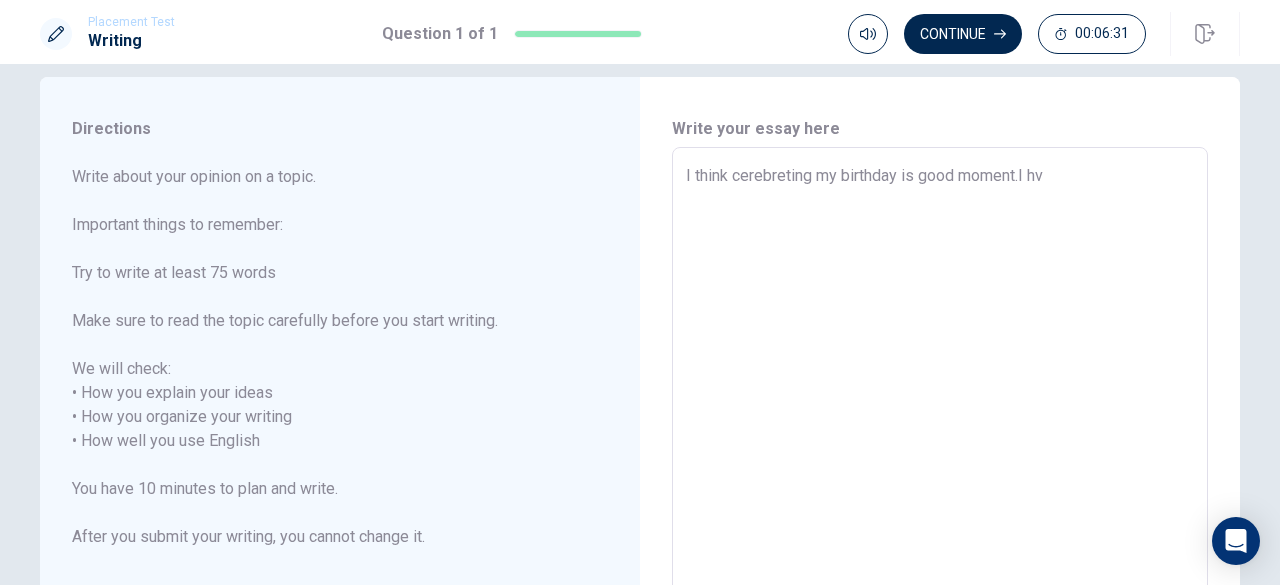 type on "x" 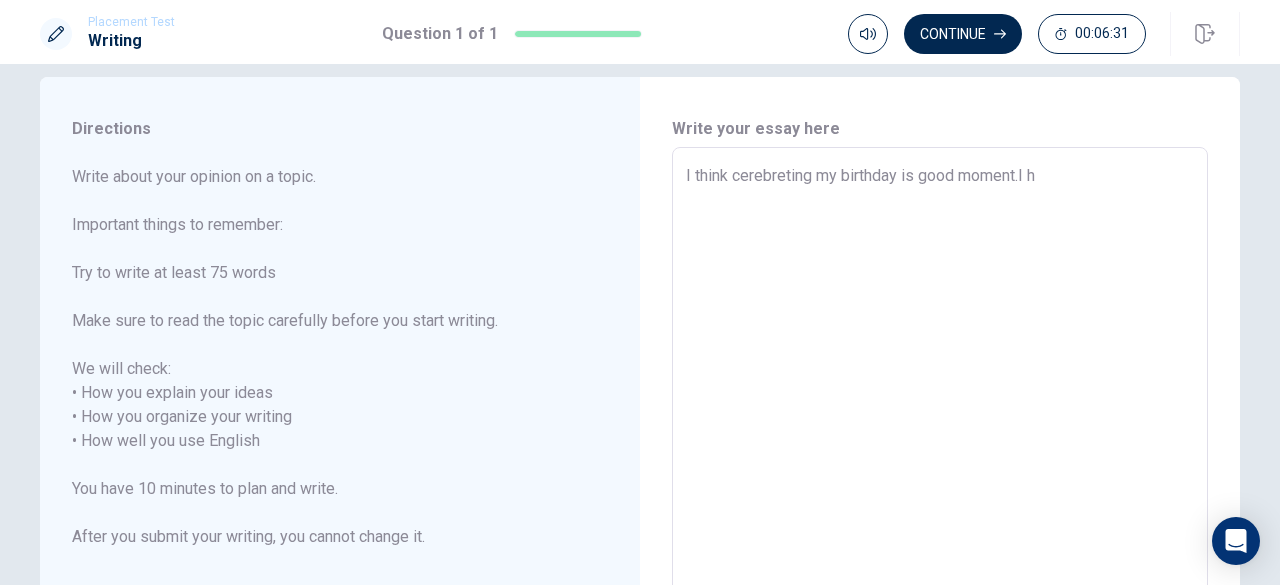 type on "x" 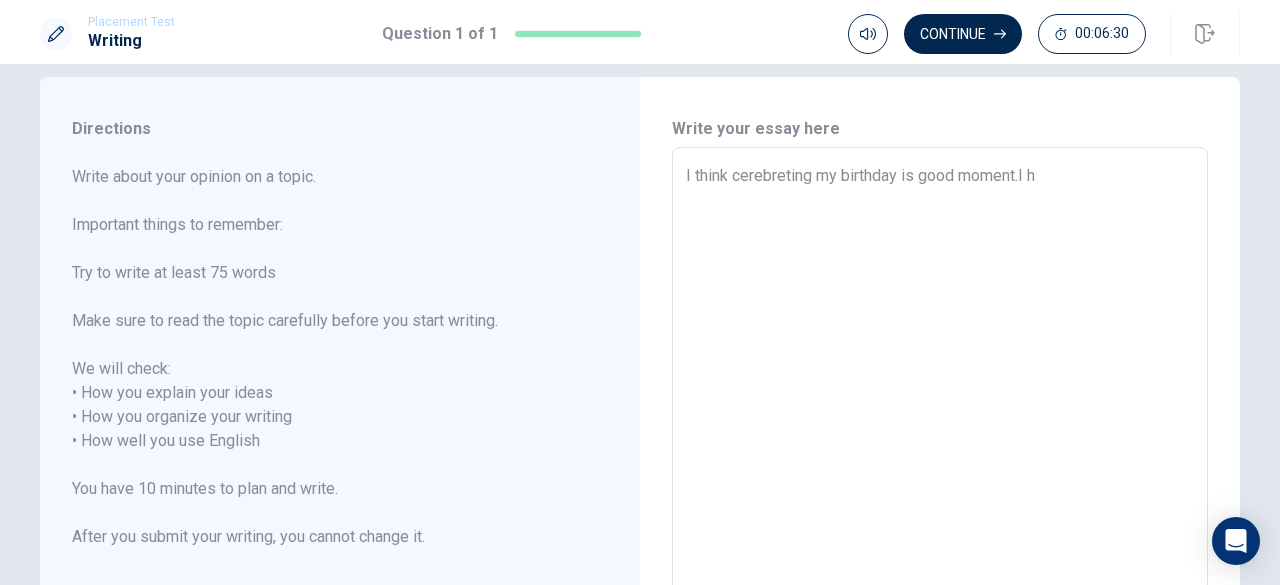 type on "I think cerebreting my birthday is good moment.I ha" 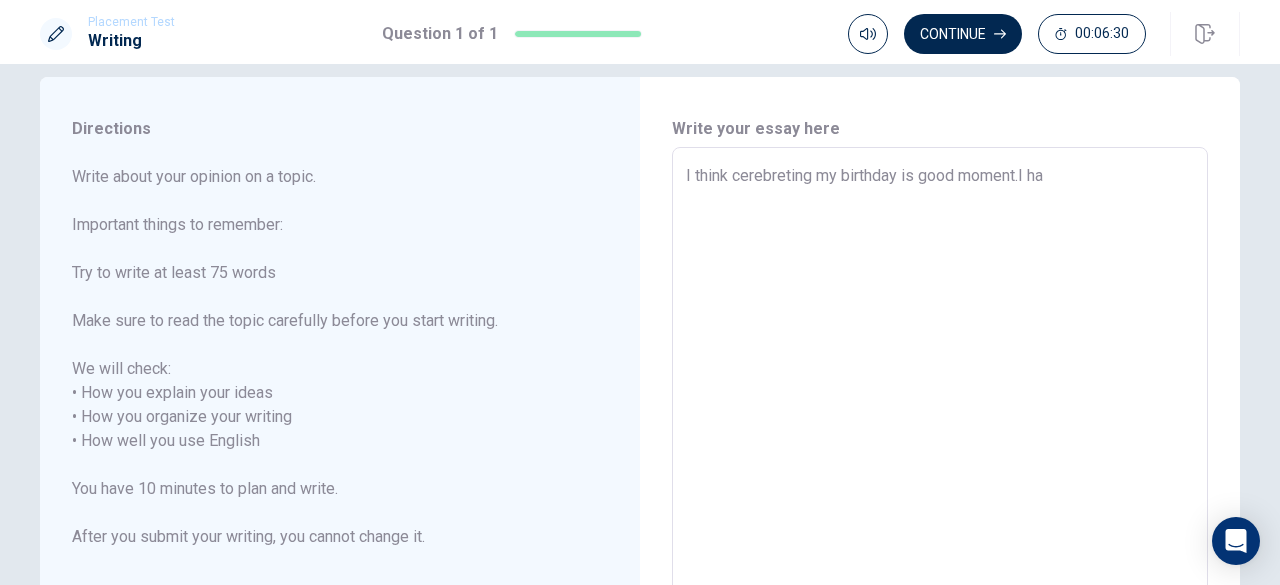 type on "x" 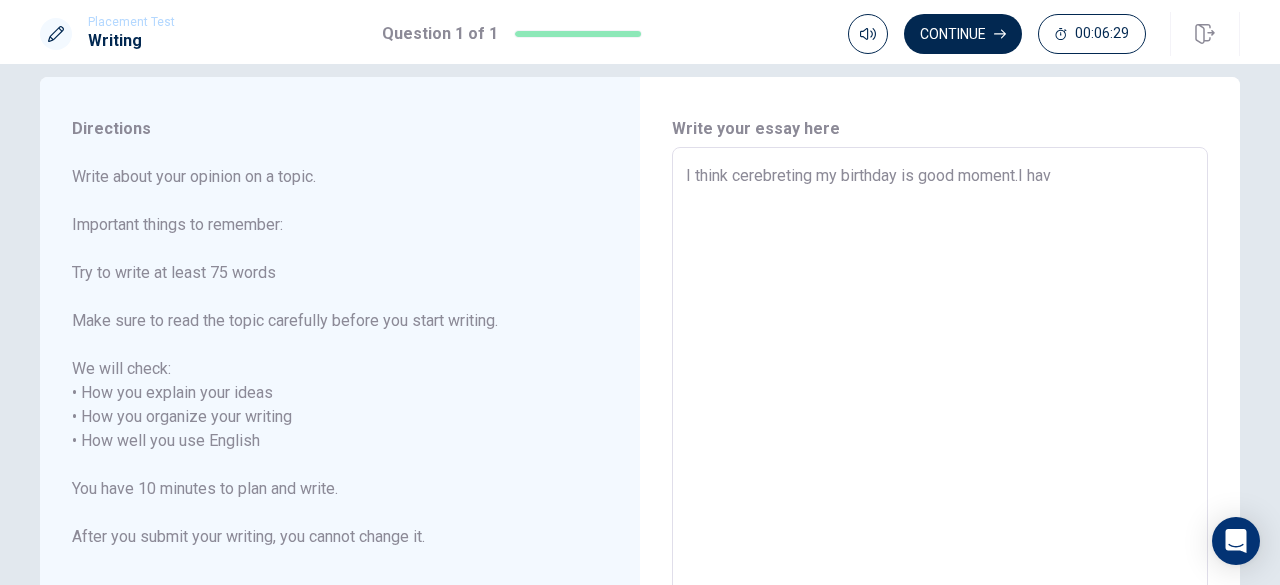 type on "x" 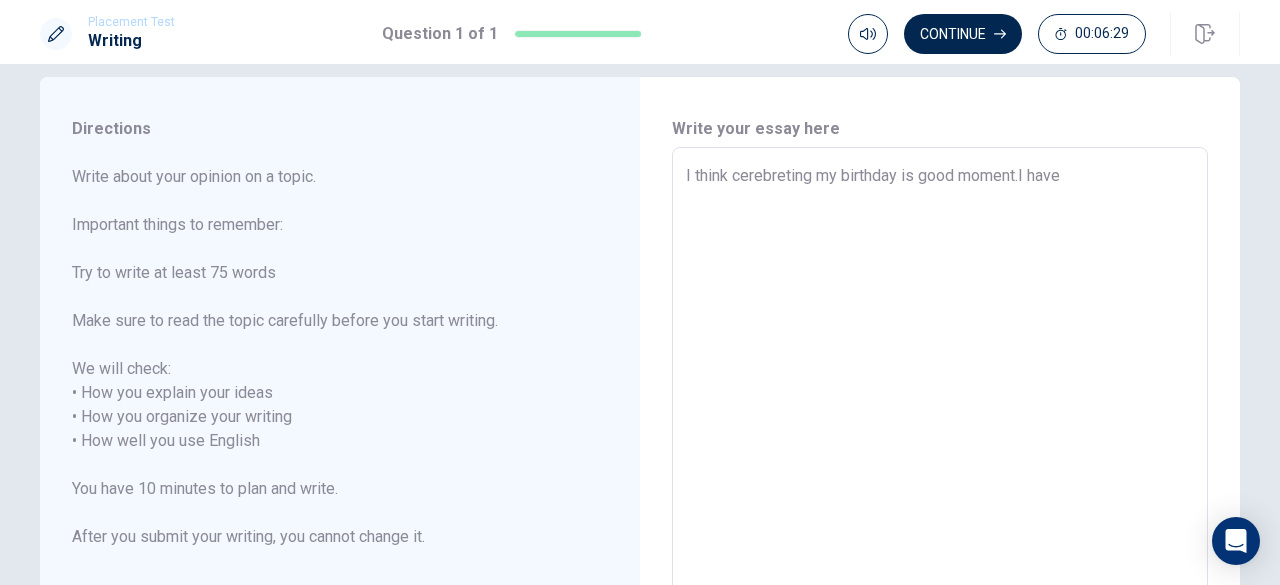 type on "x" 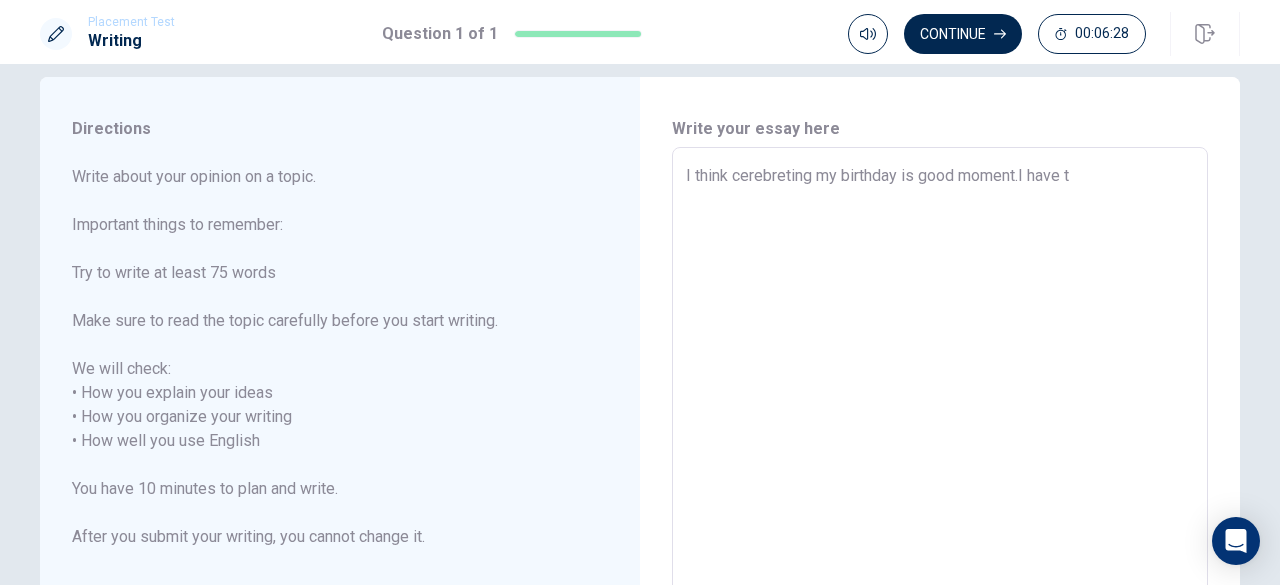 type on "x" 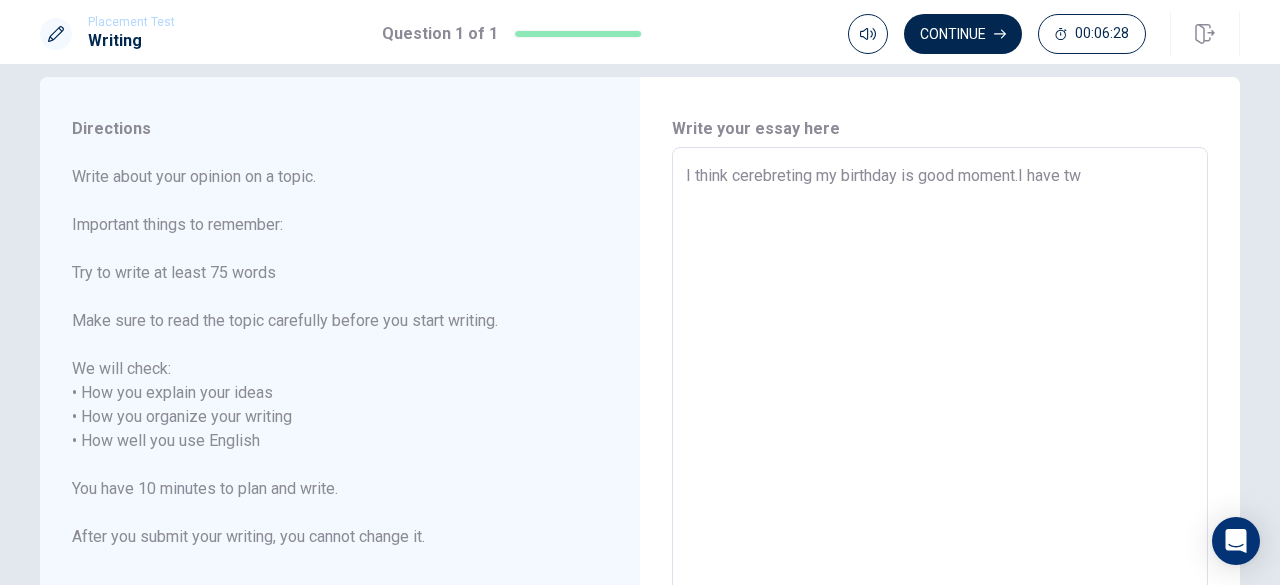 type on "x" 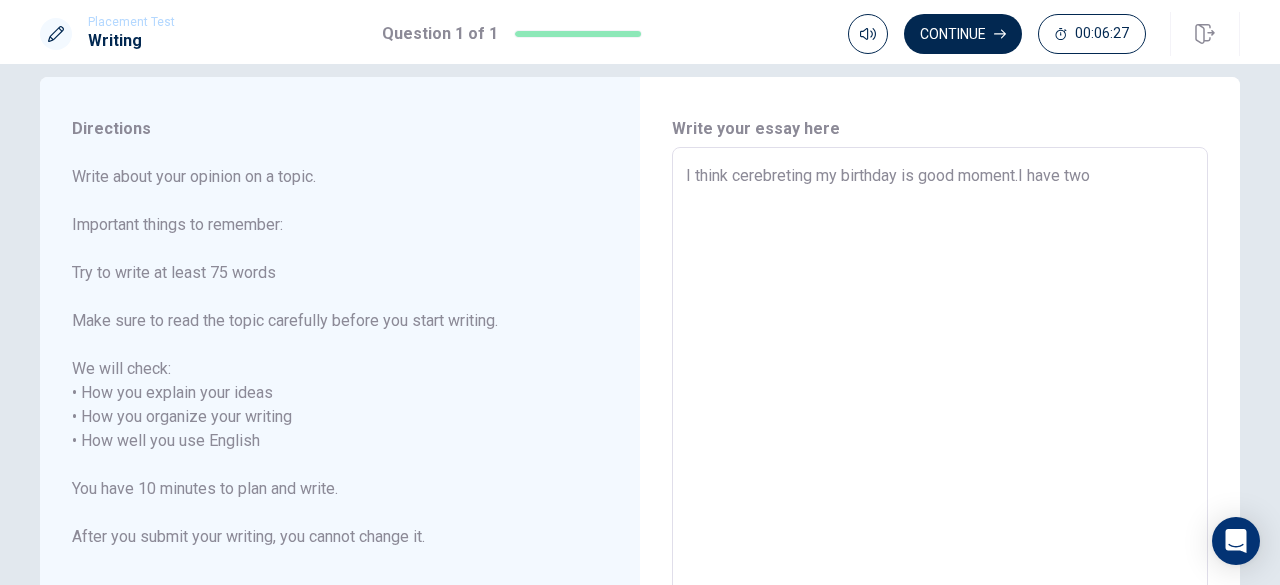 type on "x" 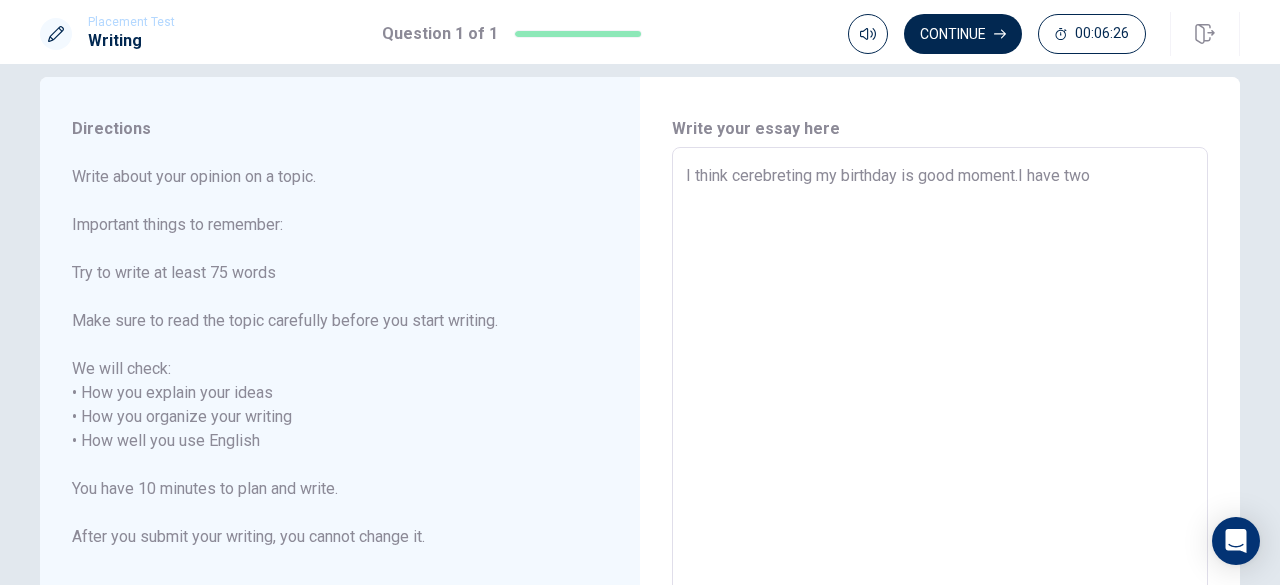 type on "I think cerebreting my birthday is good moment.I have two" 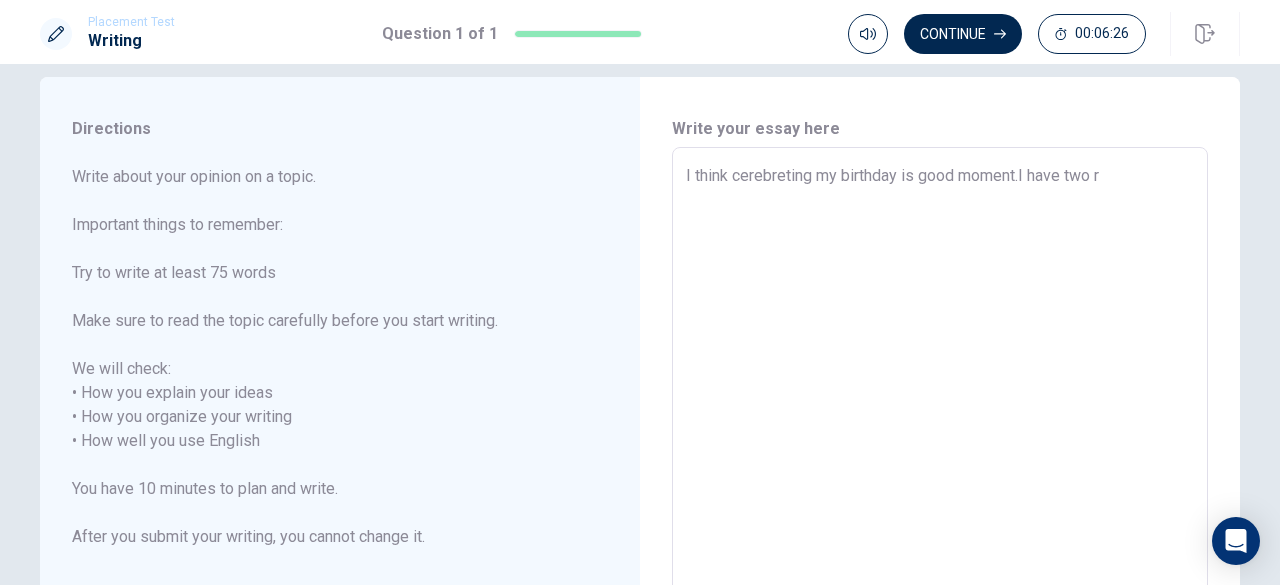 type on "x" 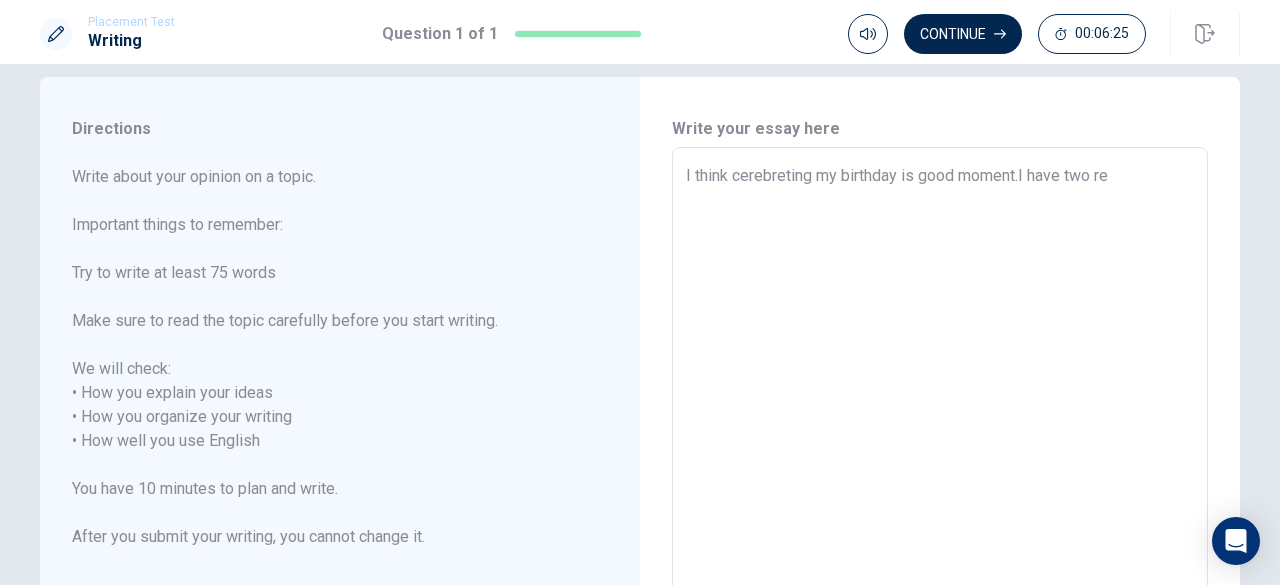 type on "x" 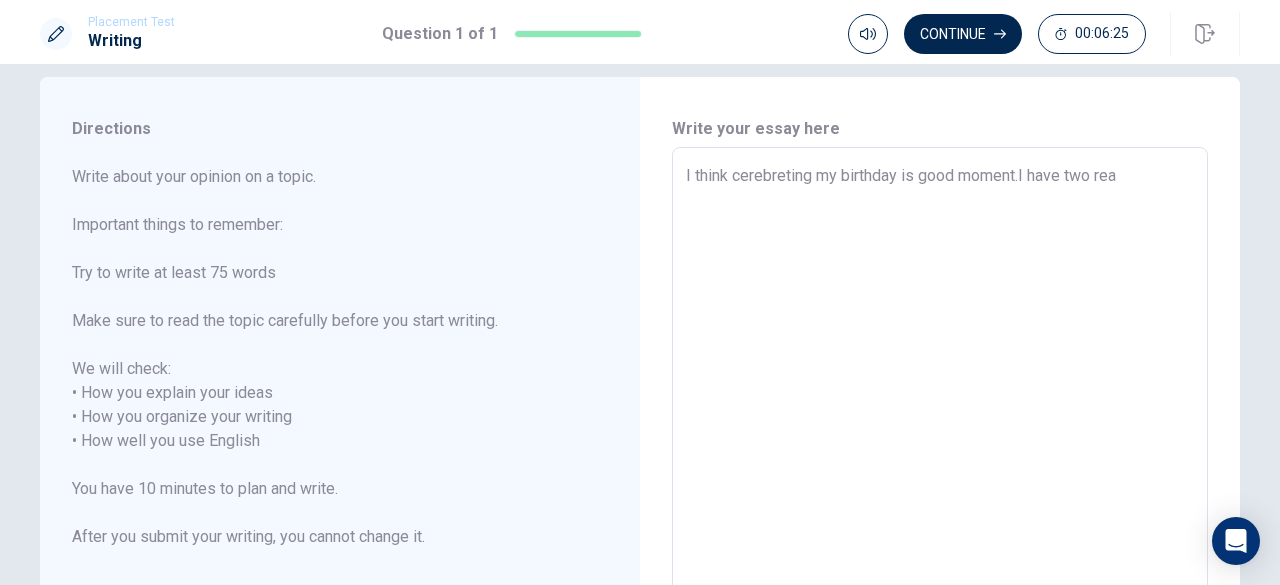 type on "x" 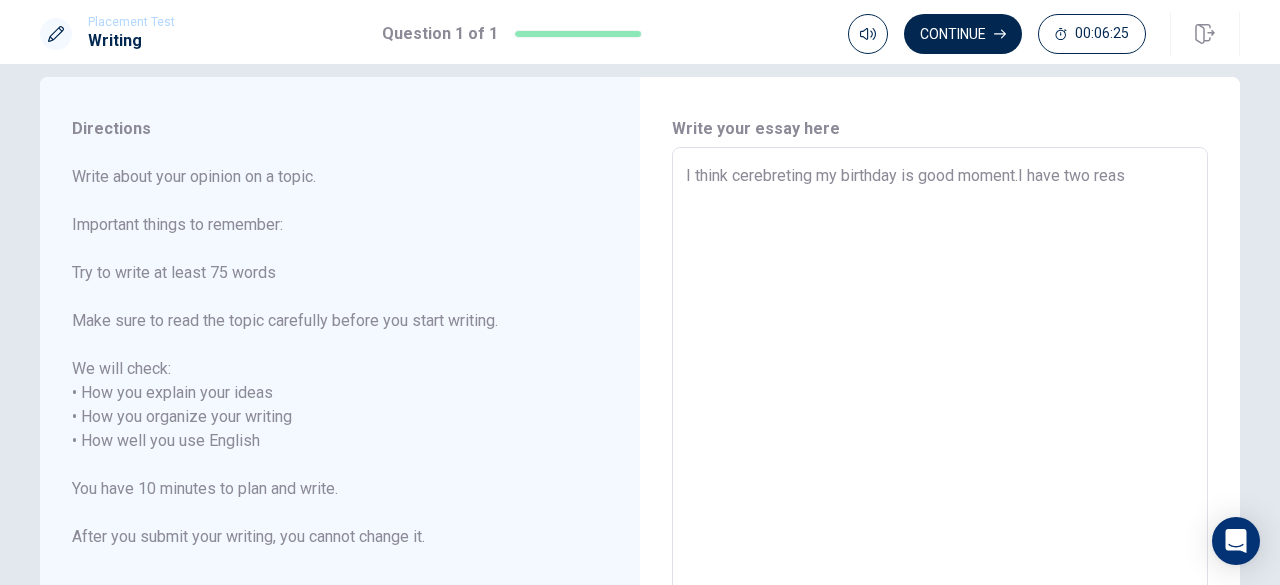 type on "x" 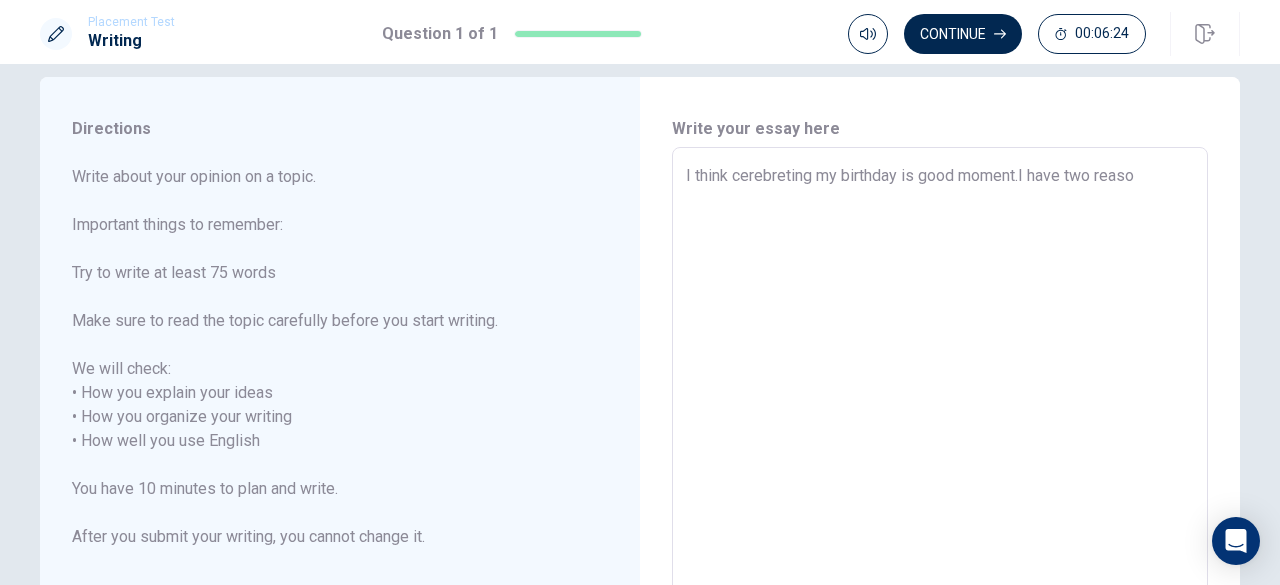 type on "x" 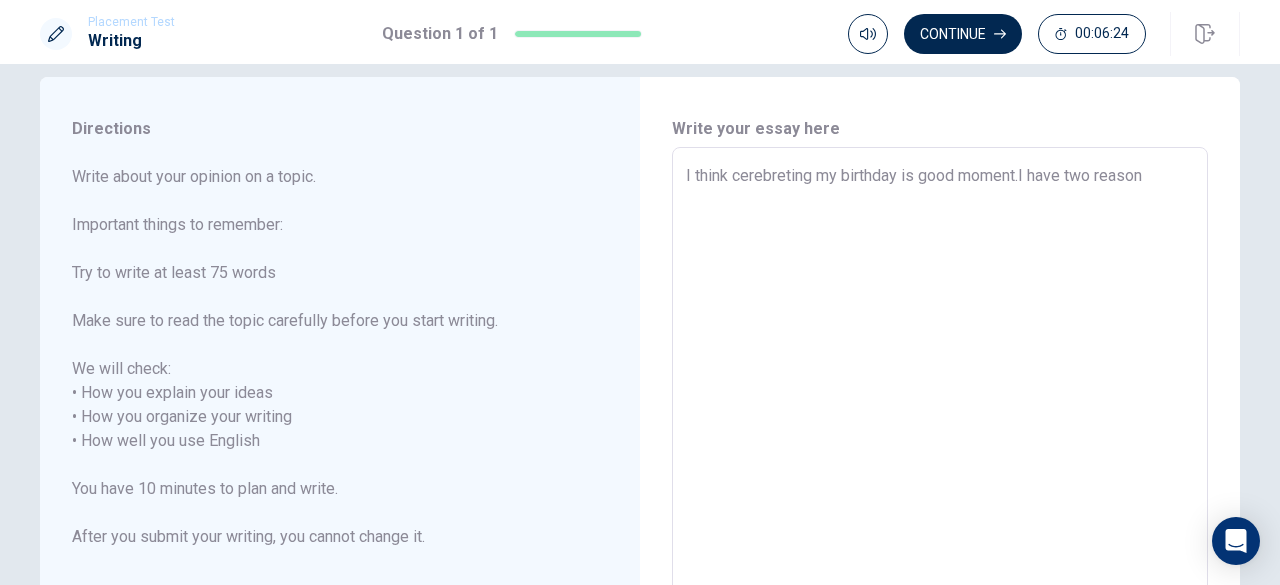 type on "x" 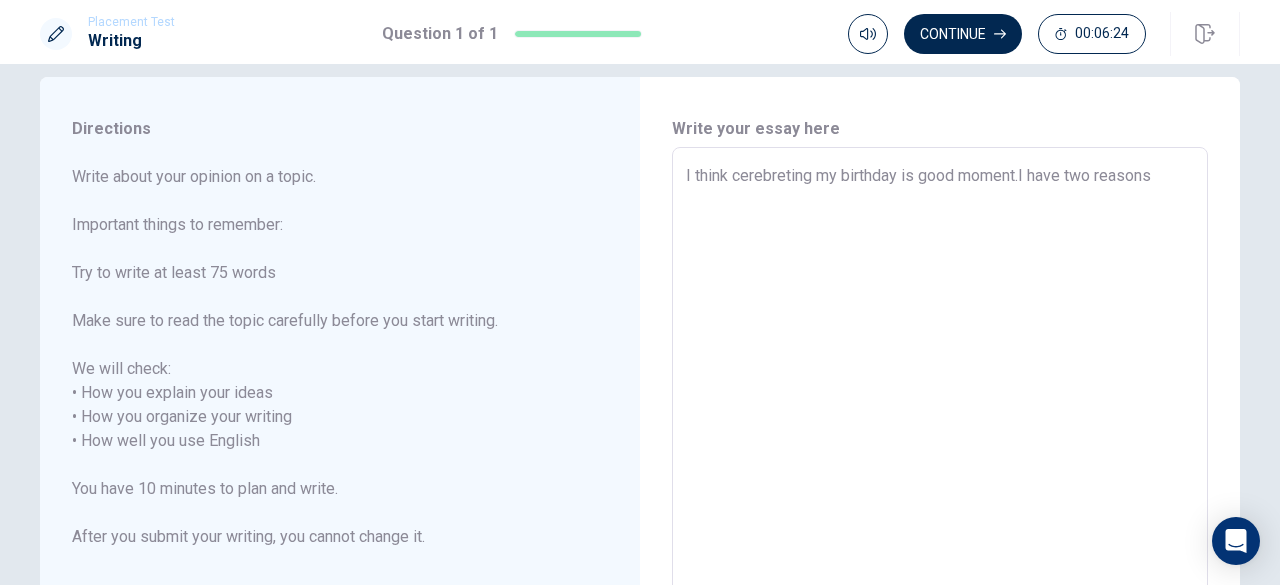 type on "x" 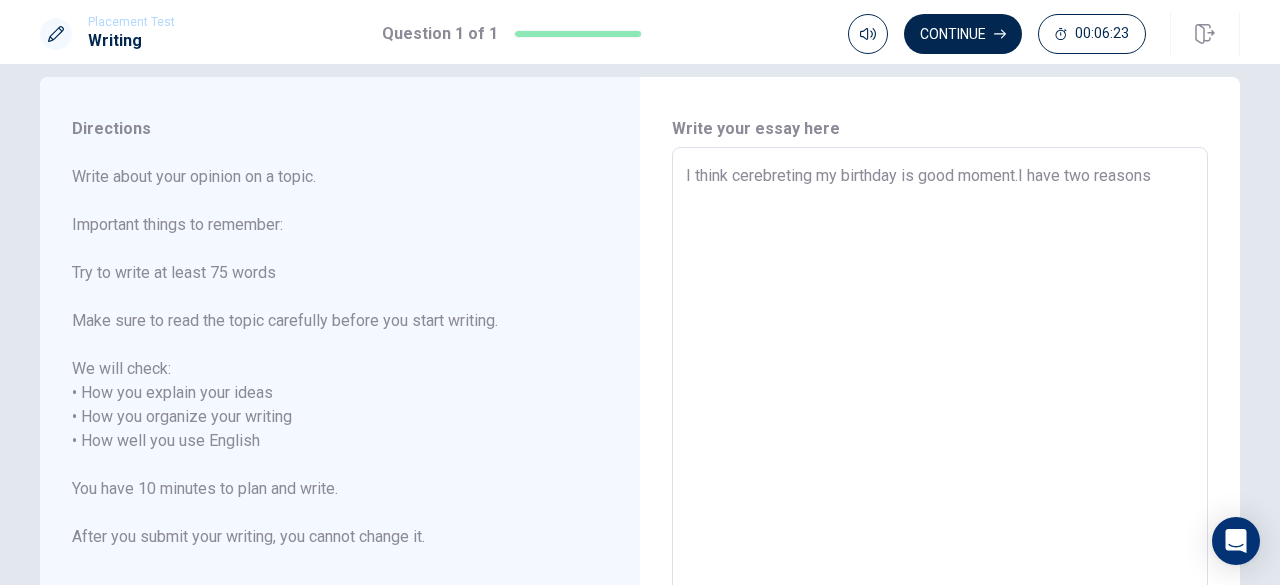 type on "I think cerebreting my birthday is good moment.I have two reasons." 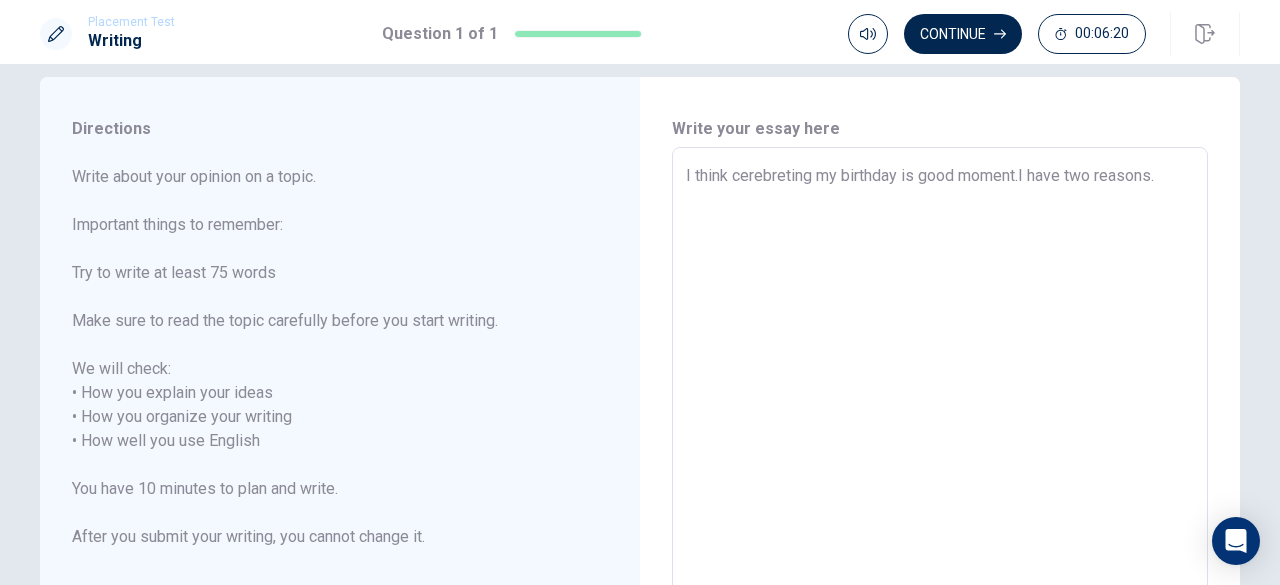 type on "x" 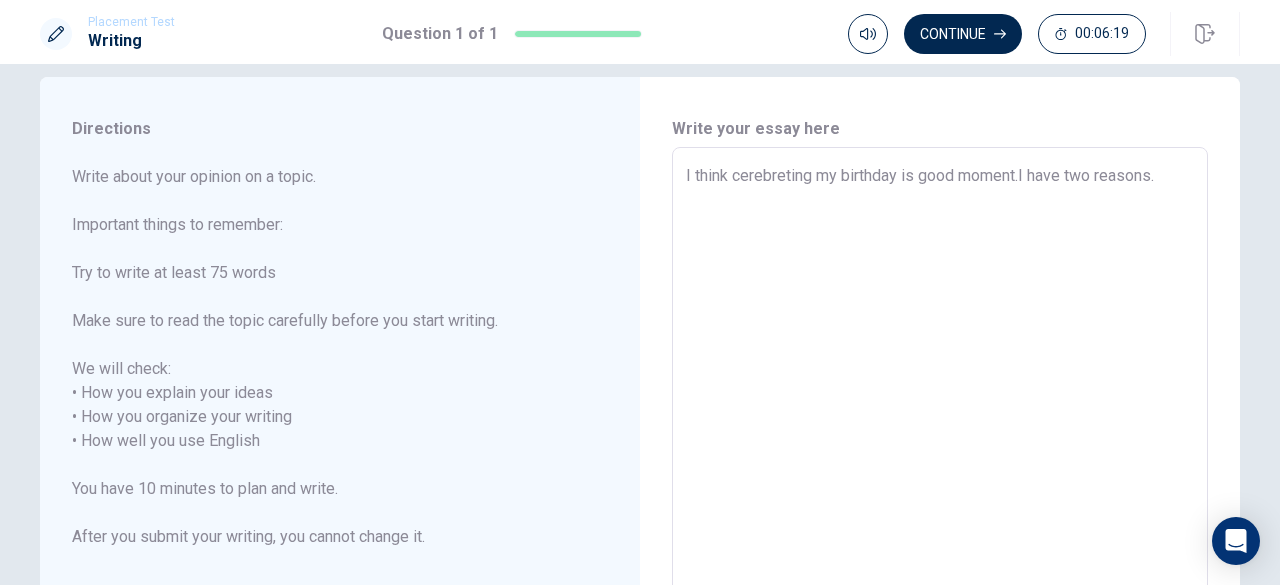 type on "I think cerebreting my birthday is good moment.I have two reasons.F" 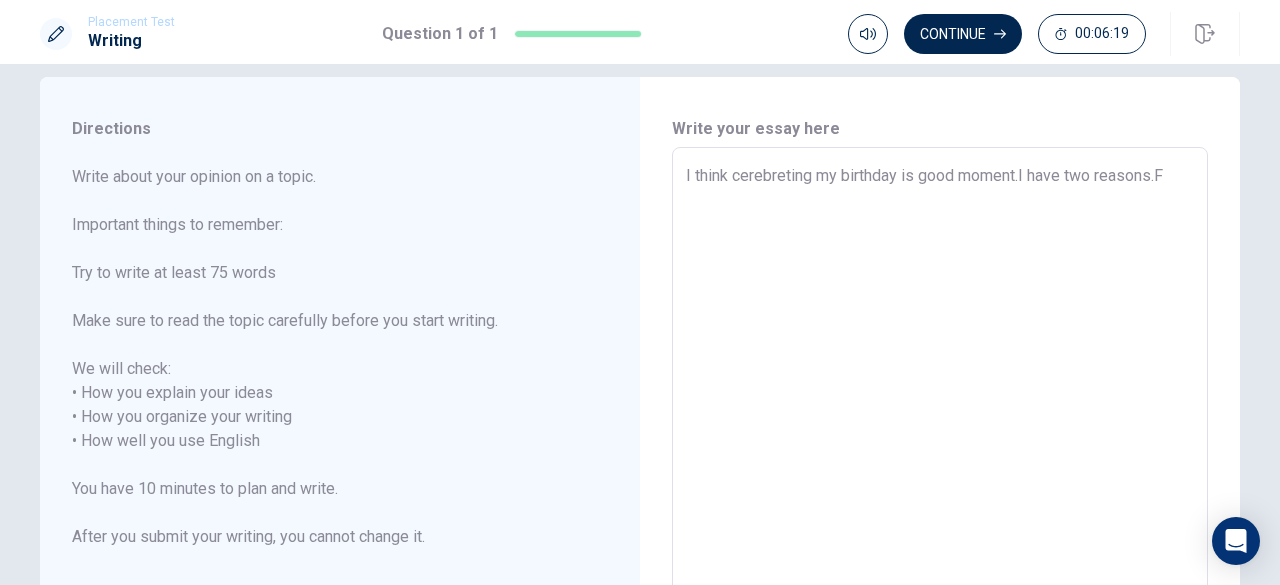 type 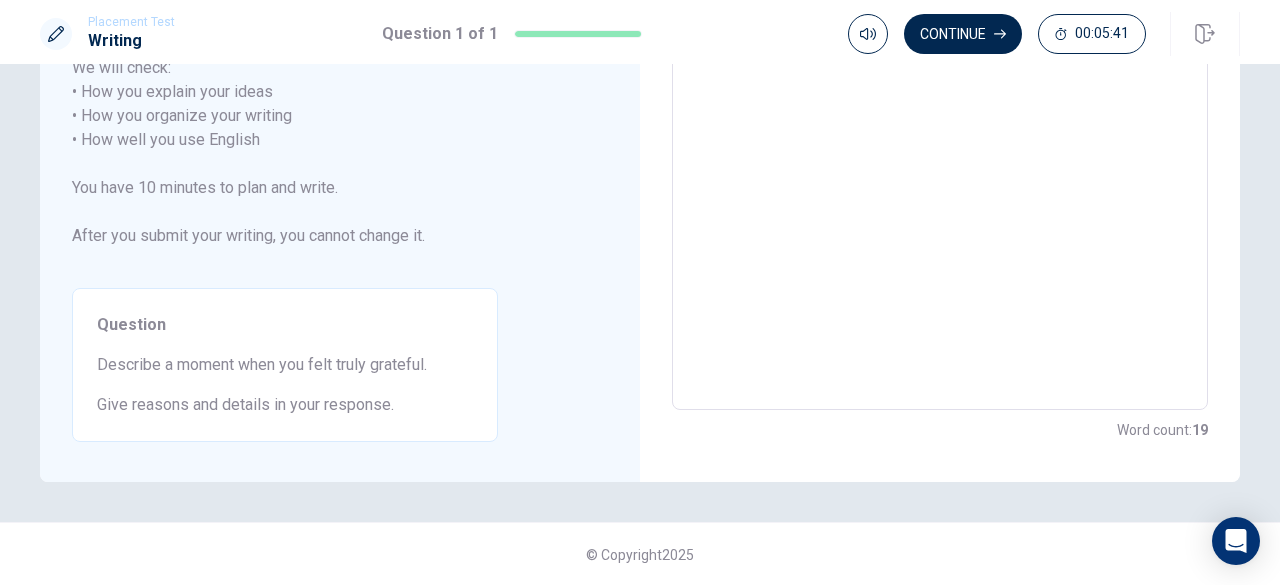 scroll, scrollTop: 0, scrollLeft: 0, axis: both 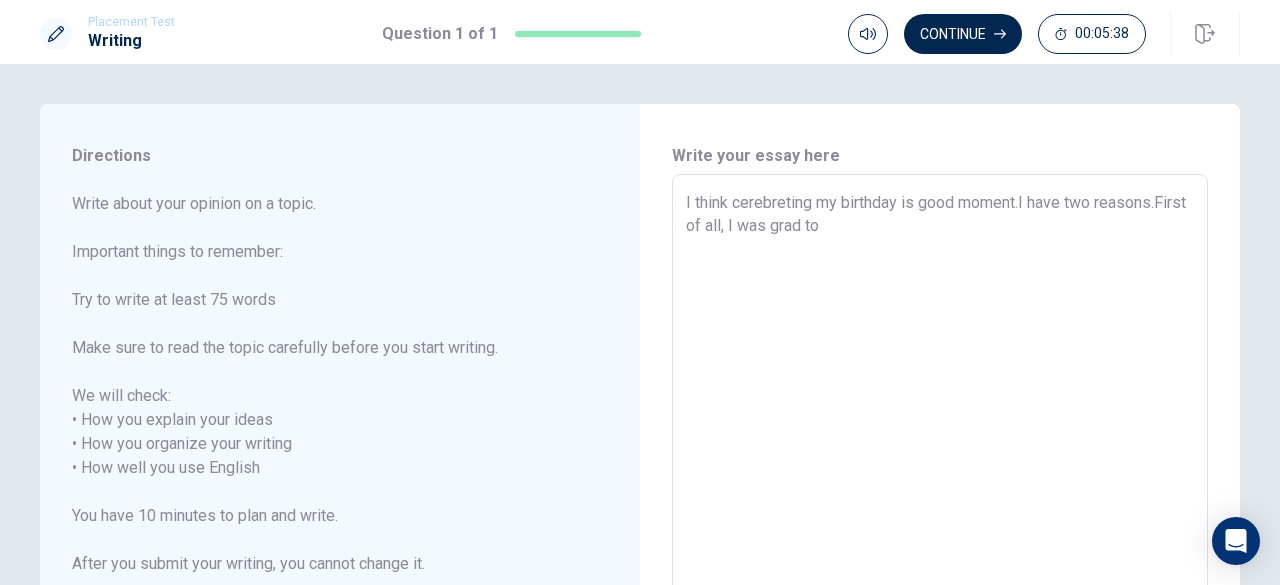 click on "I think cerebreting my birthday is good moment.I have two reasons.First of all, I was grad to" at bounding box center (940, 456) 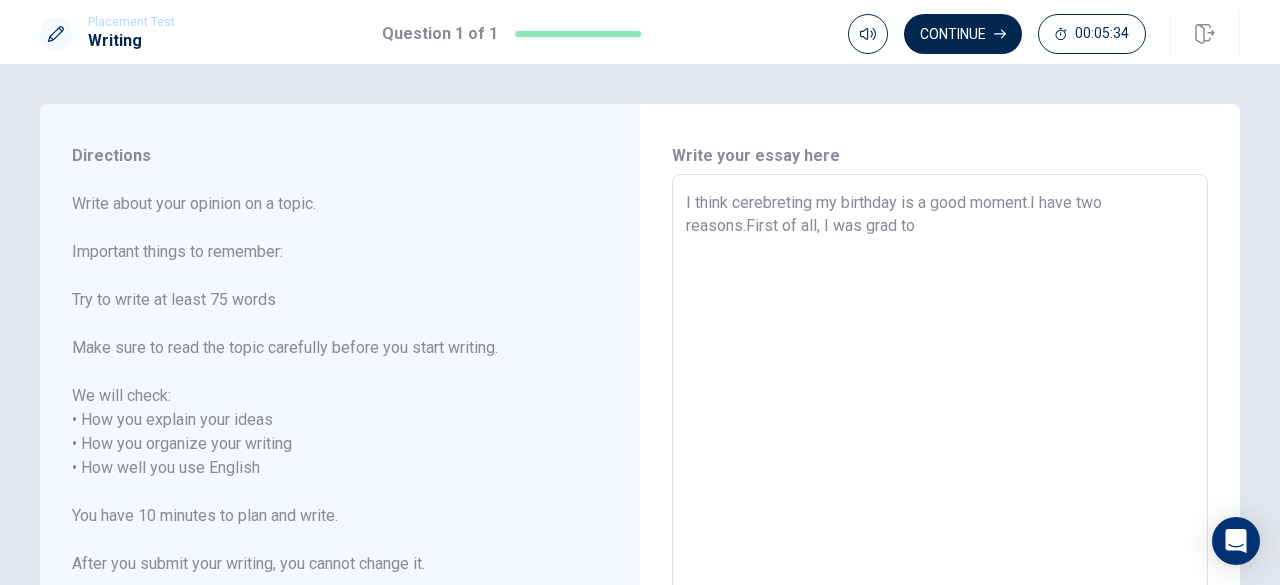click on "I think cerebreting my birthday is a good moment.I have two reasons.First of all, I was grad to" at bounding box center [940, 456] 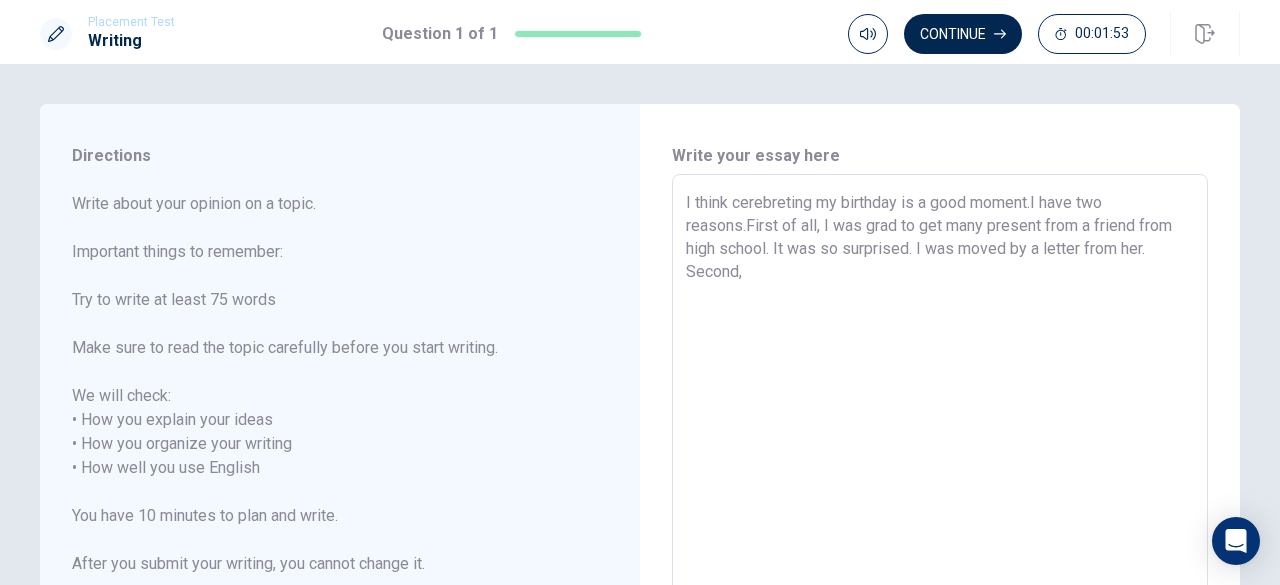 click on "I think cerebreting my birthday is a good moment.I have two reasons.First of all, I was grad to get many present from a friend from high school. It was so surprised. I was moved by a letter from her. Second," at bounding box center (940, 456) 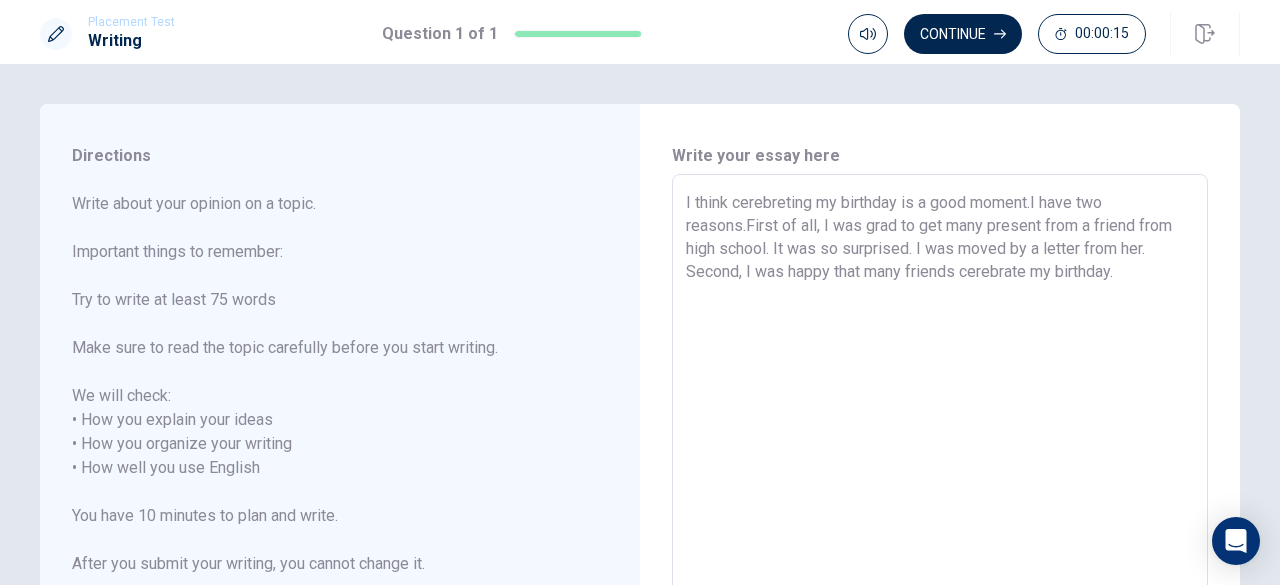click on "I think cerebreting my birthday is a good moment.I have two reasons.First of all, I was grad to get many present from a friend from high school. It was so surprised. I was moved by a letter from her. Second, I was happy that many friends cerebrate my birthday." at bounding box center [940, 456] 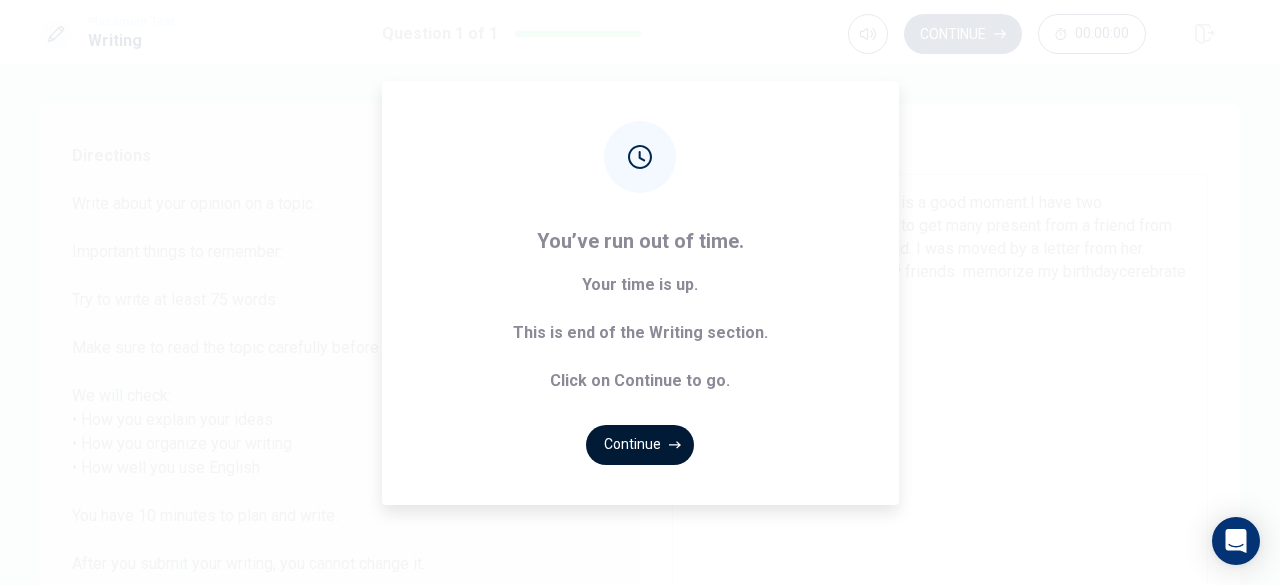 click on "Continue" at bounding box center (640, 445) 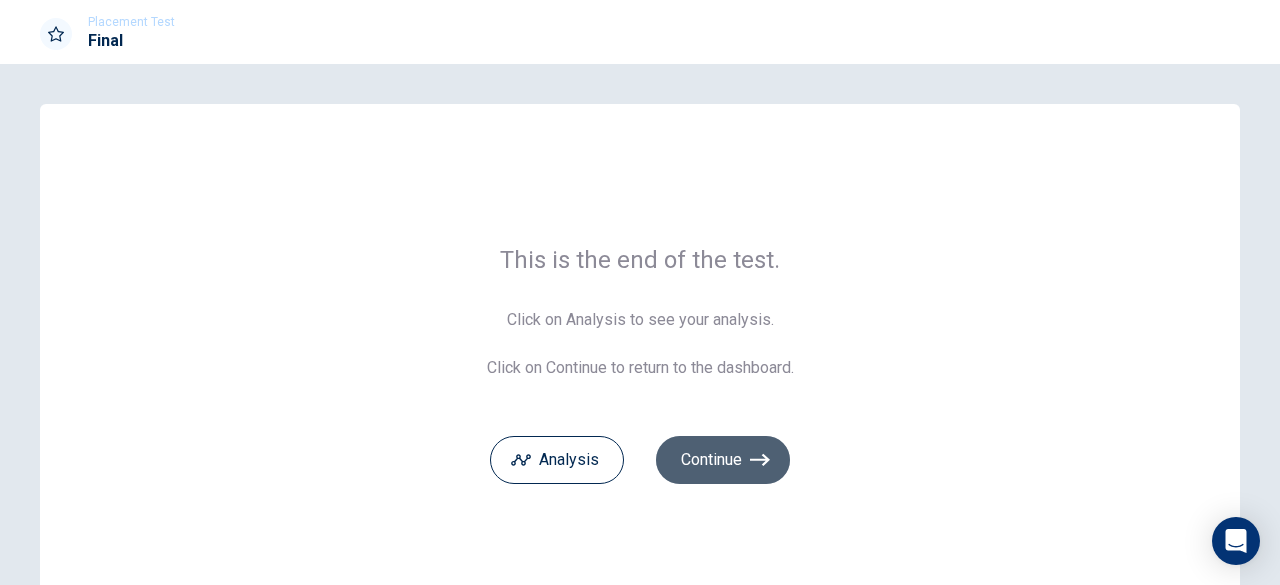 click on "Continue" at bounding box center (723, 460) 